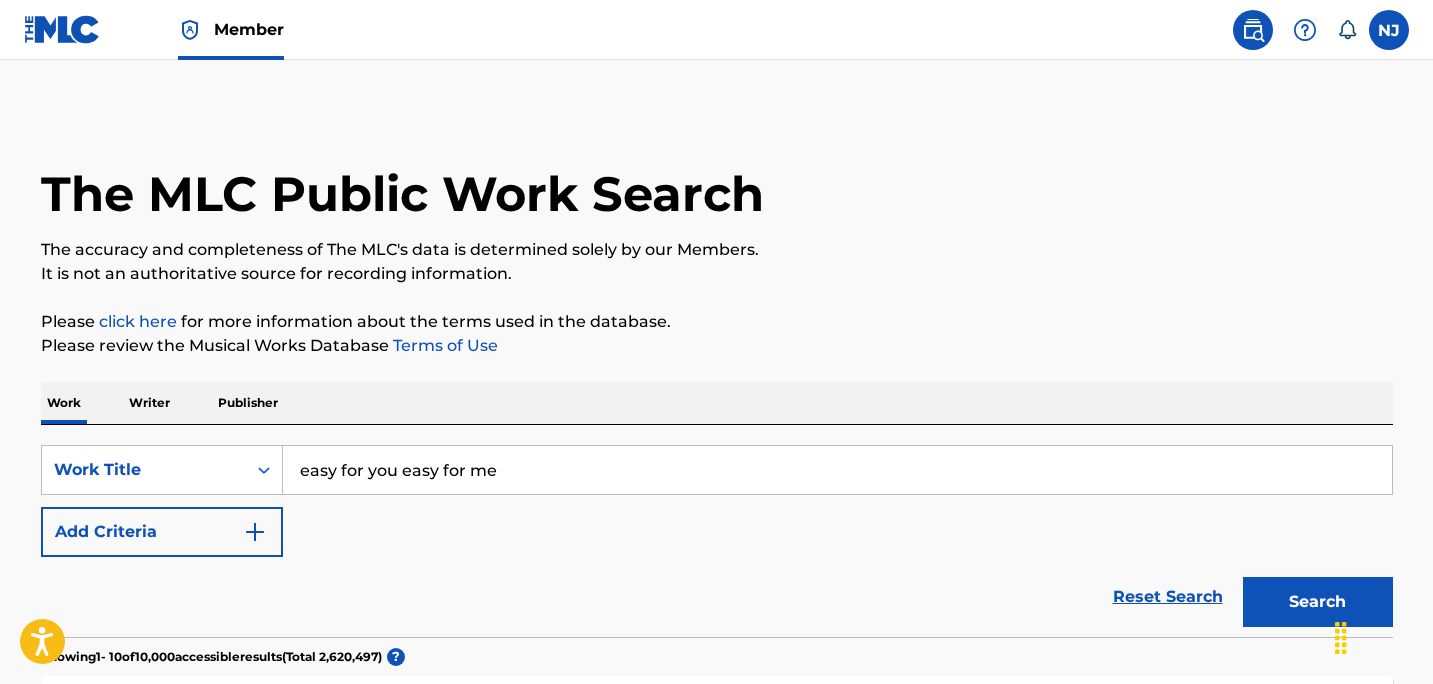 scroll, scrollTop: 0, scrollLeft: 0, axis: both 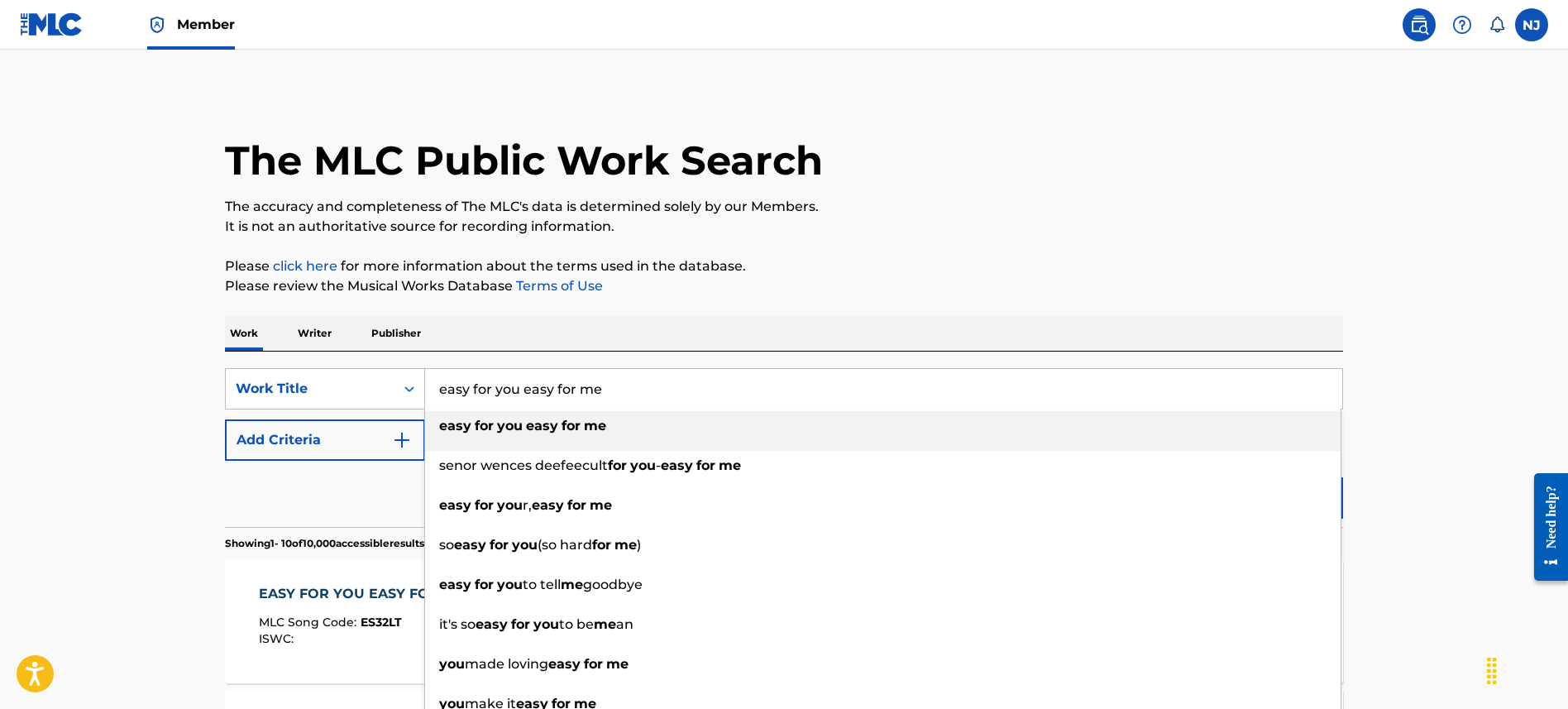 drag, startPoint x: 694, startPoint y: 396, endPoint x: 102, endPoint y: 371, distance: 592.5276 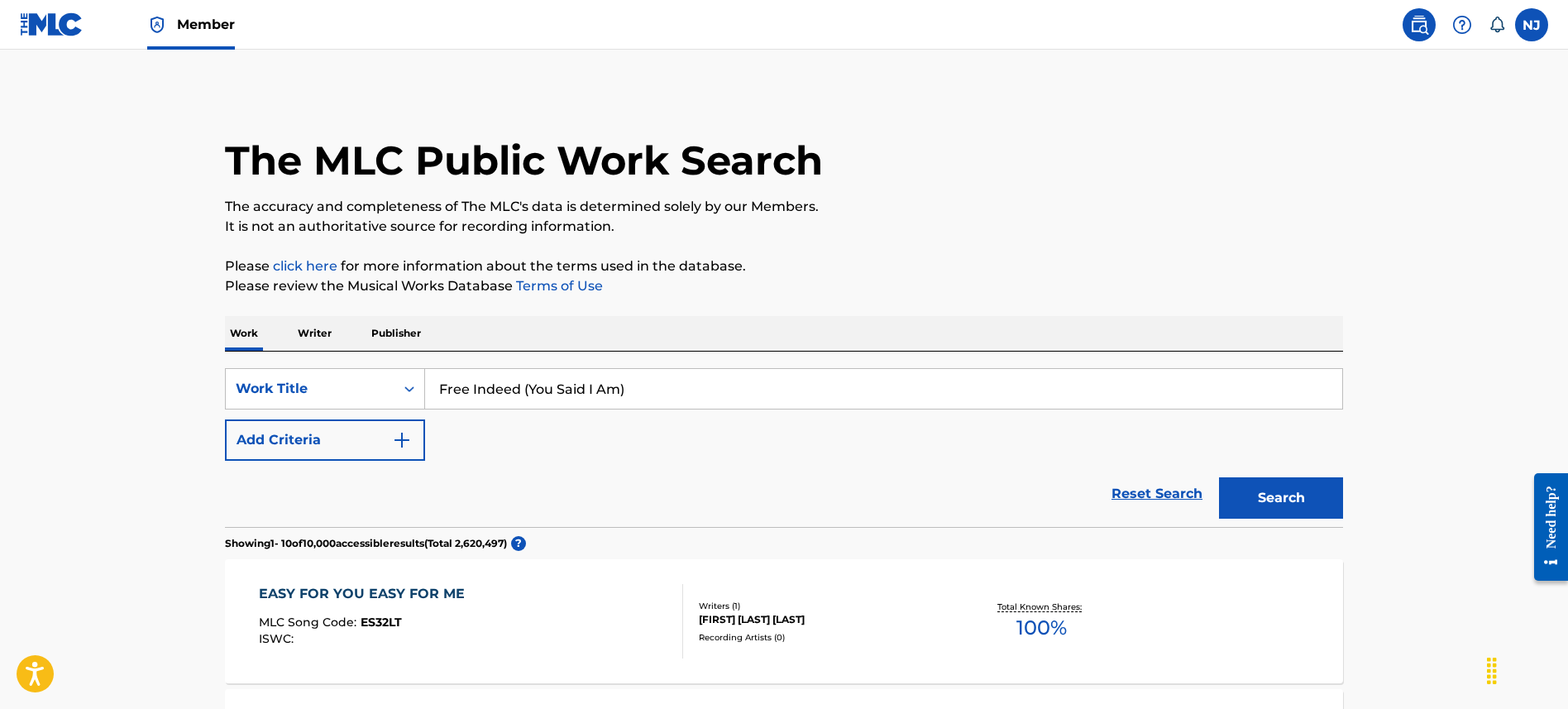 type on "Free Indeed (You Said I Am)" 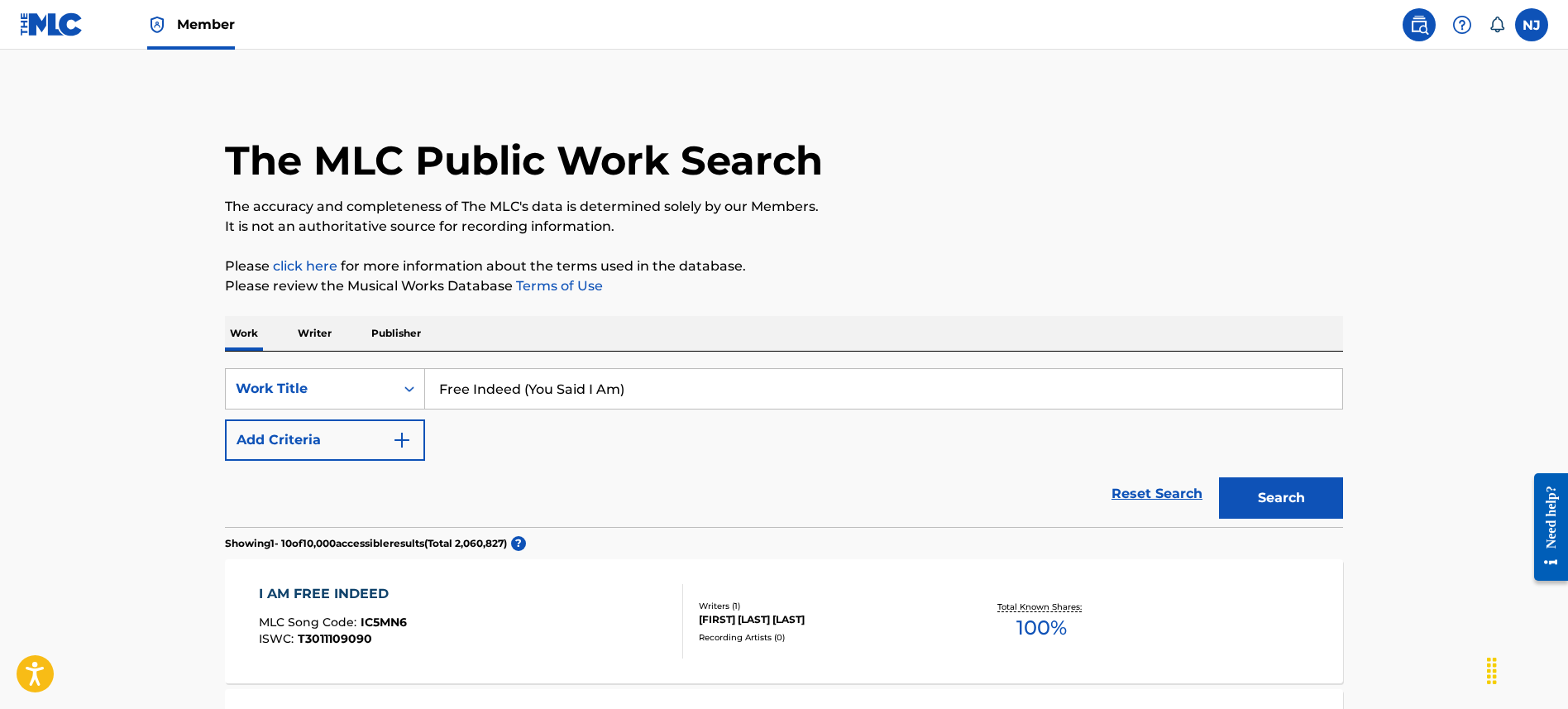 click on "Search" at bounding box center (1281, 498) 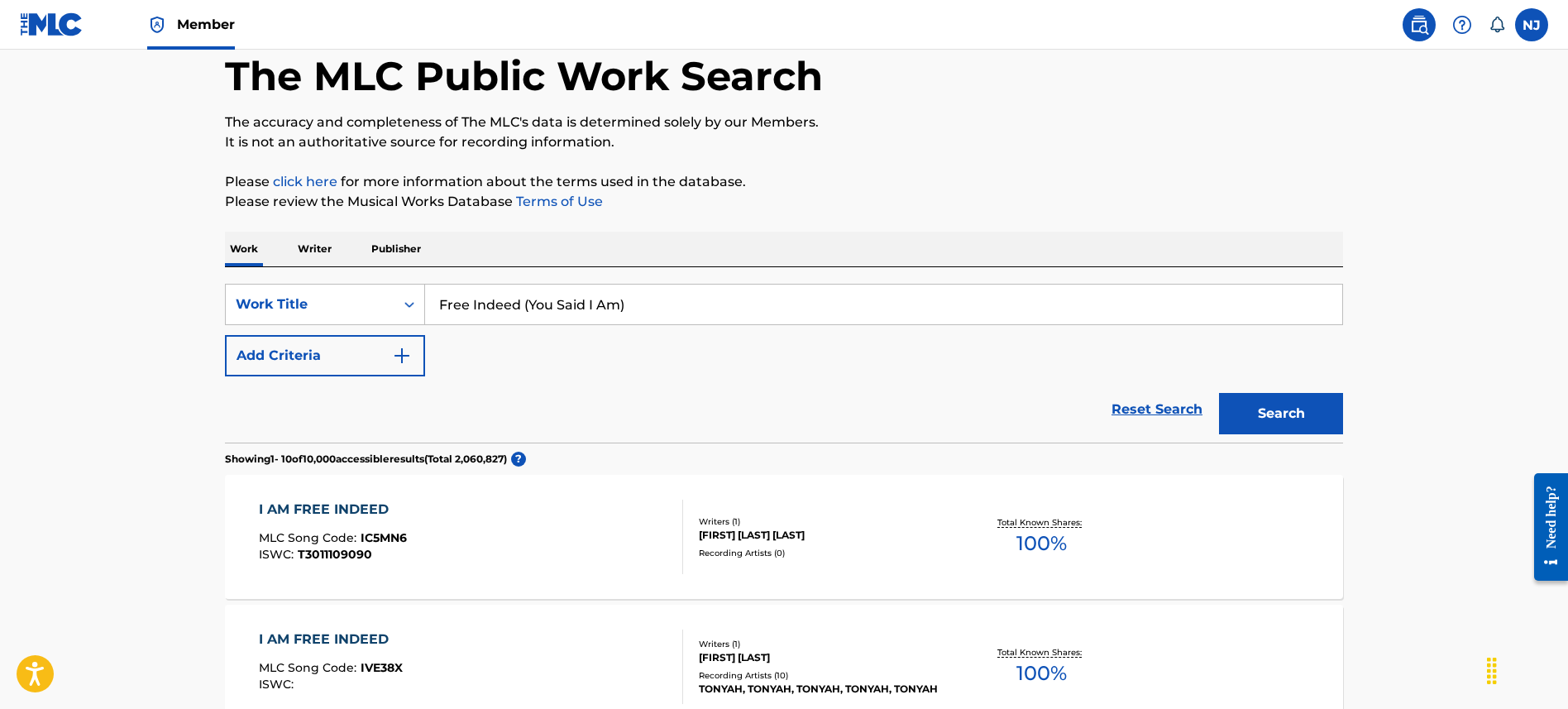 scroll, scrollTop: 0, scrollLeft: 0, axis: both 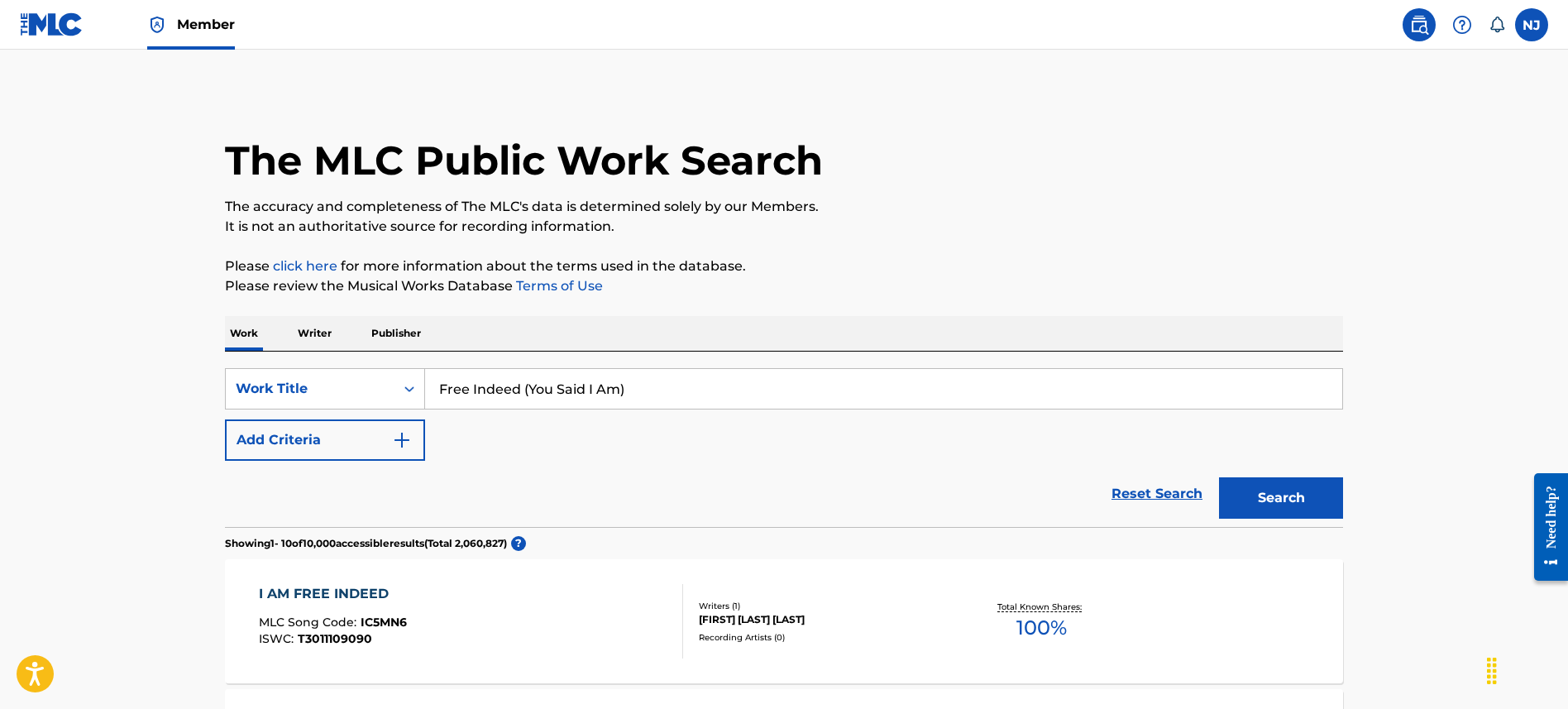 click on "Add Criteria" at bounding box center (325, 440) 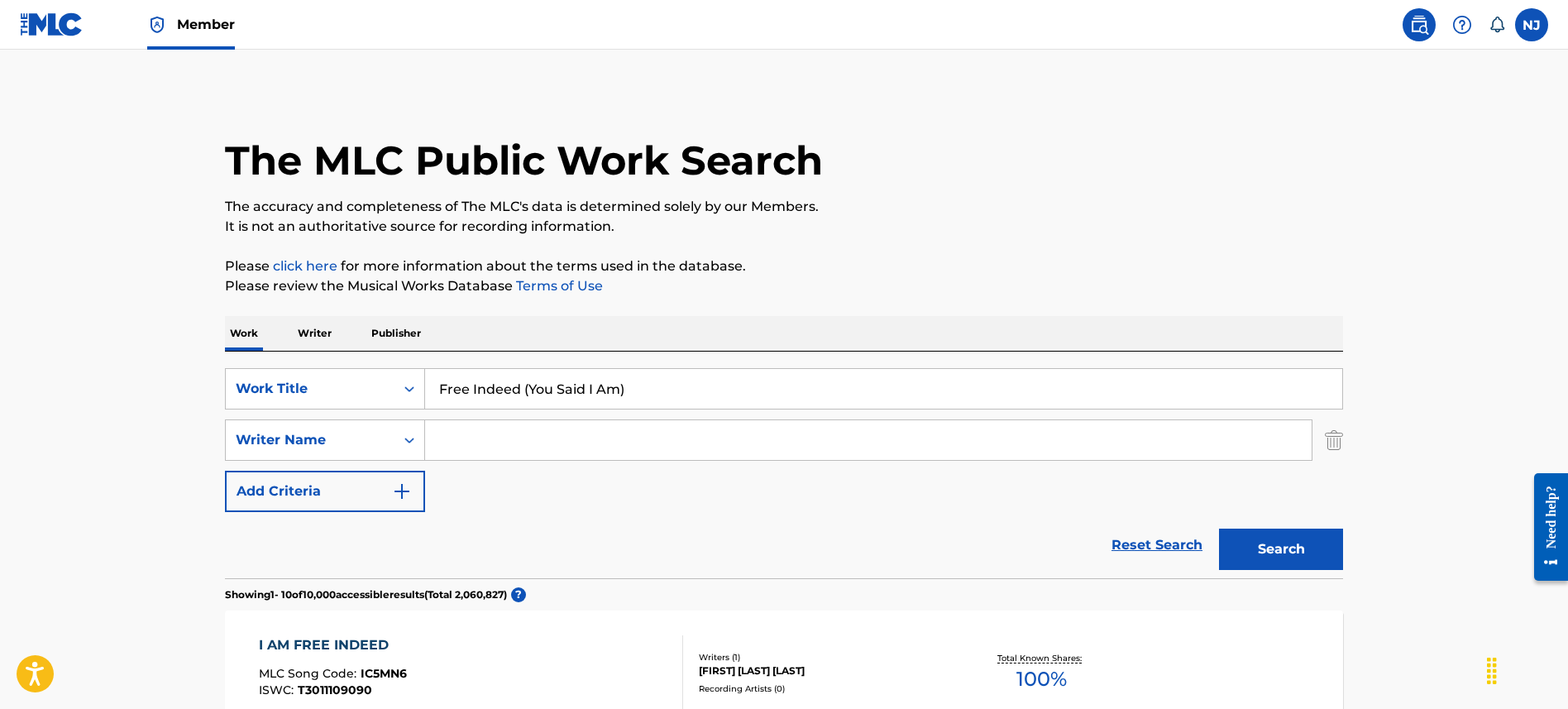 click at bounding box center (868, 440) 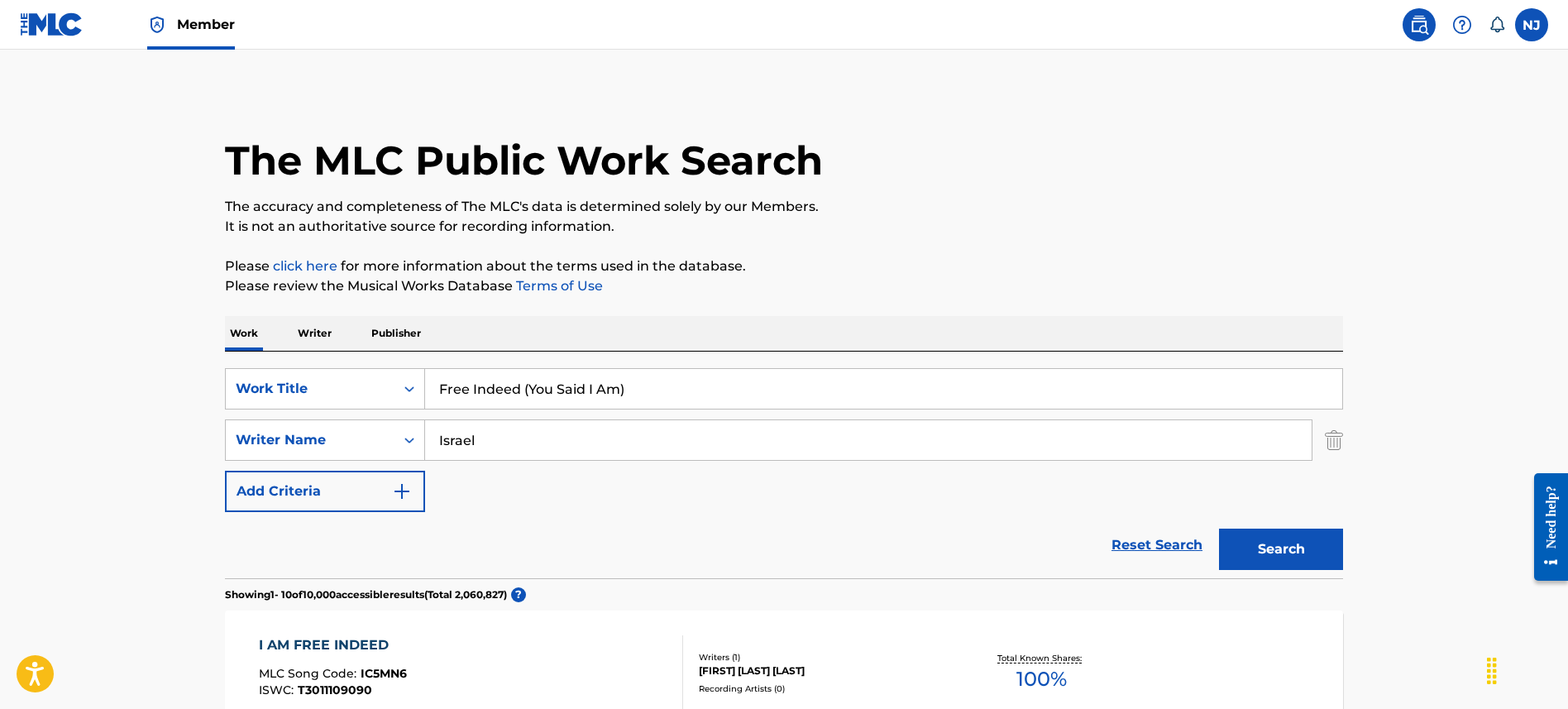 type on "Israel" 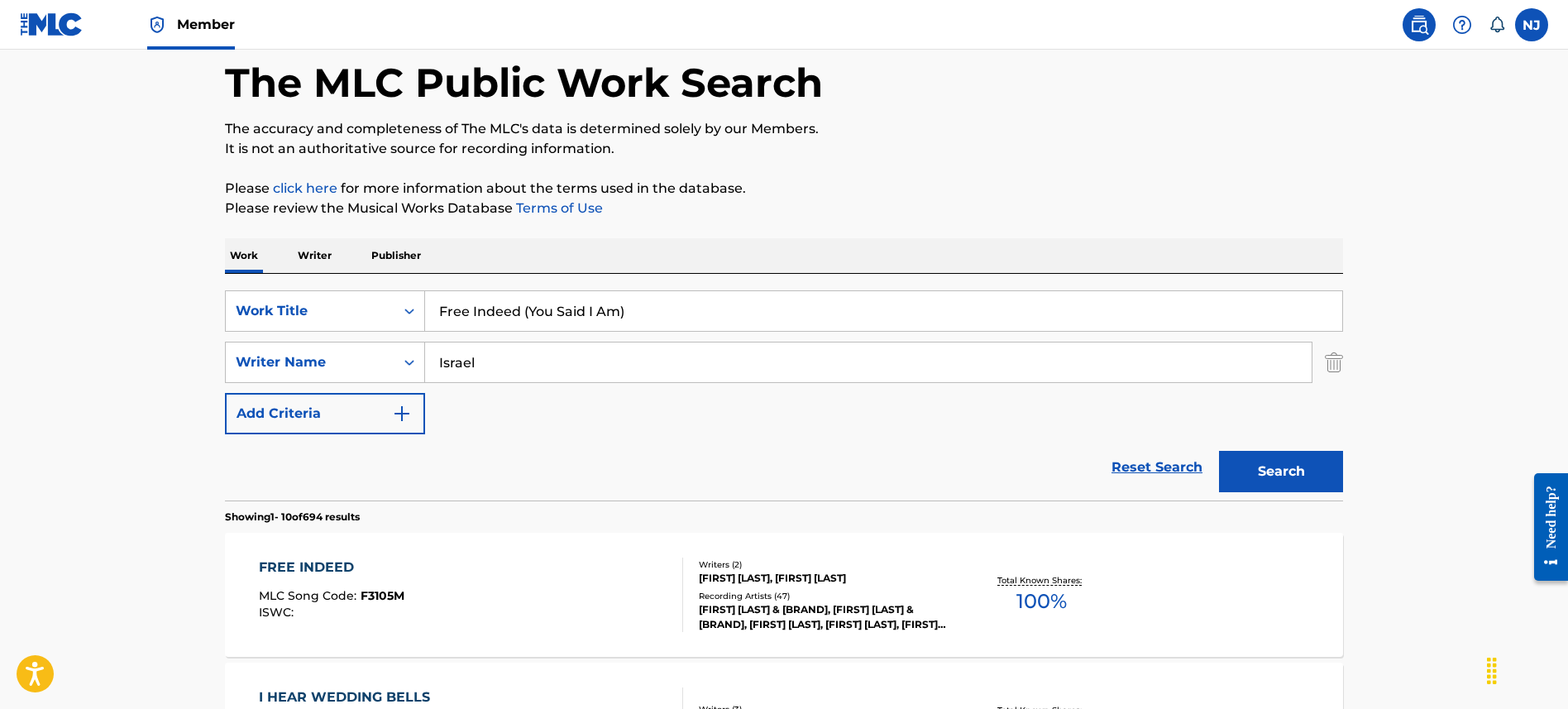 scroll, scrollTop: 0, scrollLeft: 0, axis: both 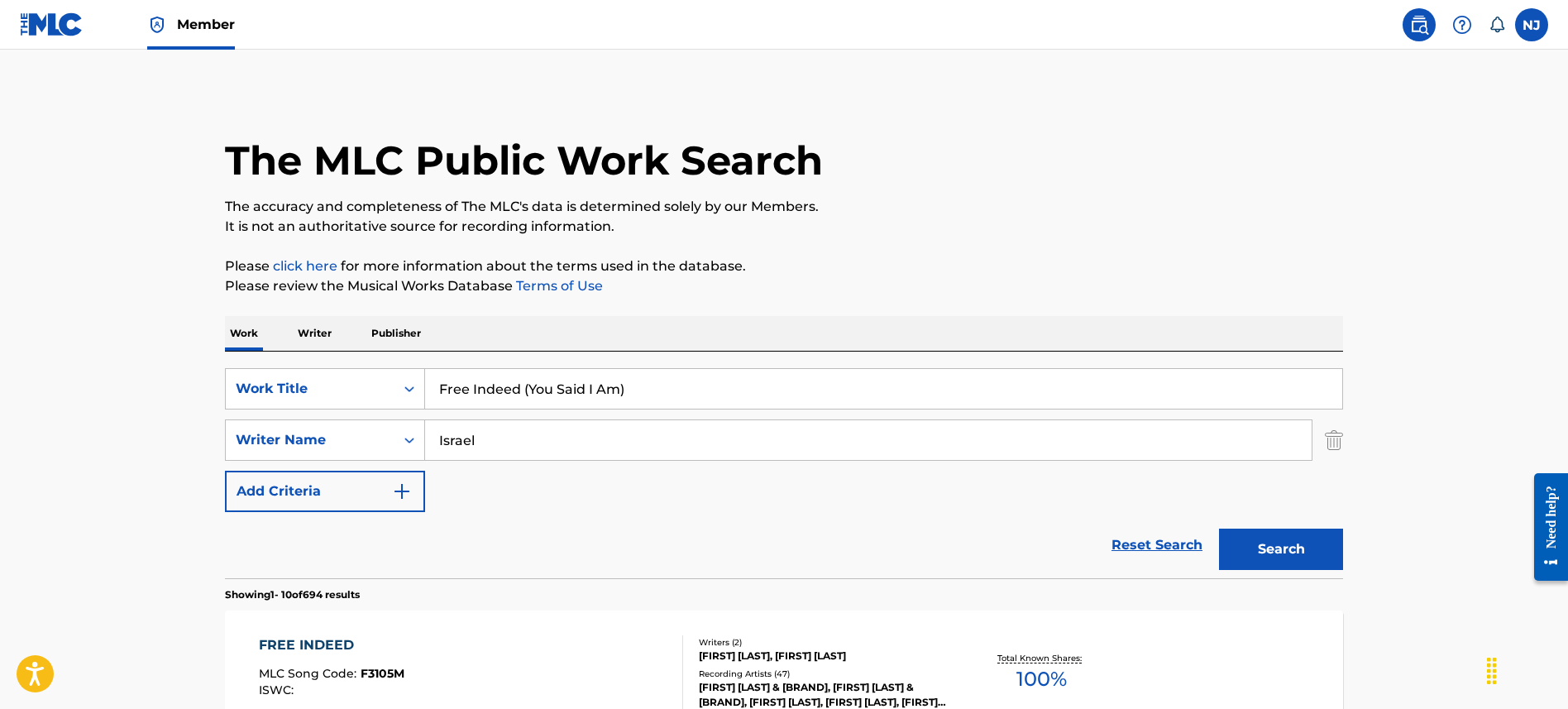 drag, startPoint x: 669, startPoint y: 388, endPoint x: 551, endPoint y: 387, distance: 118.0042 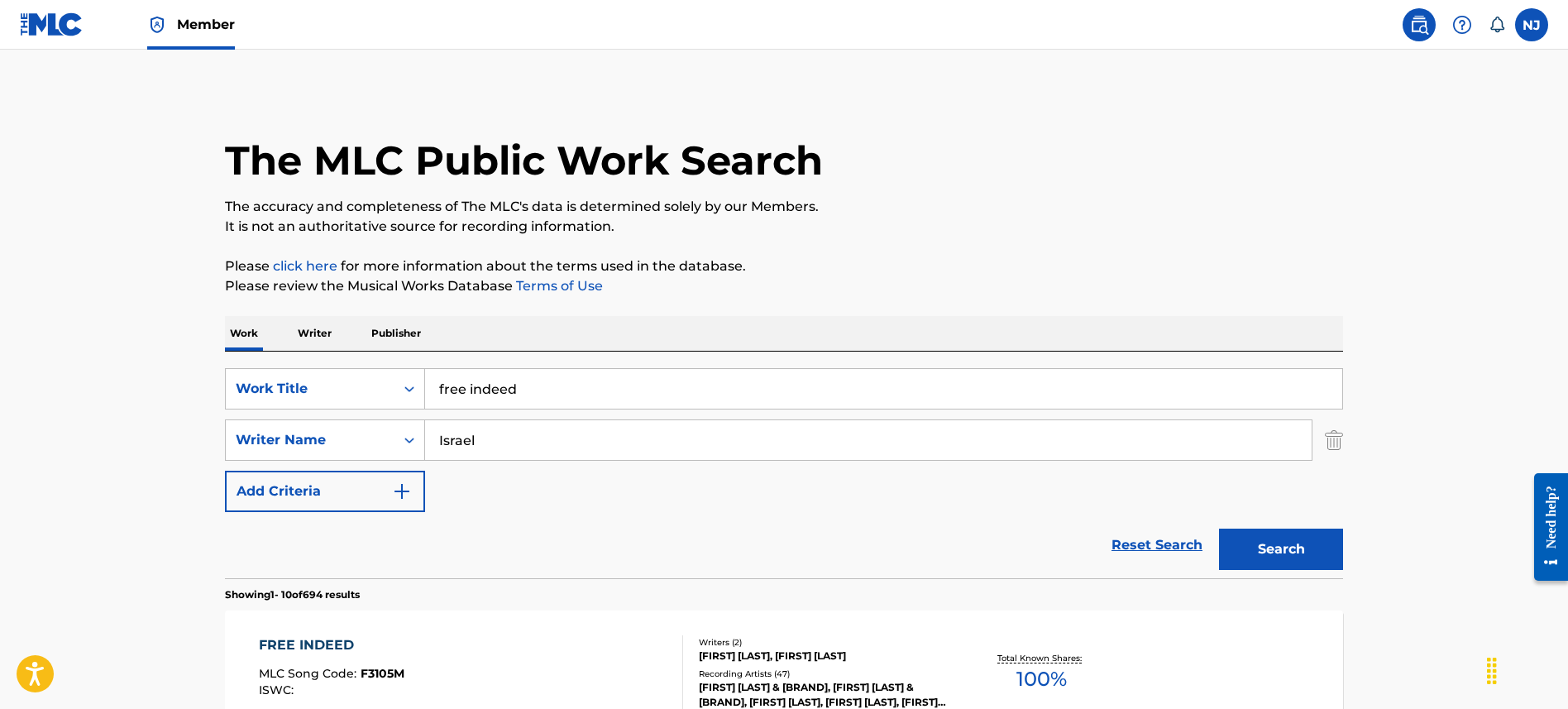 type on "free indeed" 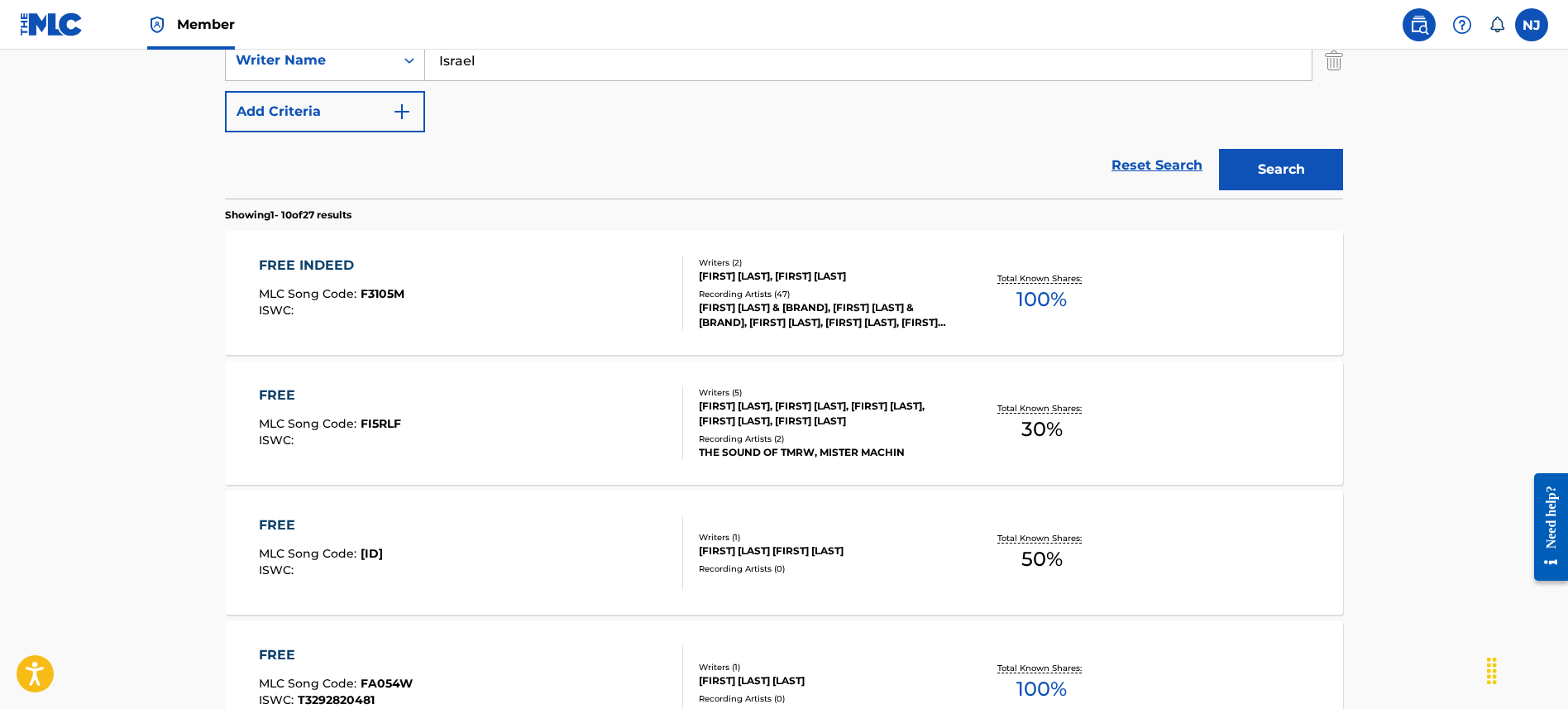 scroll, scrollTop: 135, scrollLeft: 0, axis: vertical 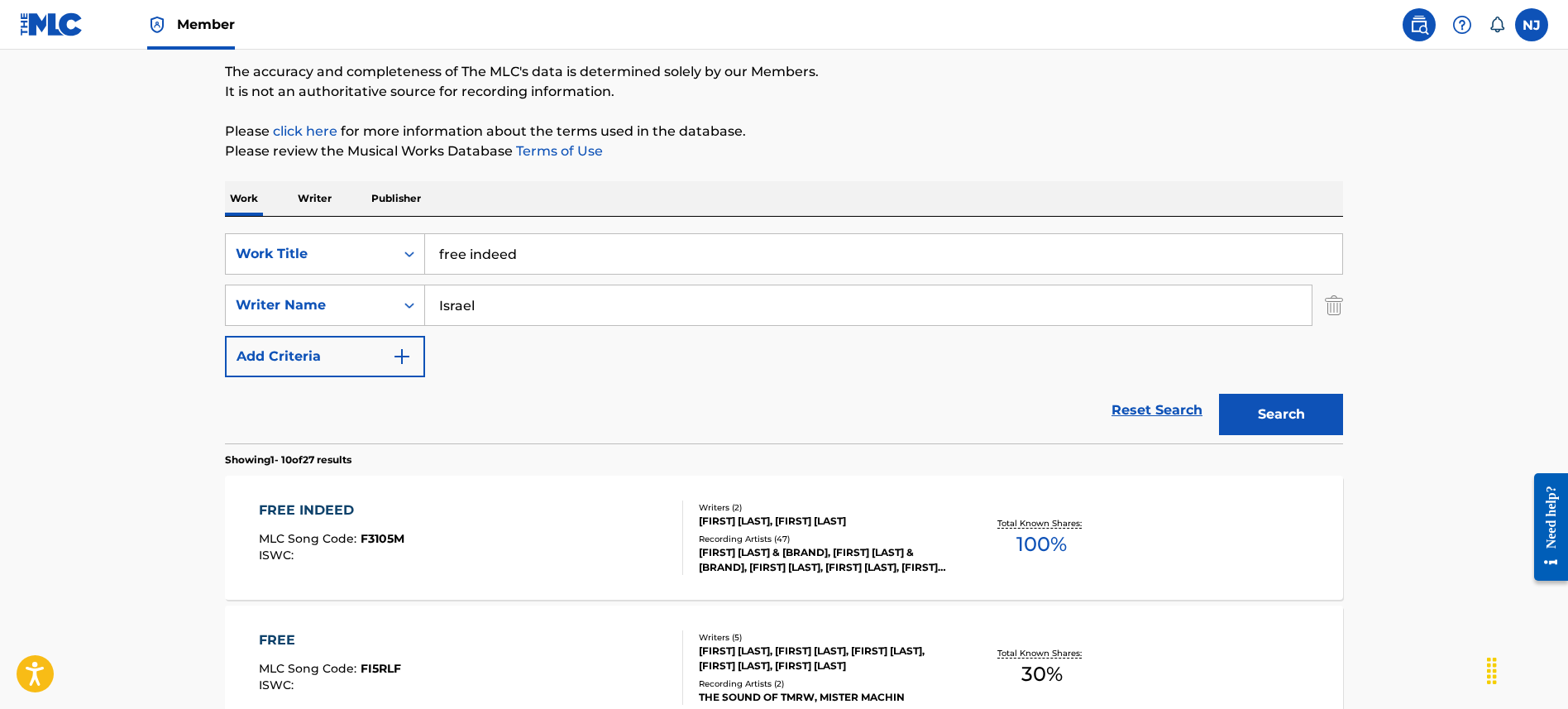 click on "Israel" at bounding box center [868, 305] 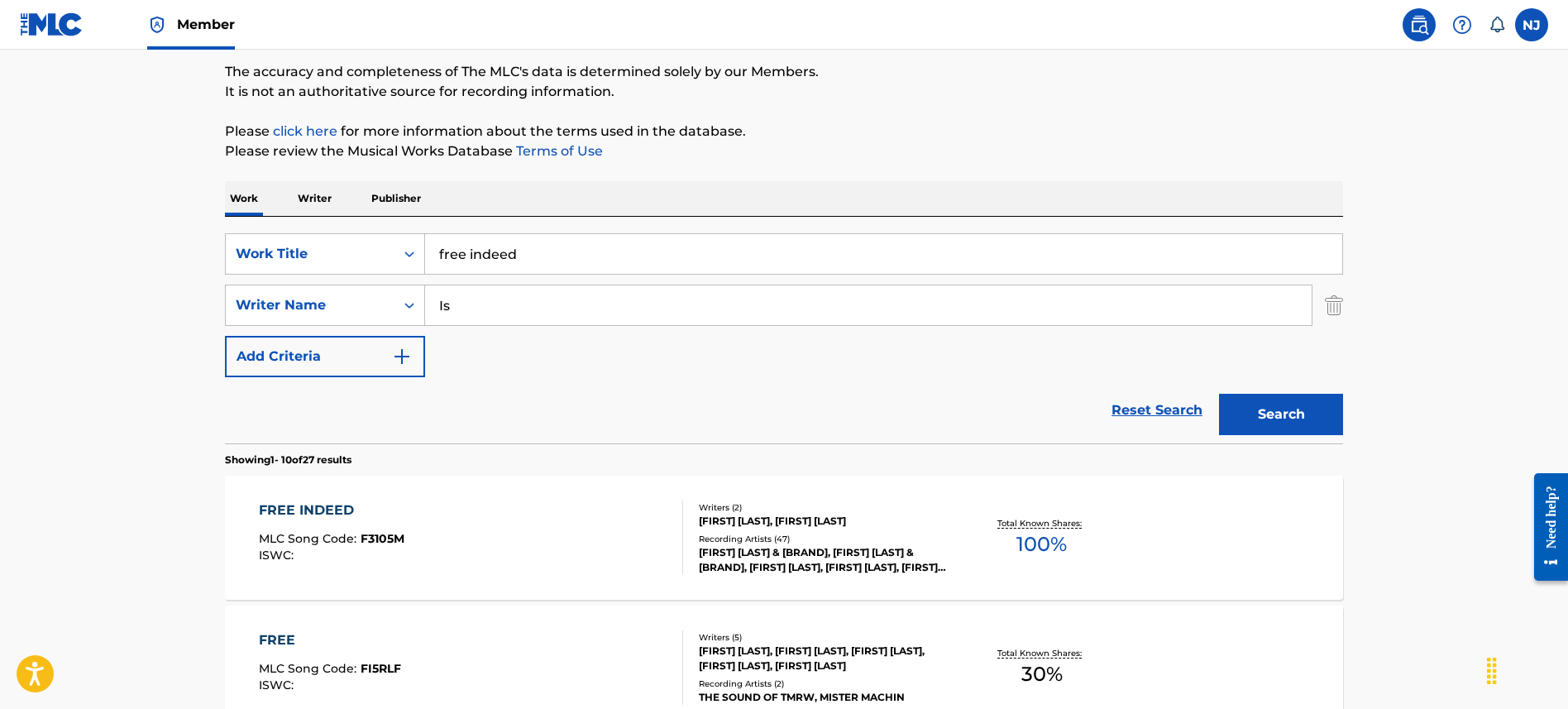 type on "I" 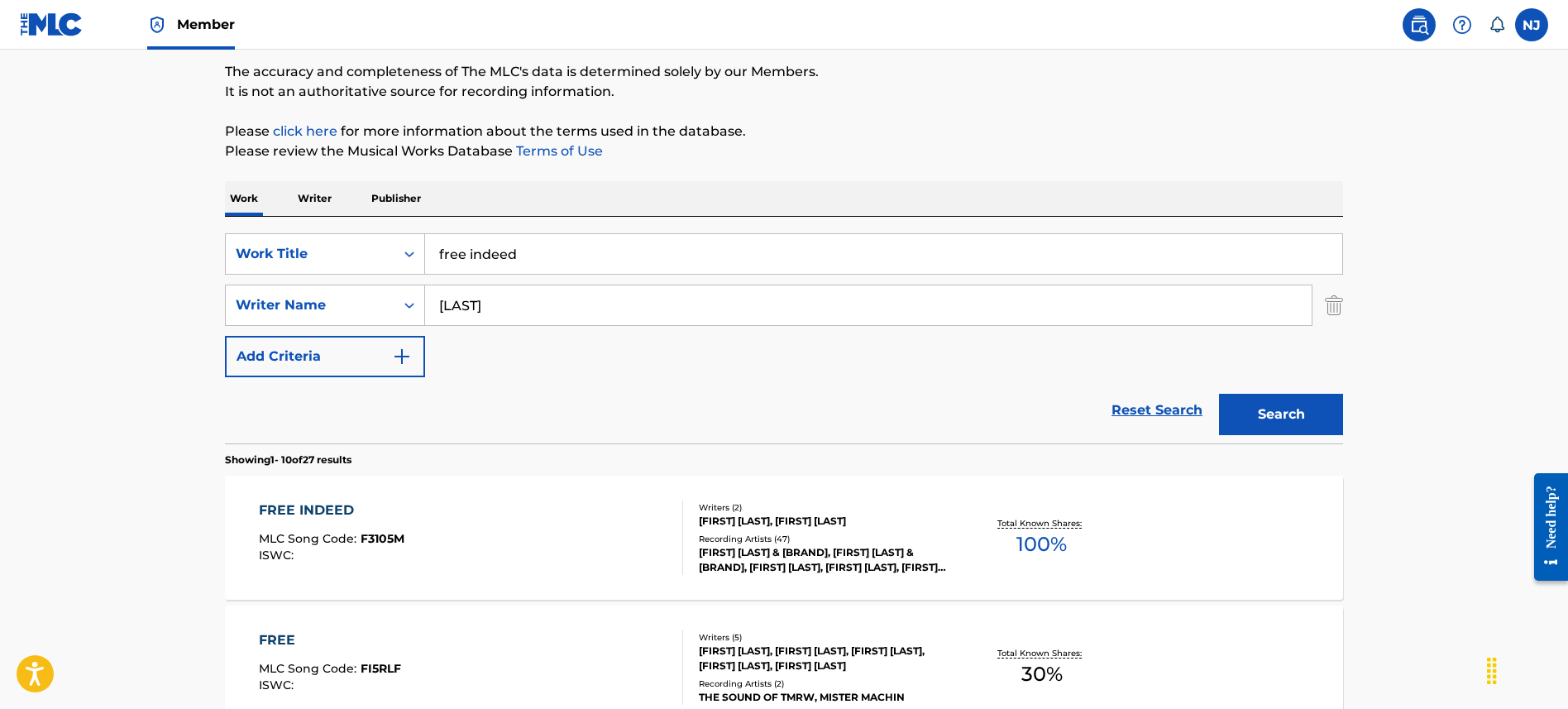 type on "[LAST]" 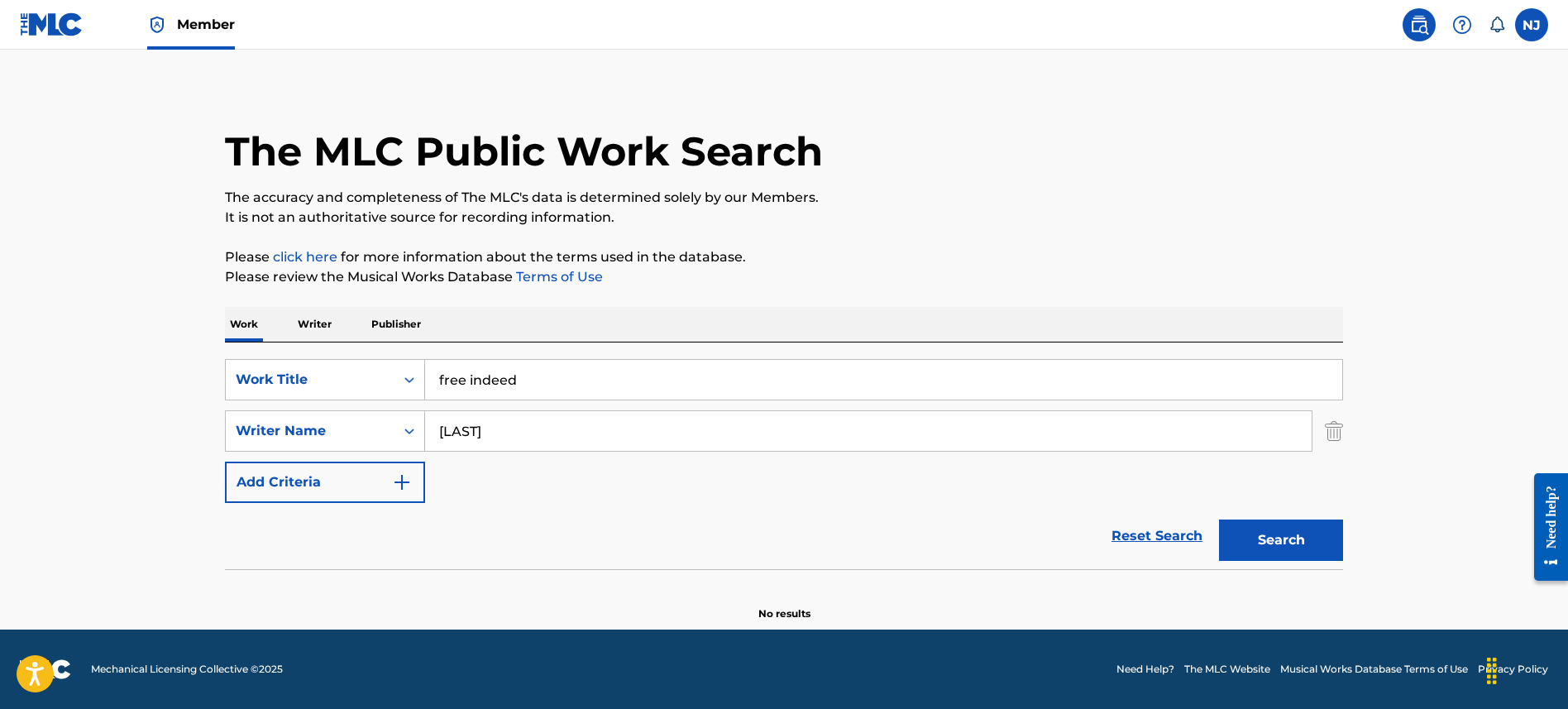 click on "Search" at bounding box center (1281, 540) 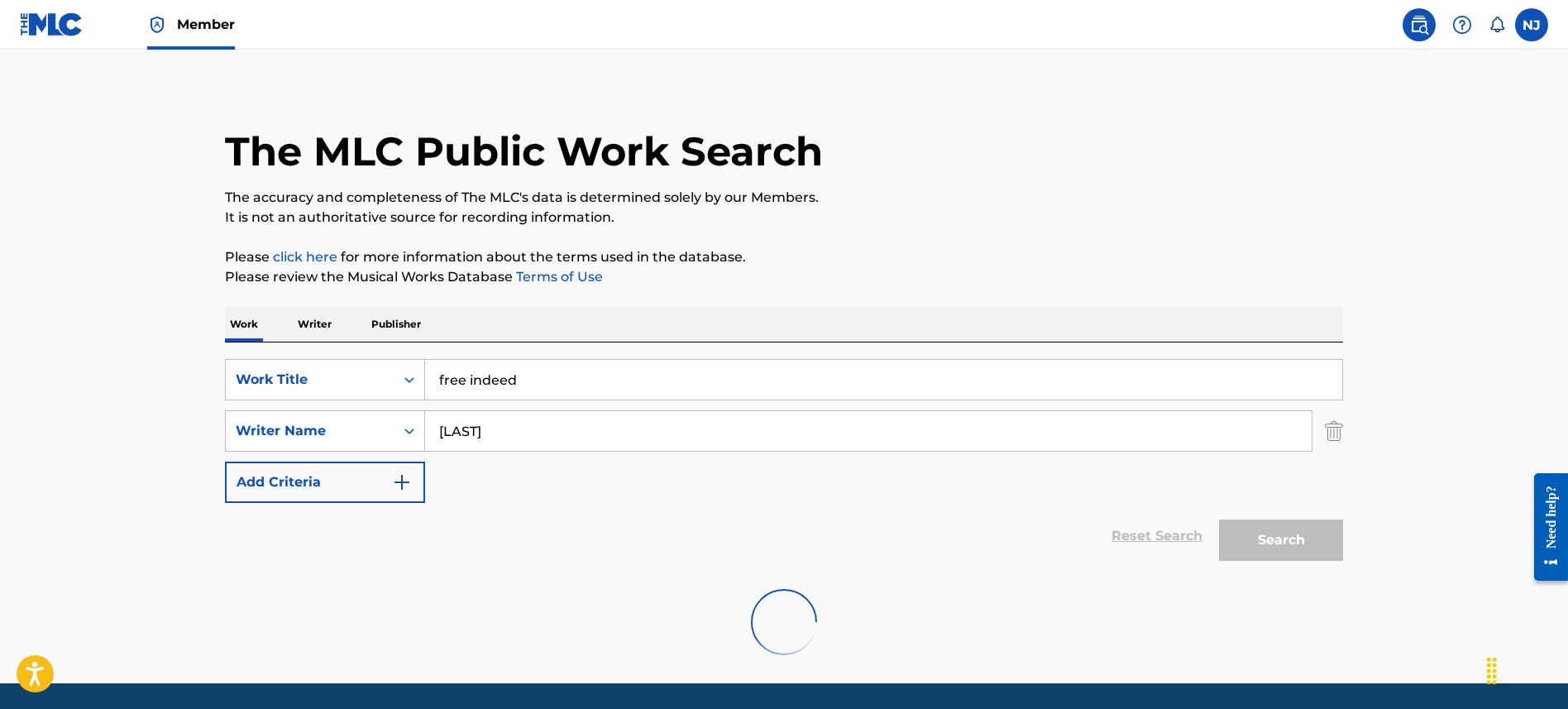 scroll, scrollTop: 9, scrollLeft: 0, axis: vertical 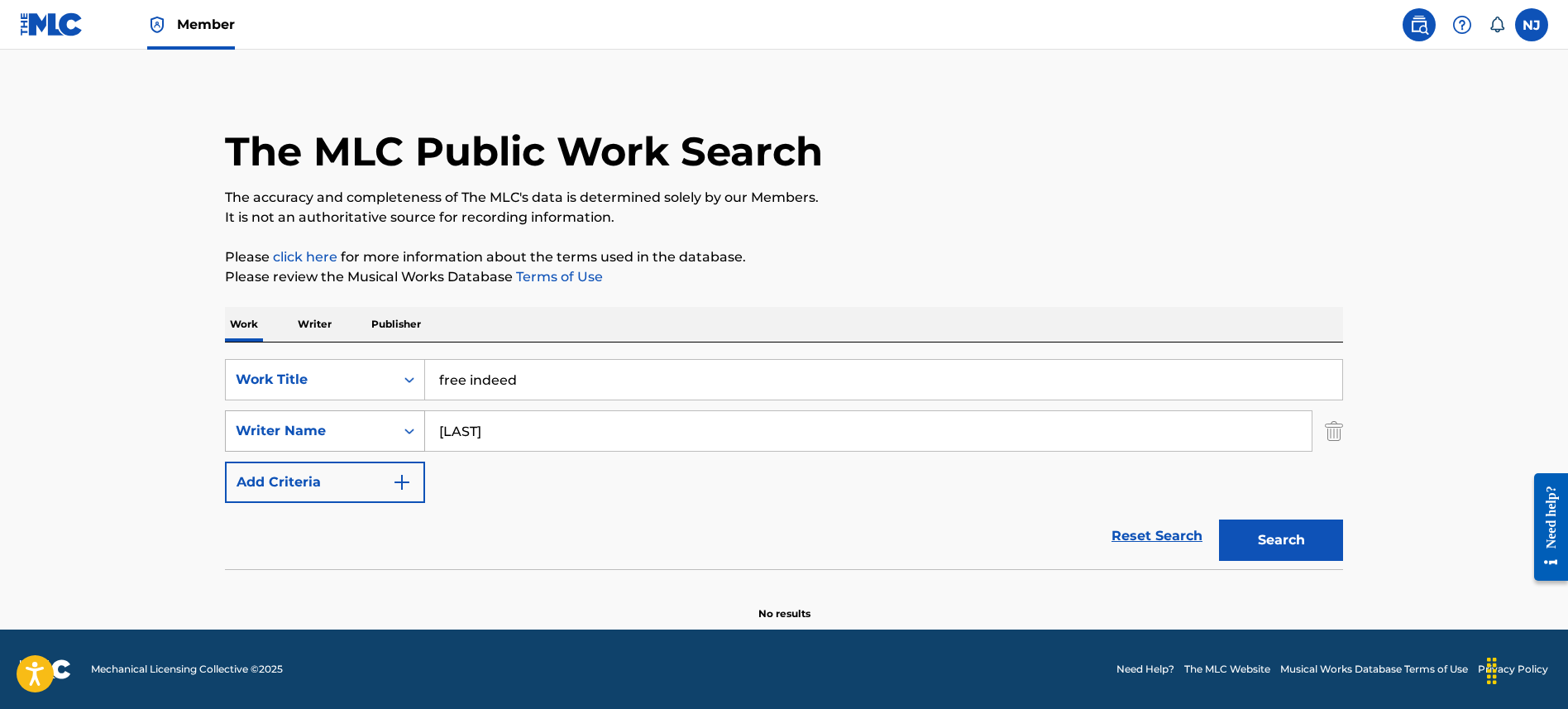drag, startPoint x: 547, startPoint y: 429, endPoint x: 308, endPoint y: 424, distance: 239.0523 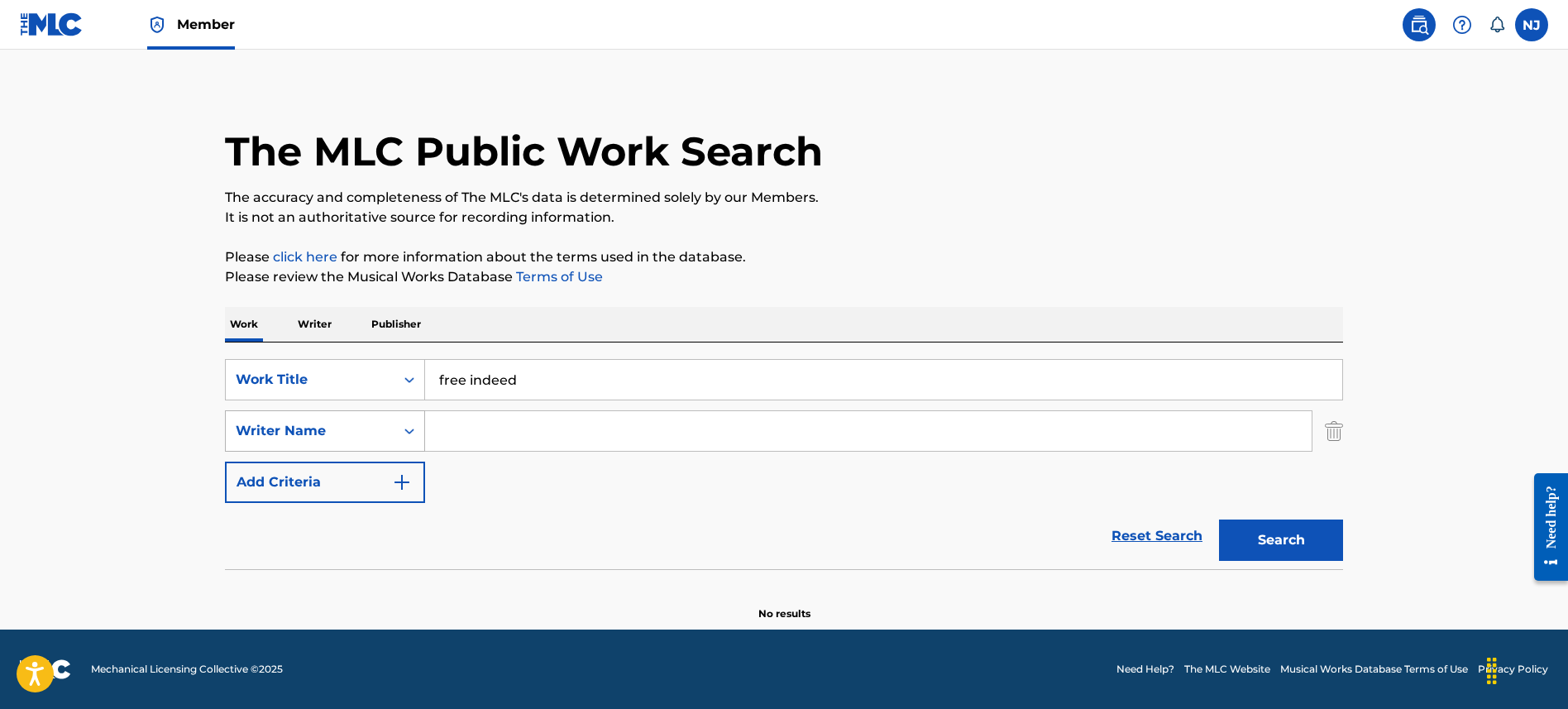 type 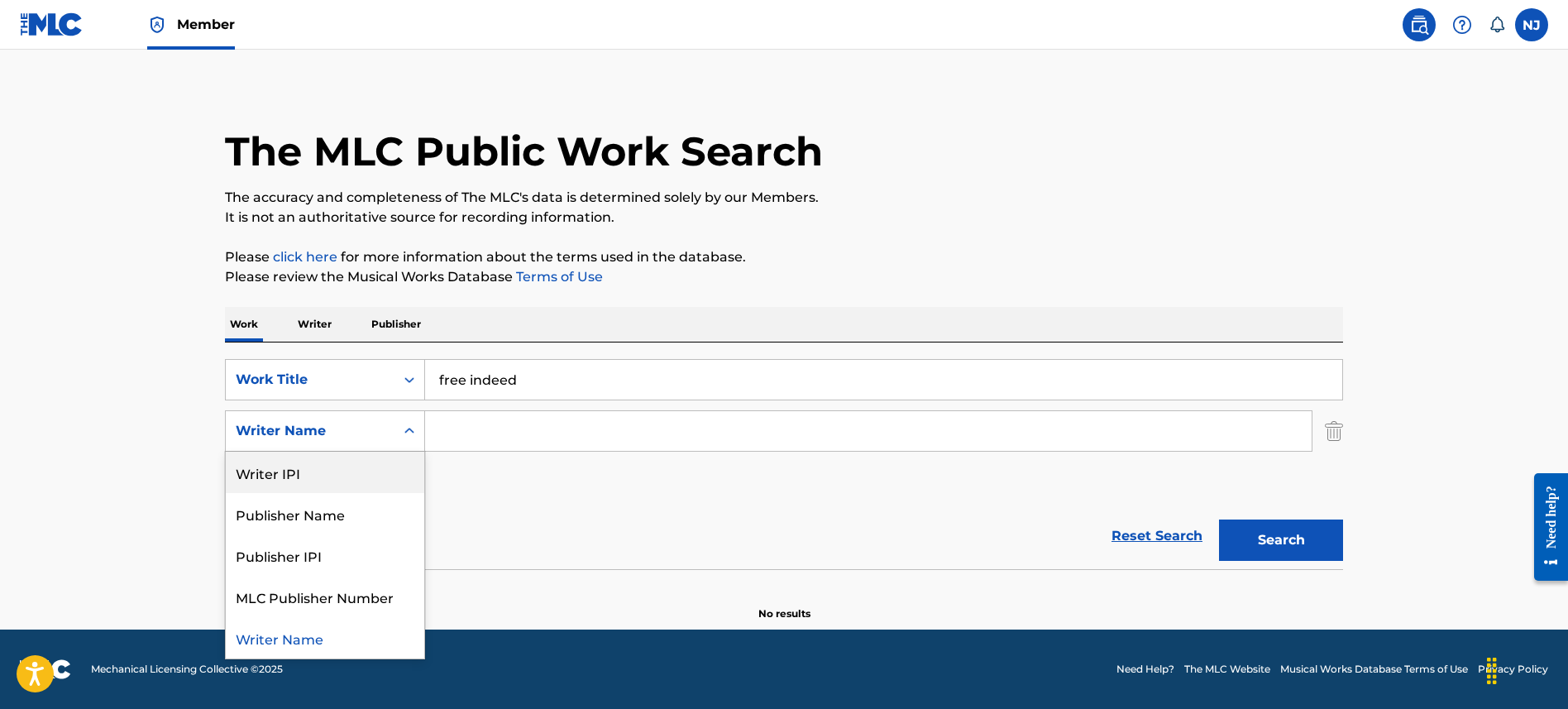 click on "Reset Search Search" at bounding box center (784, 536) 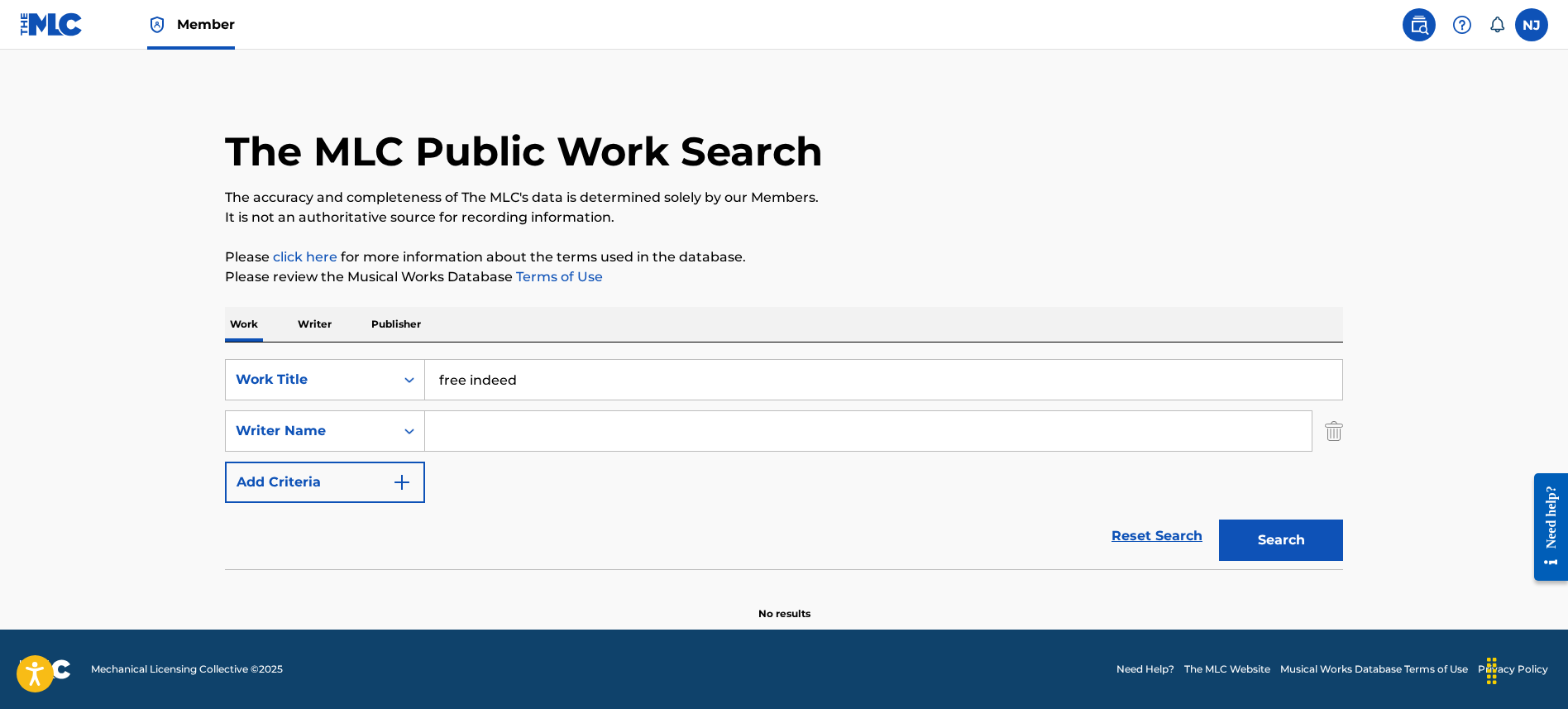 drag, startPoint x: 556, startPoint y: 379, endPoint x: 232, endPoint y: 343, distance: 325.99386 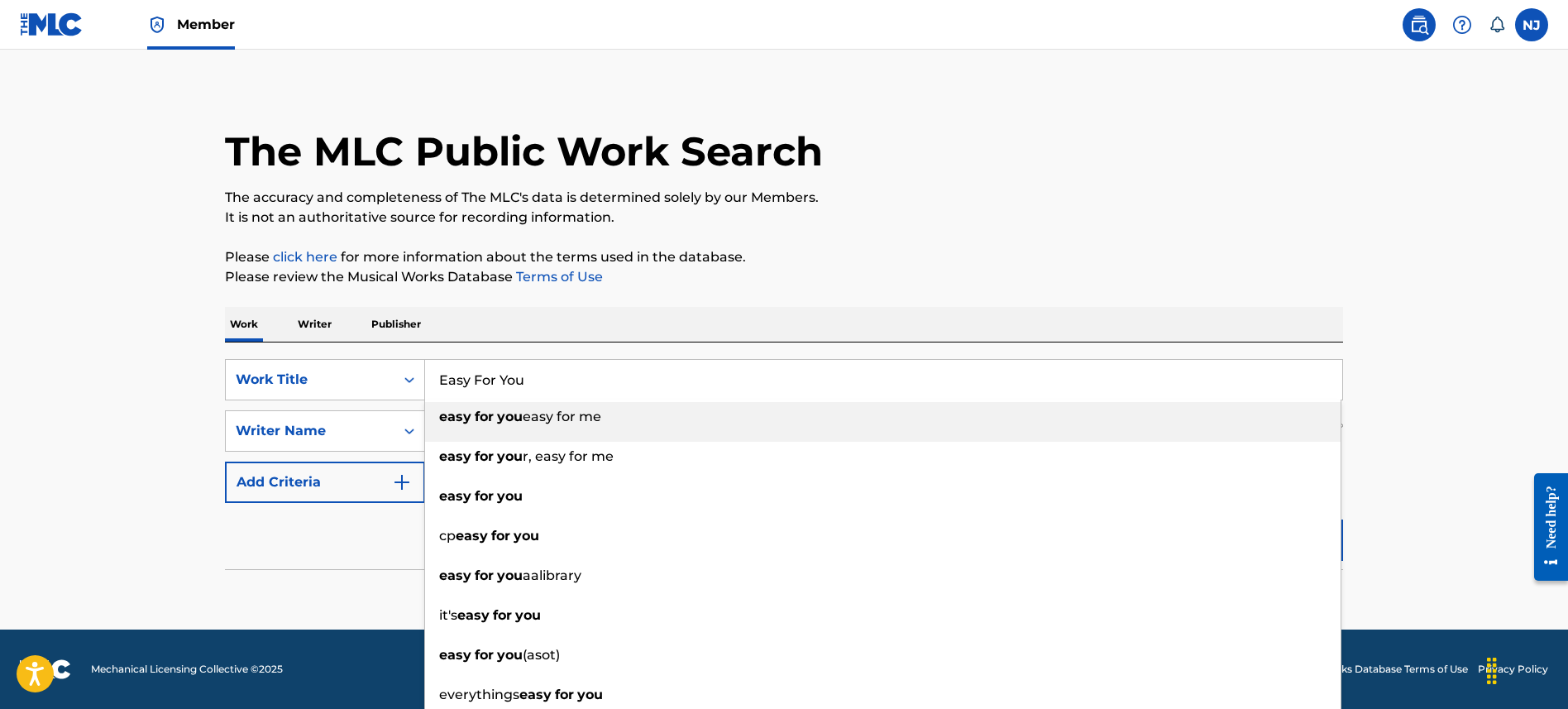 type on "Easy For You" 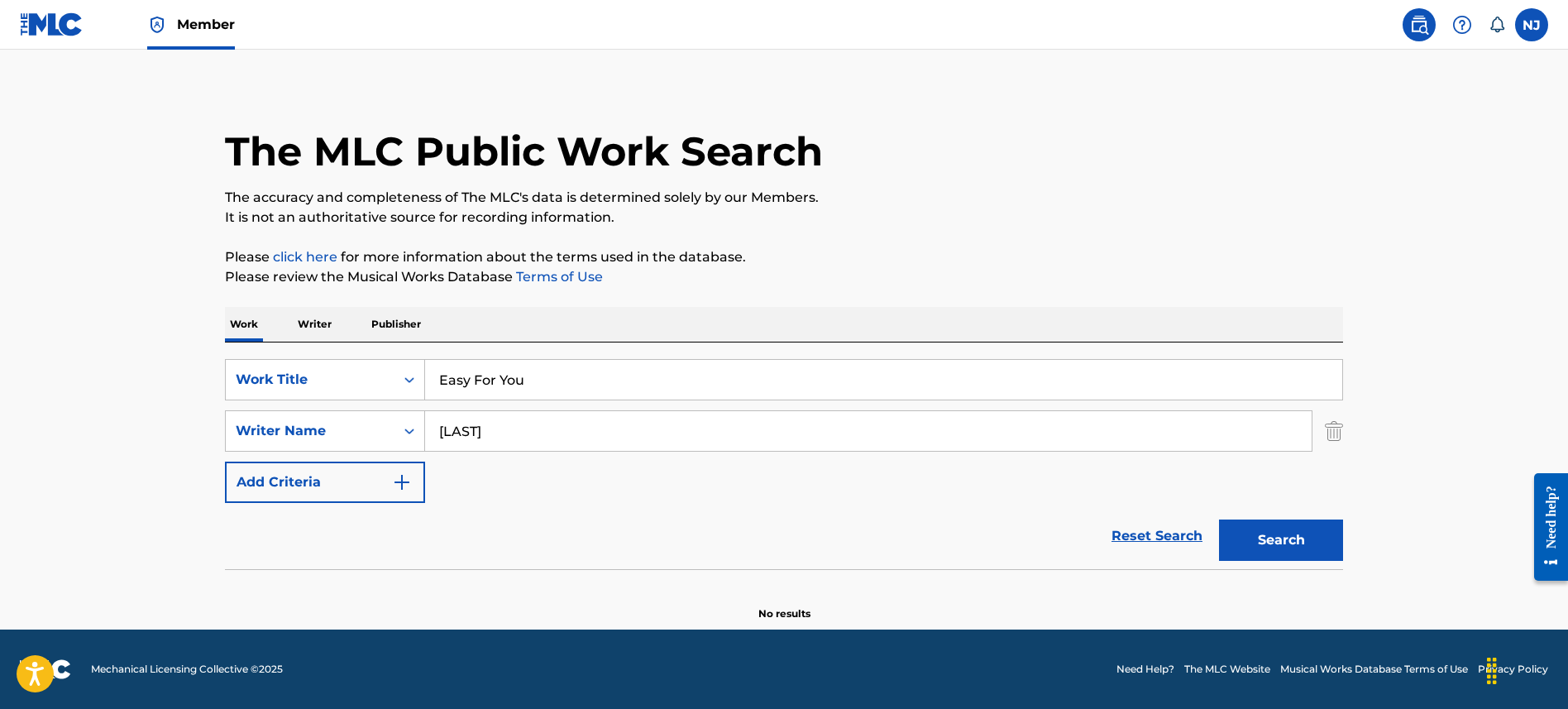 type on "[LAST]" 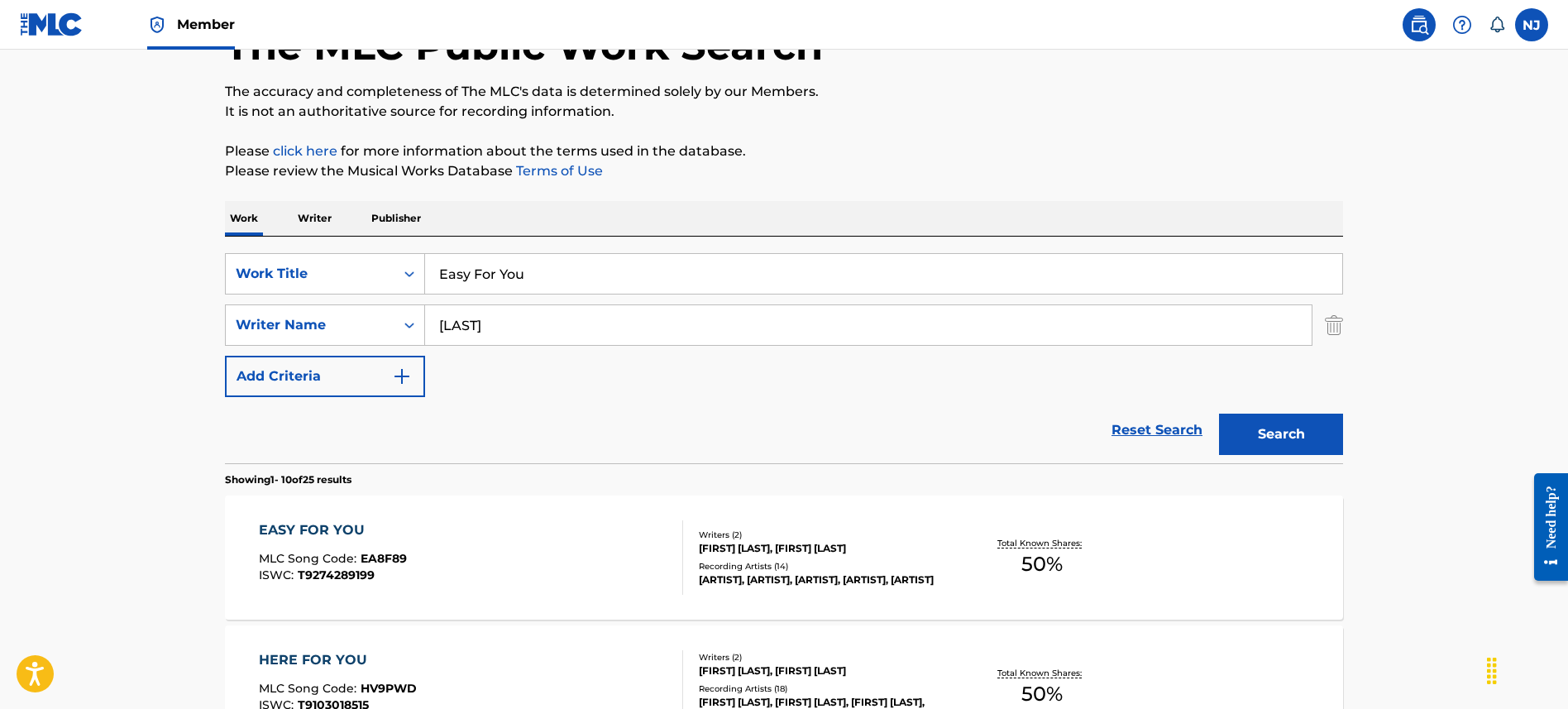 scroll, scrollTop: 117, scrollLeft: 0, axis: vertical 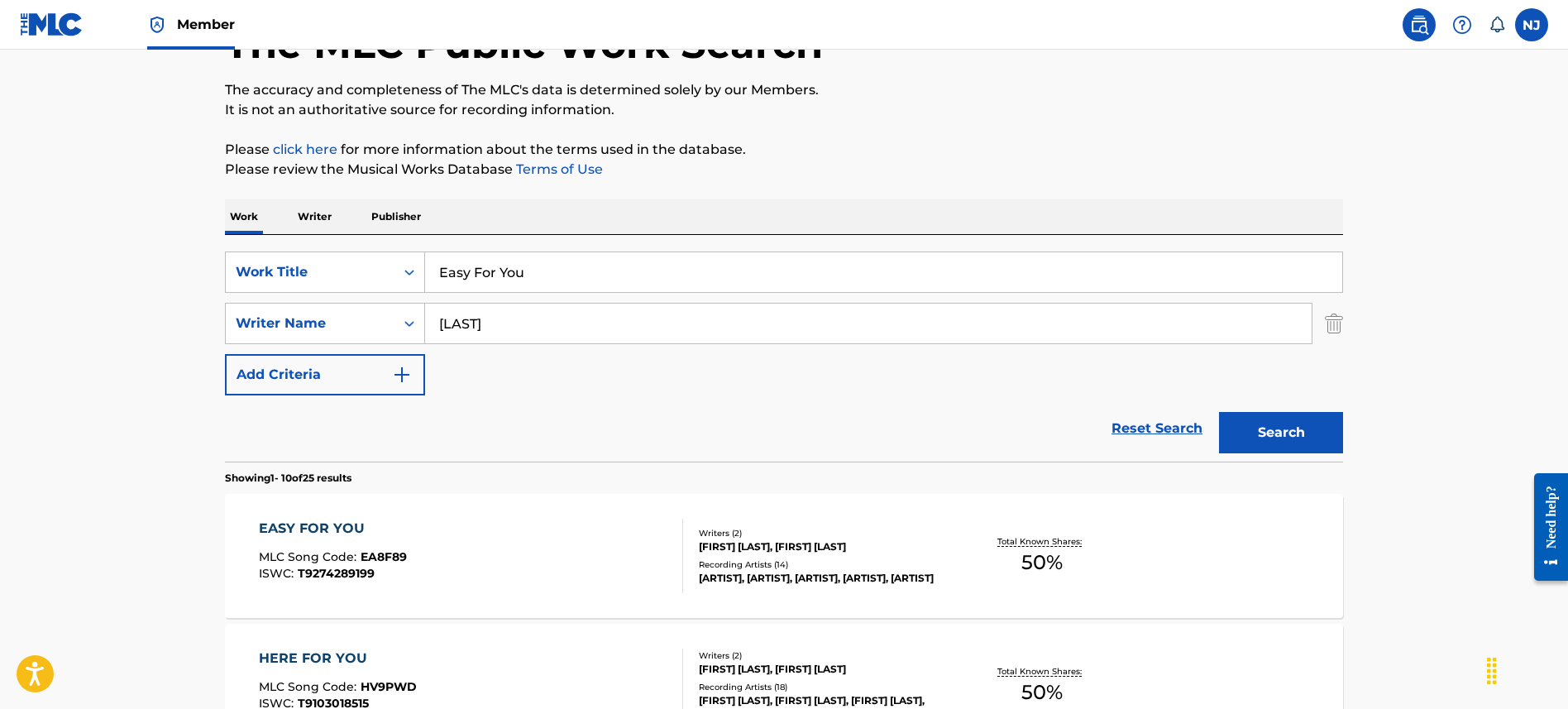 click on "EASY FOR YOU" at bounding box center [332, 529] 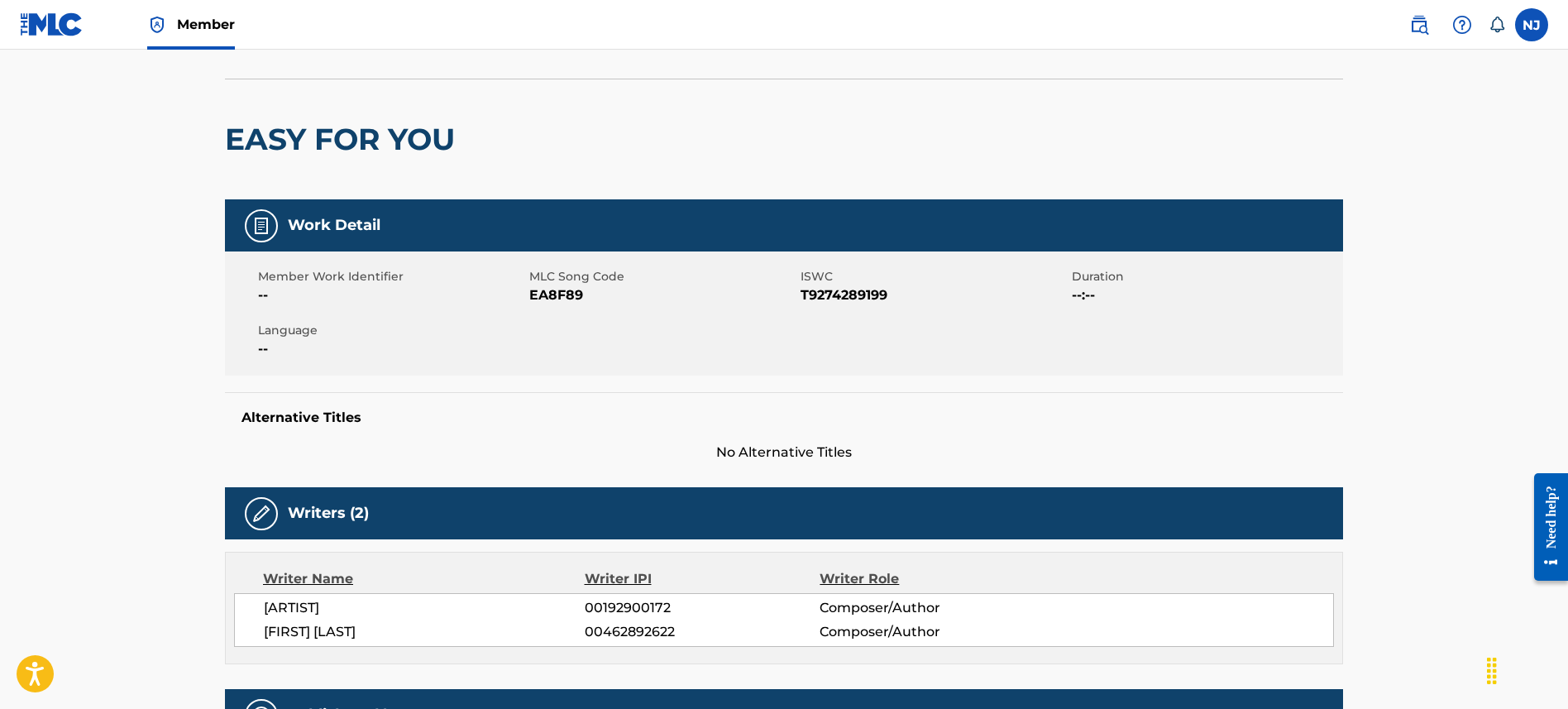 scroll, scrollTop: 0, scrollLeft: 0, axis: both 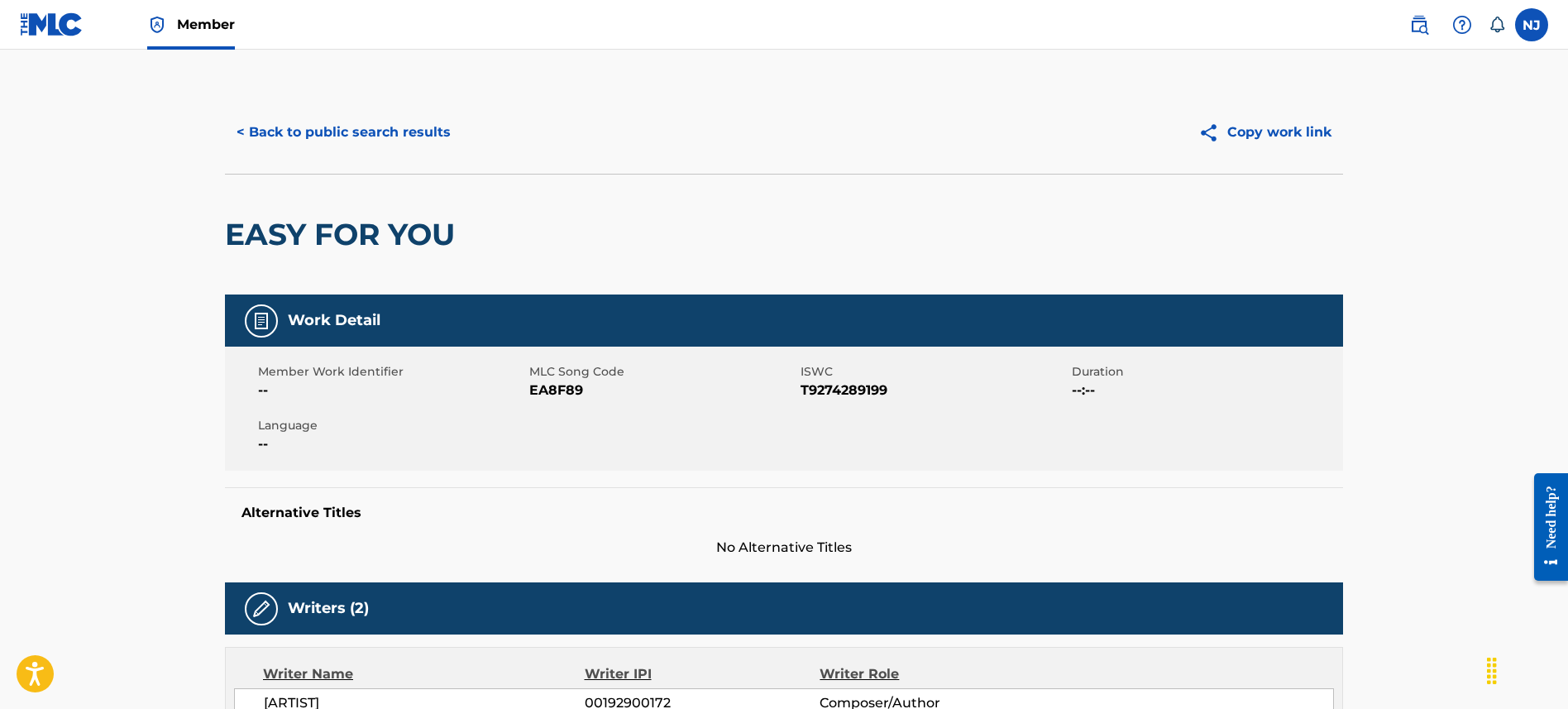 click on "< Back to public search results" at bounding box center (343, 132) 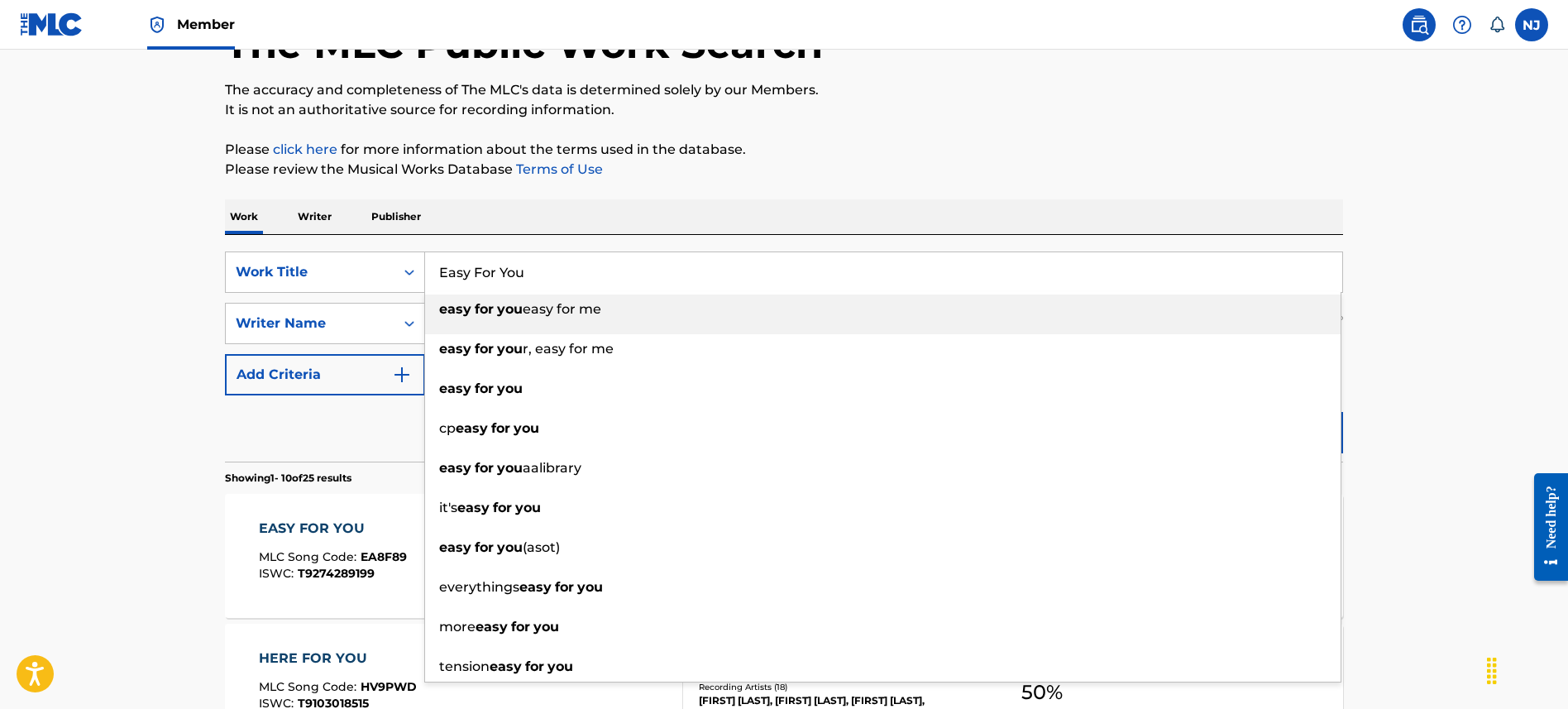 drag, startPoint x: 550, startPoint y: 275, endPoint x: 272, endPoint y: 244, distance: 279.72308 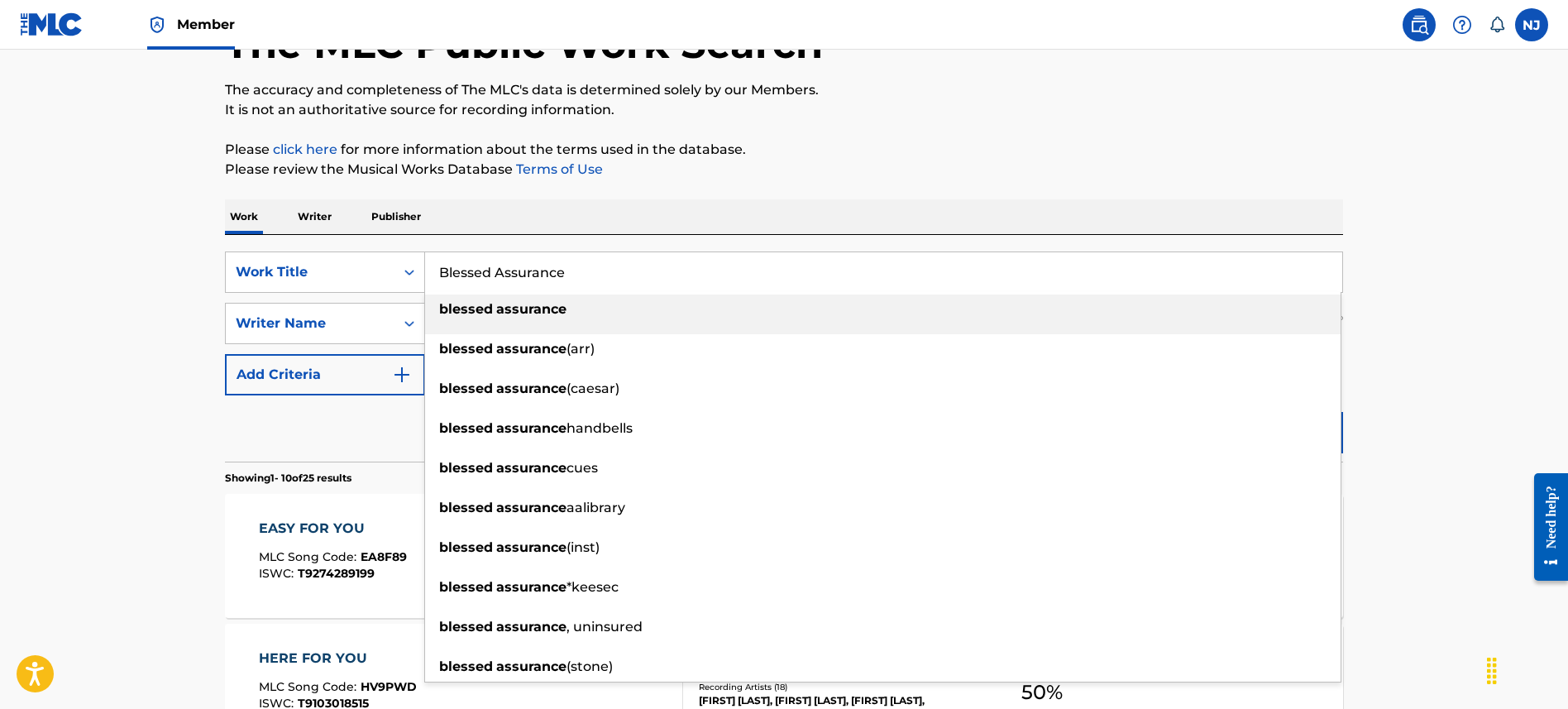 type on "Blessed Assurance" 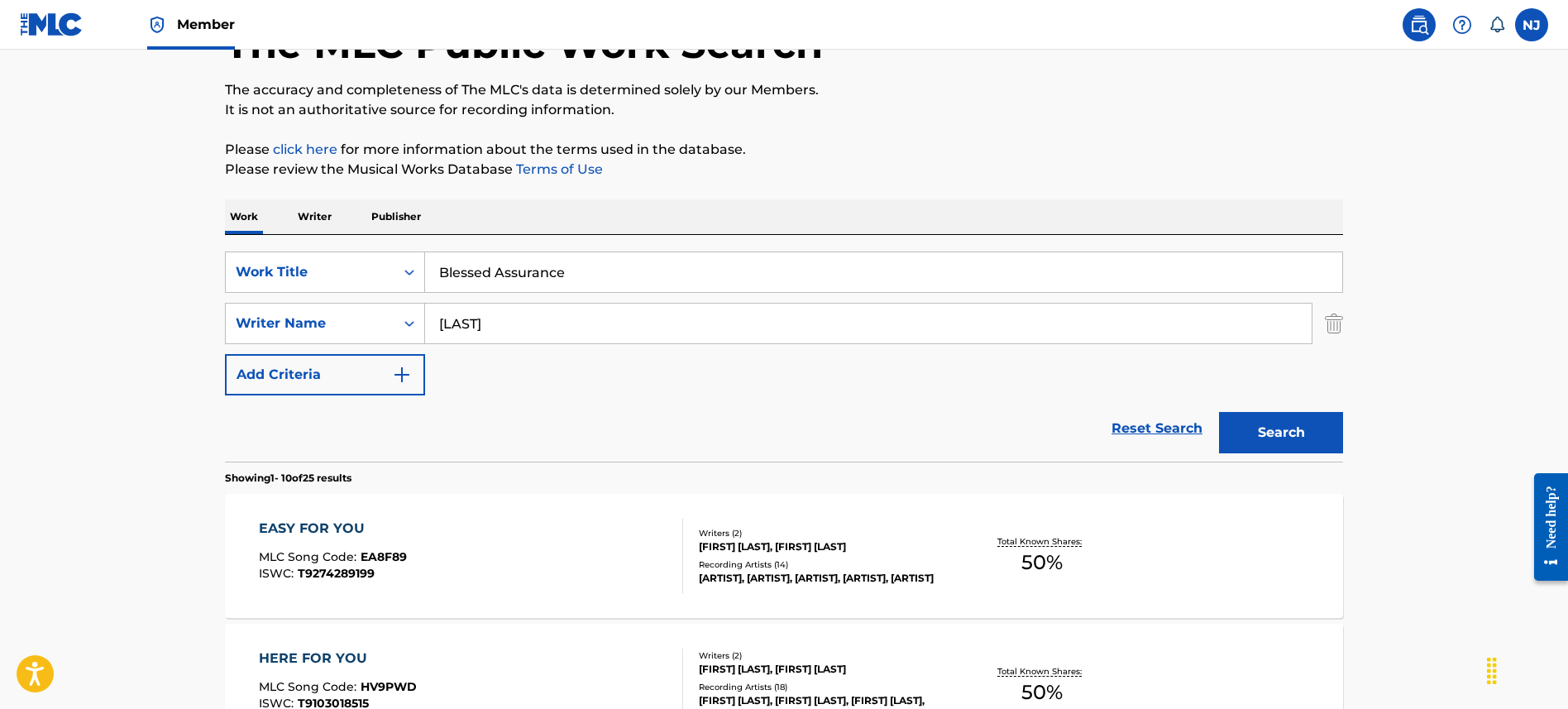 drag, startPoint x: 535, startPoint y: 328, endPoint x: 182, endPoint y: 310, distance: 353.45863 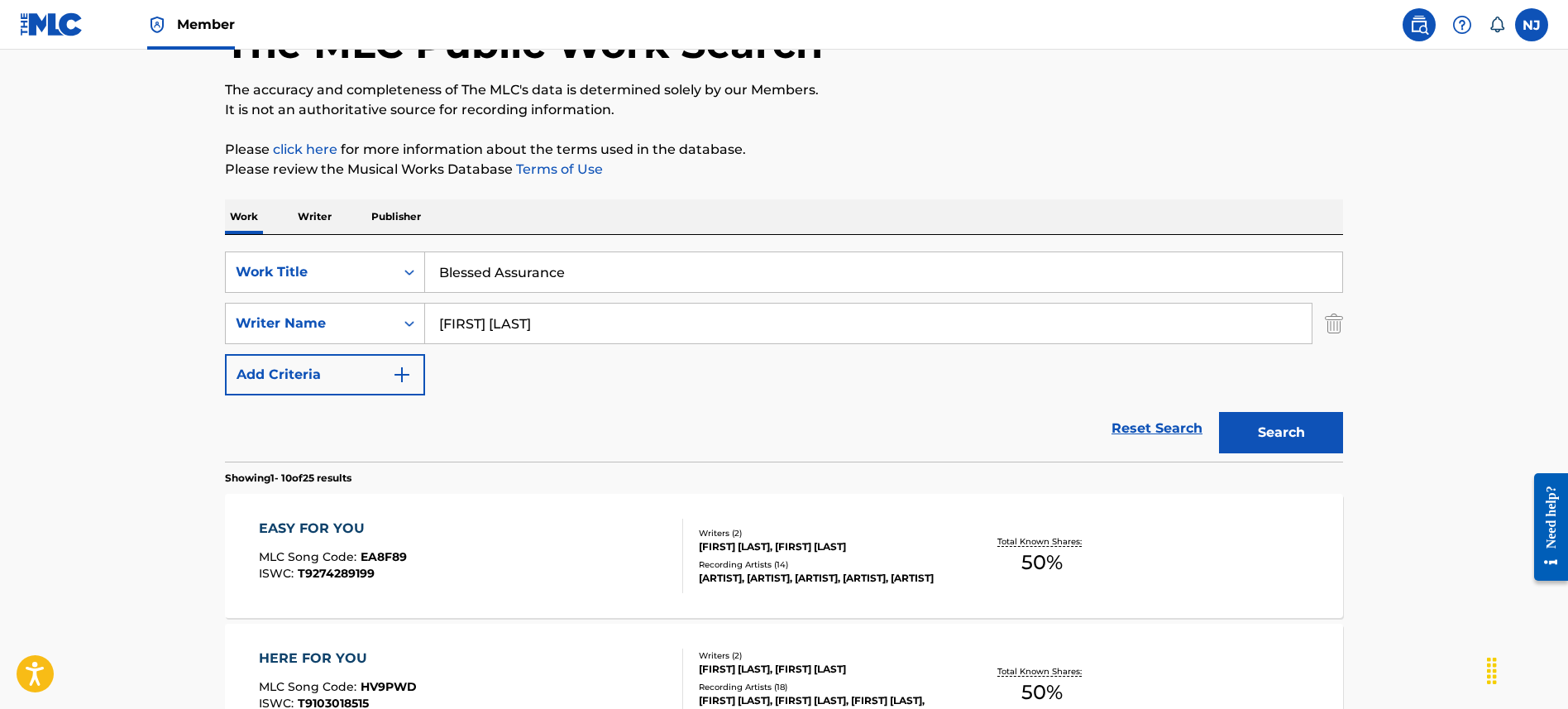 type on "[FIRST] [LAST]" 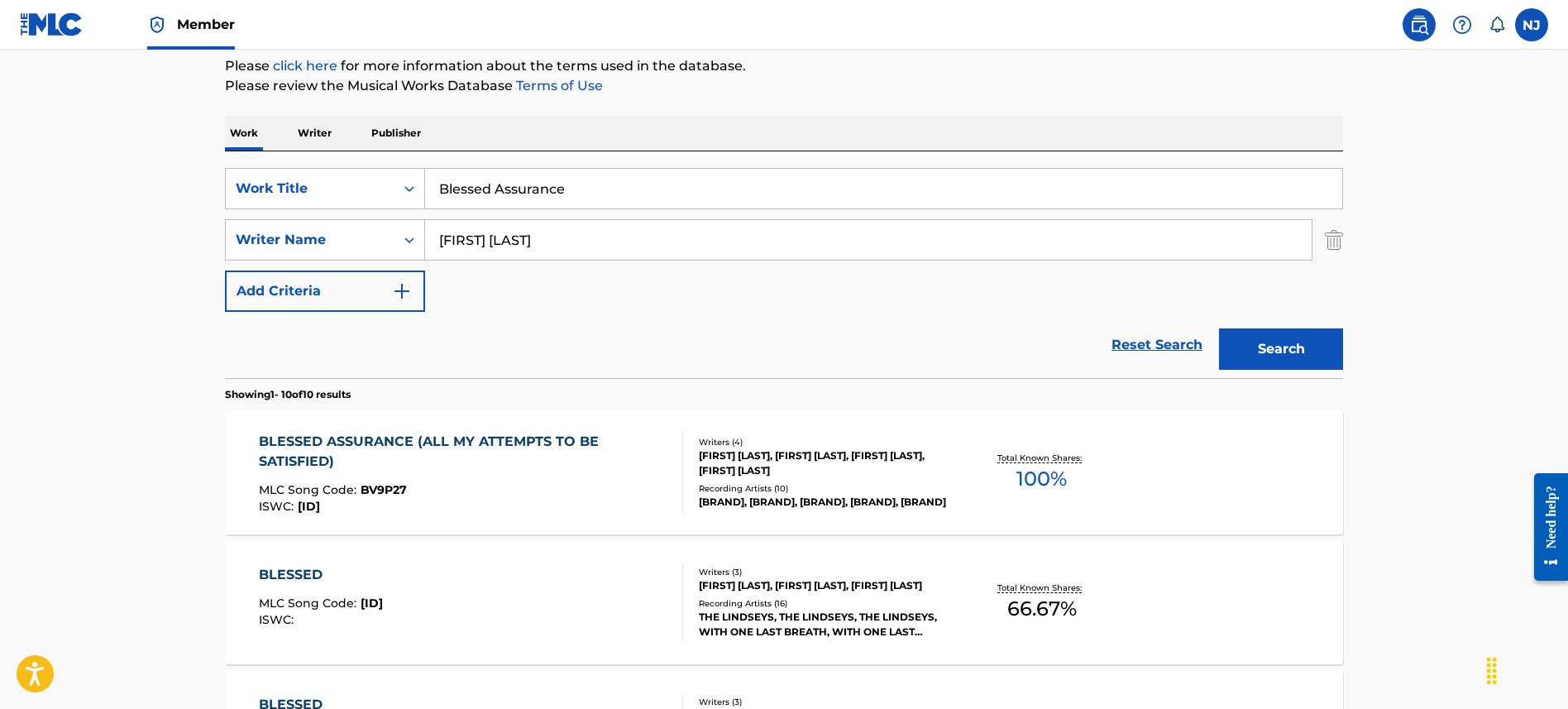 scroll, scrollTop: 227, scrollLeft: 0, axis: vertical 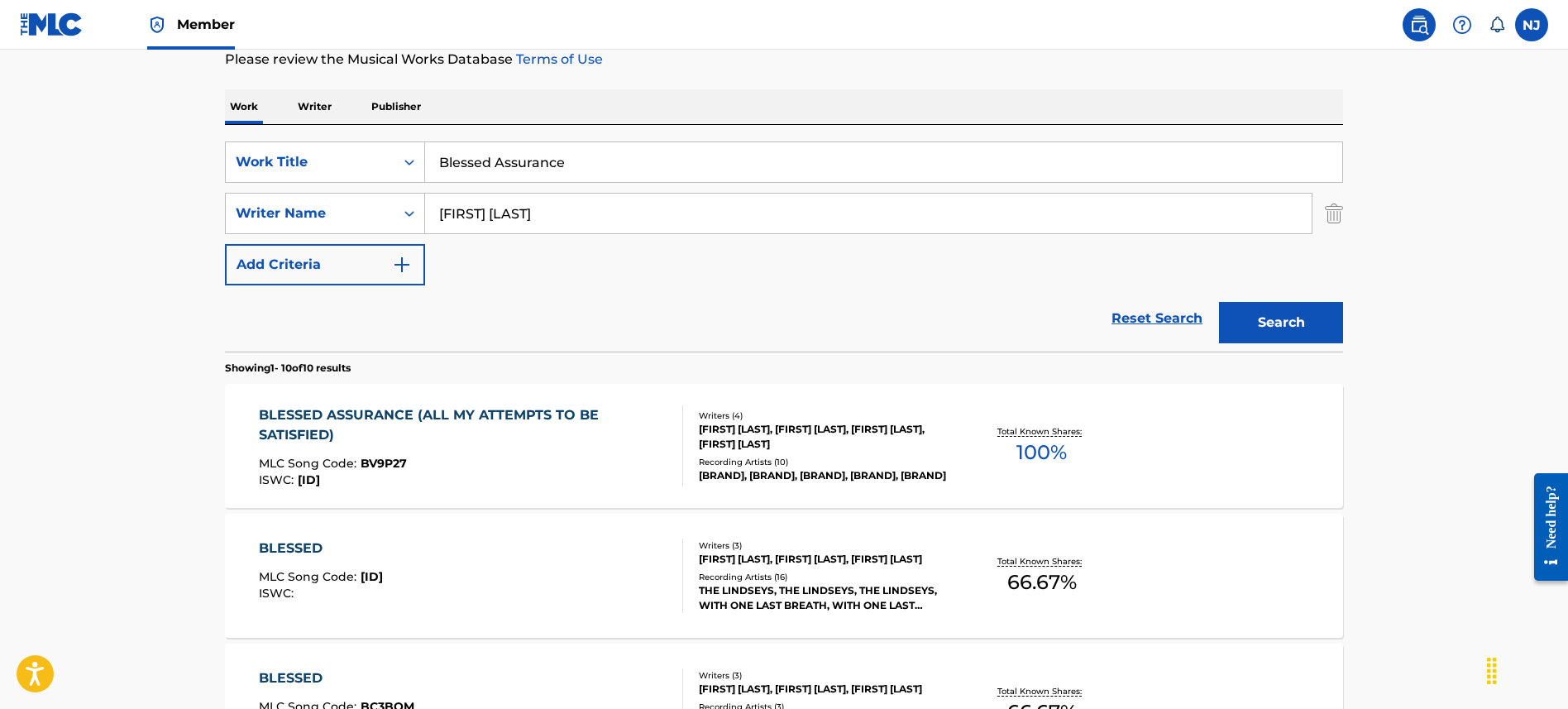 click on "BLESSED ASSURANCE (ALL MY ATTEMPTS TO BE SATISFIED)" at bounding box center [464, 425] 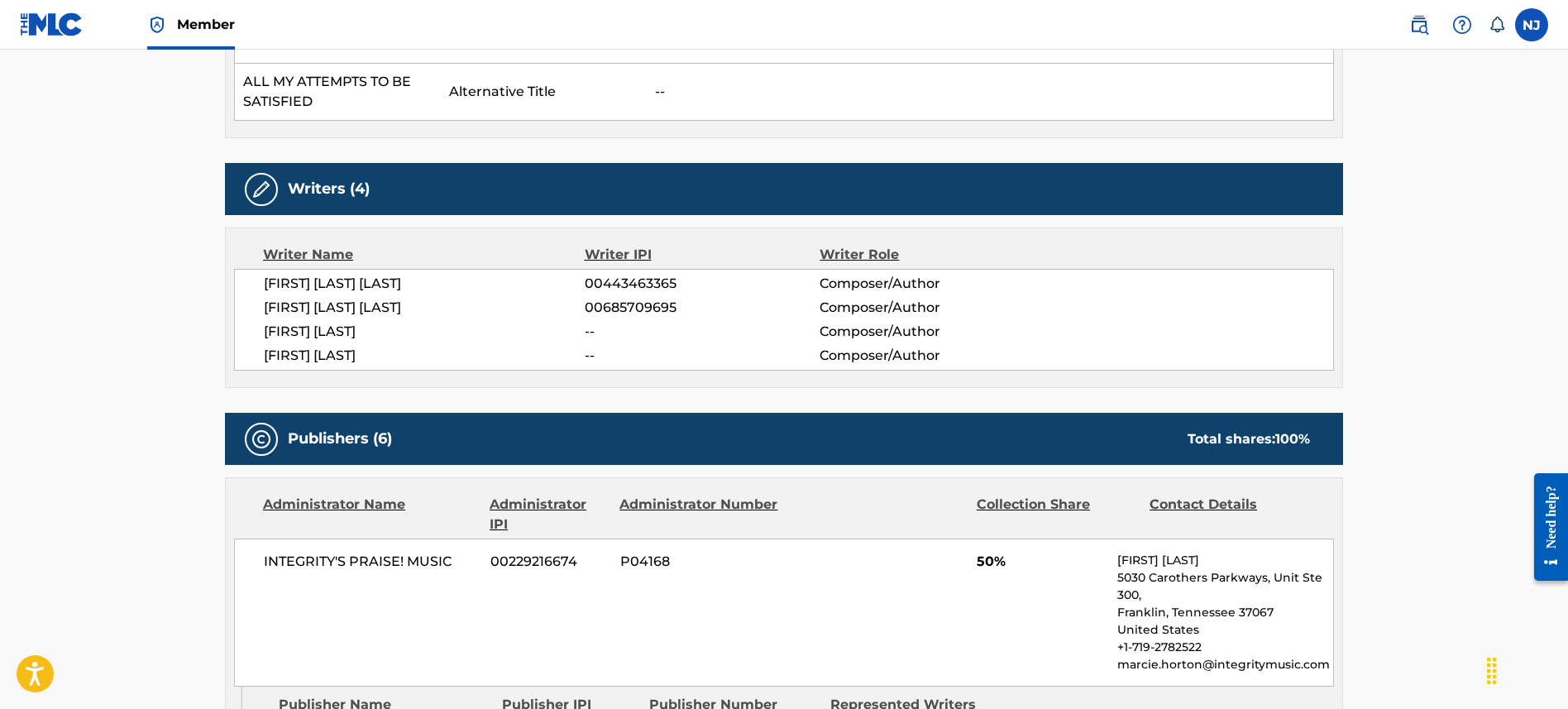 scroll, scrollTop: 50, scrollLeft: 0, axis: vertical 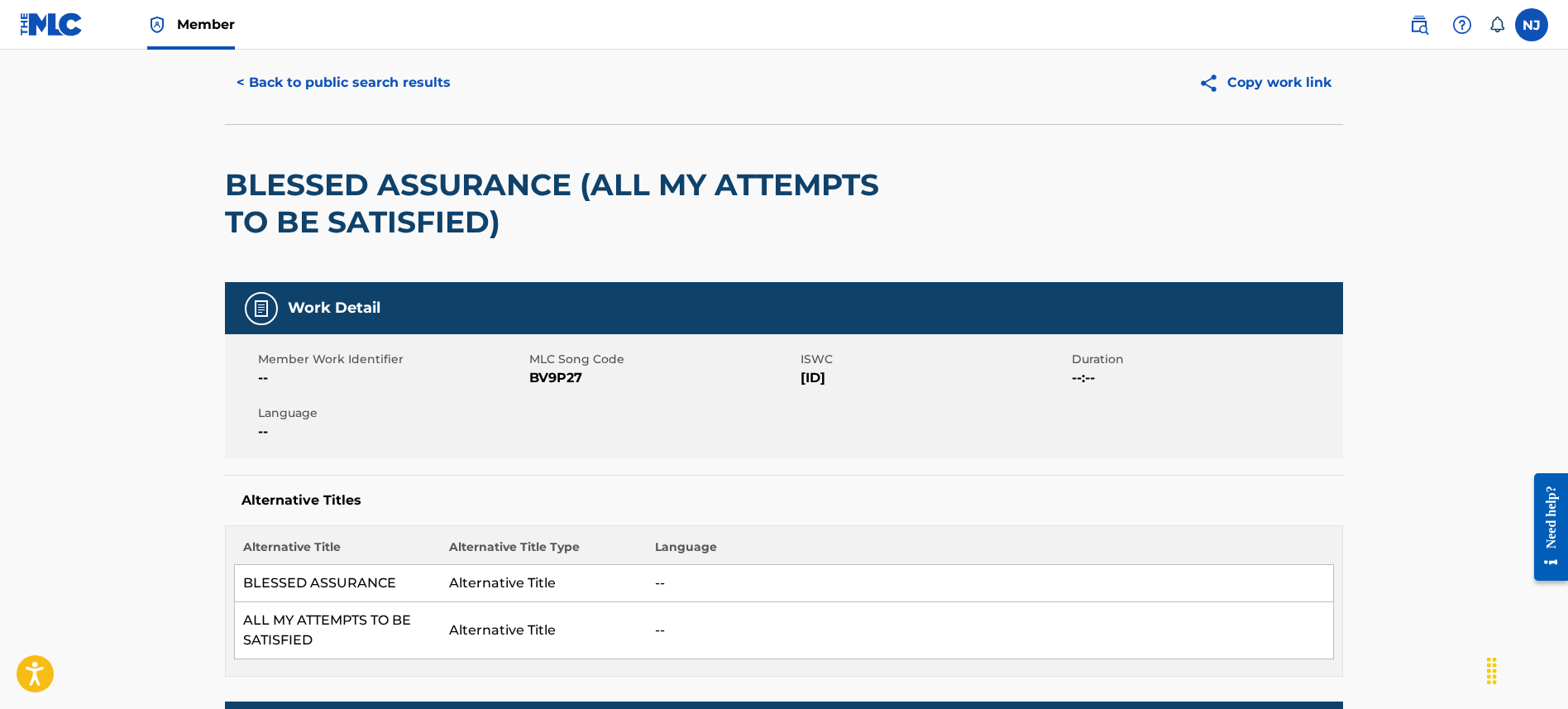 click on "< Back to public search results" at bounding box center [343, 83] 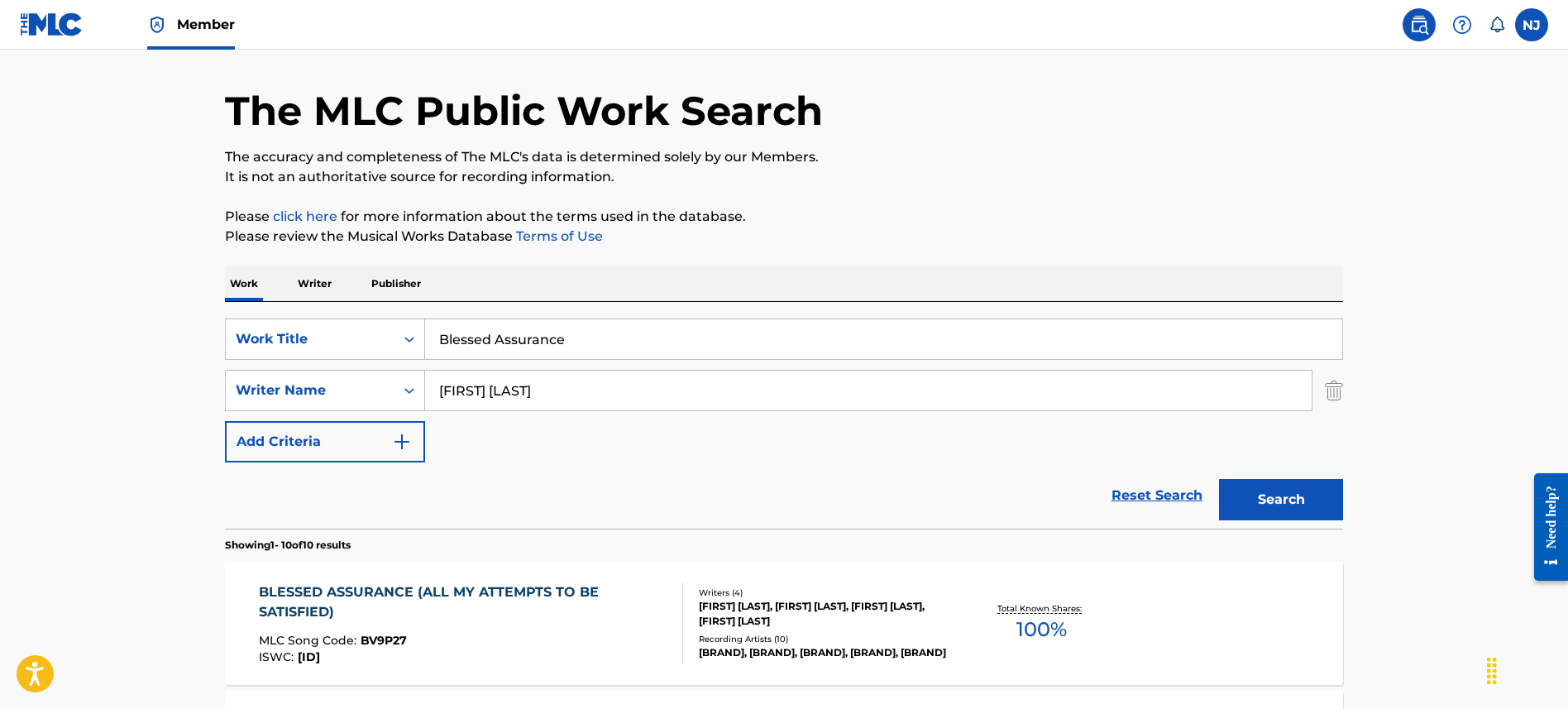 scroll, scrollTop: 227, scrollLeft: 0, axis: vertical 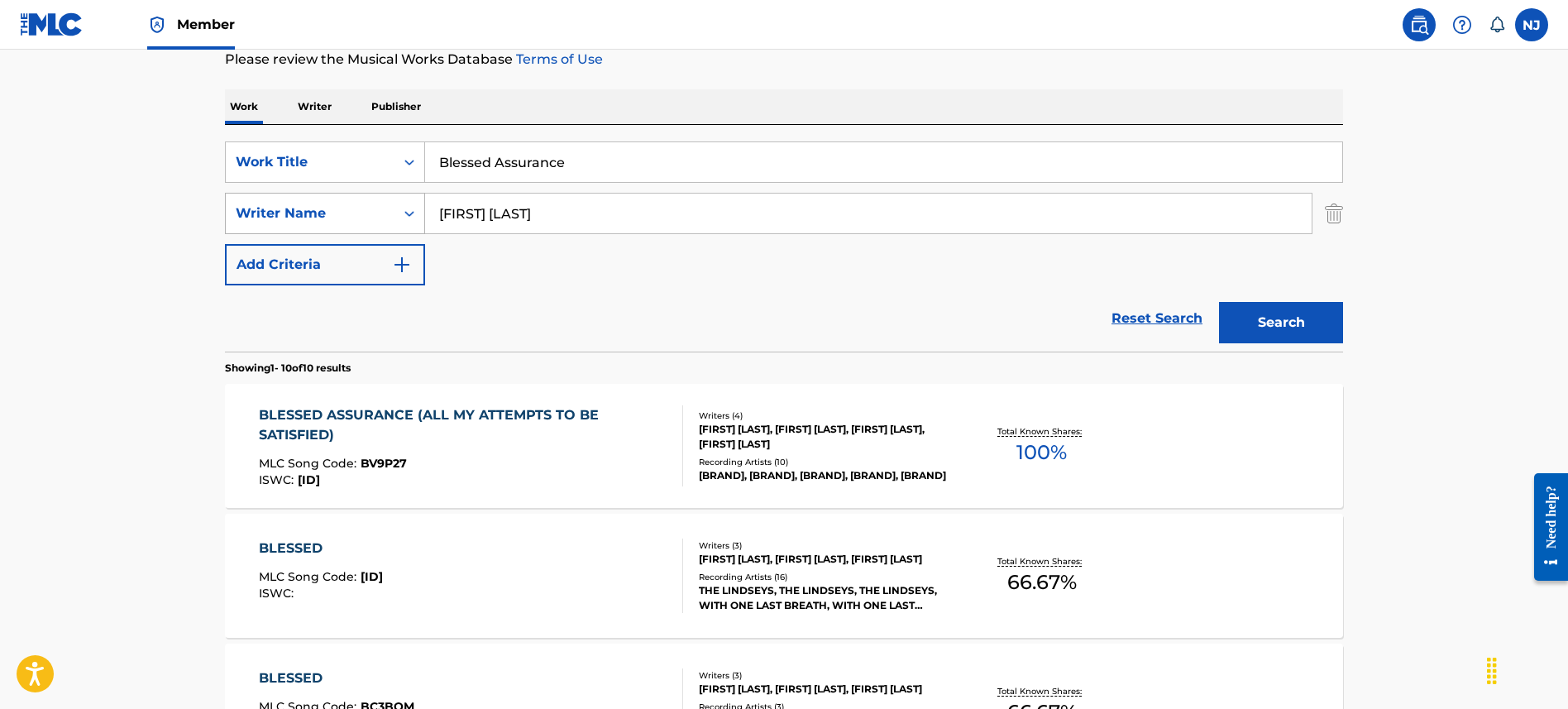 drag, startPoint x: 569, startPoint y: 211, endPoint x: 304, endPoint y: 195, distance: 265.48258 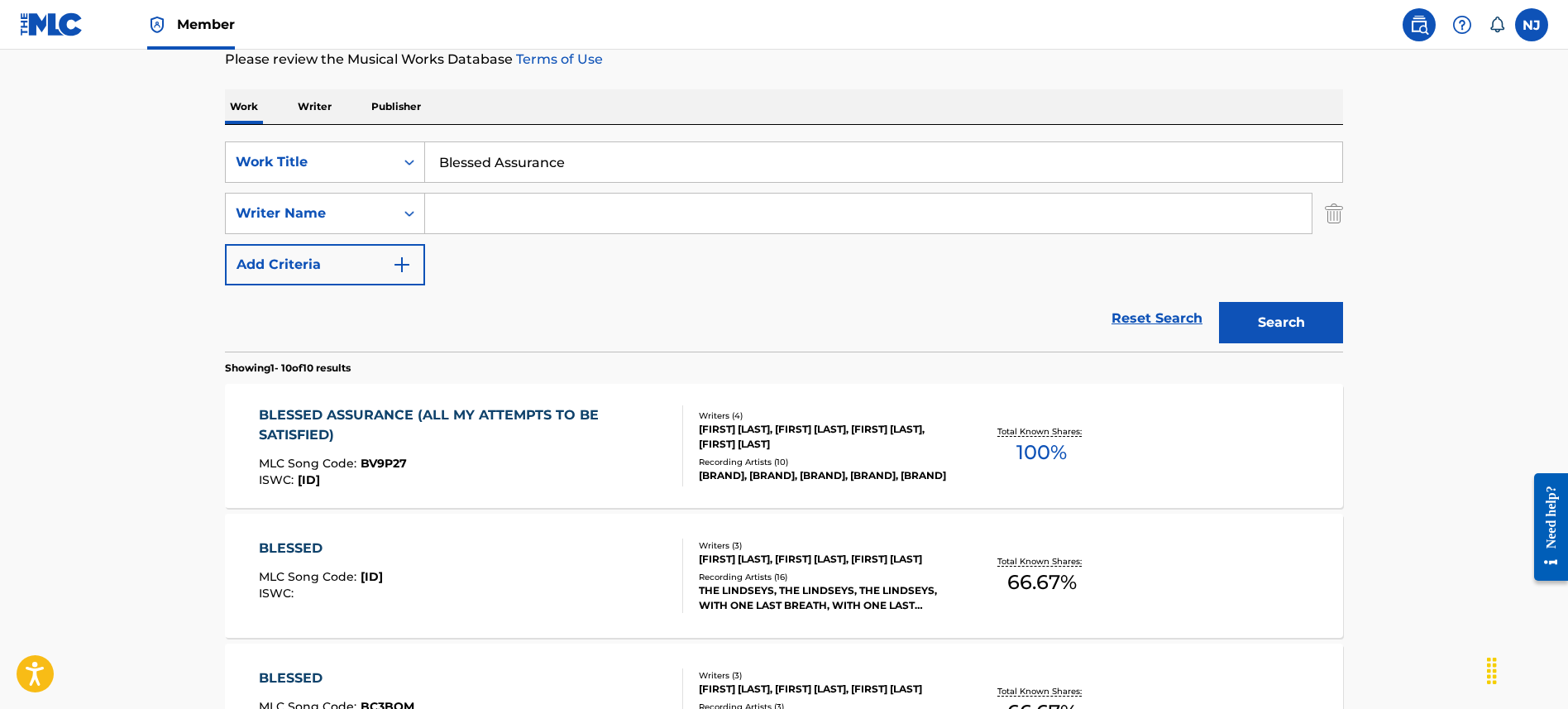 type 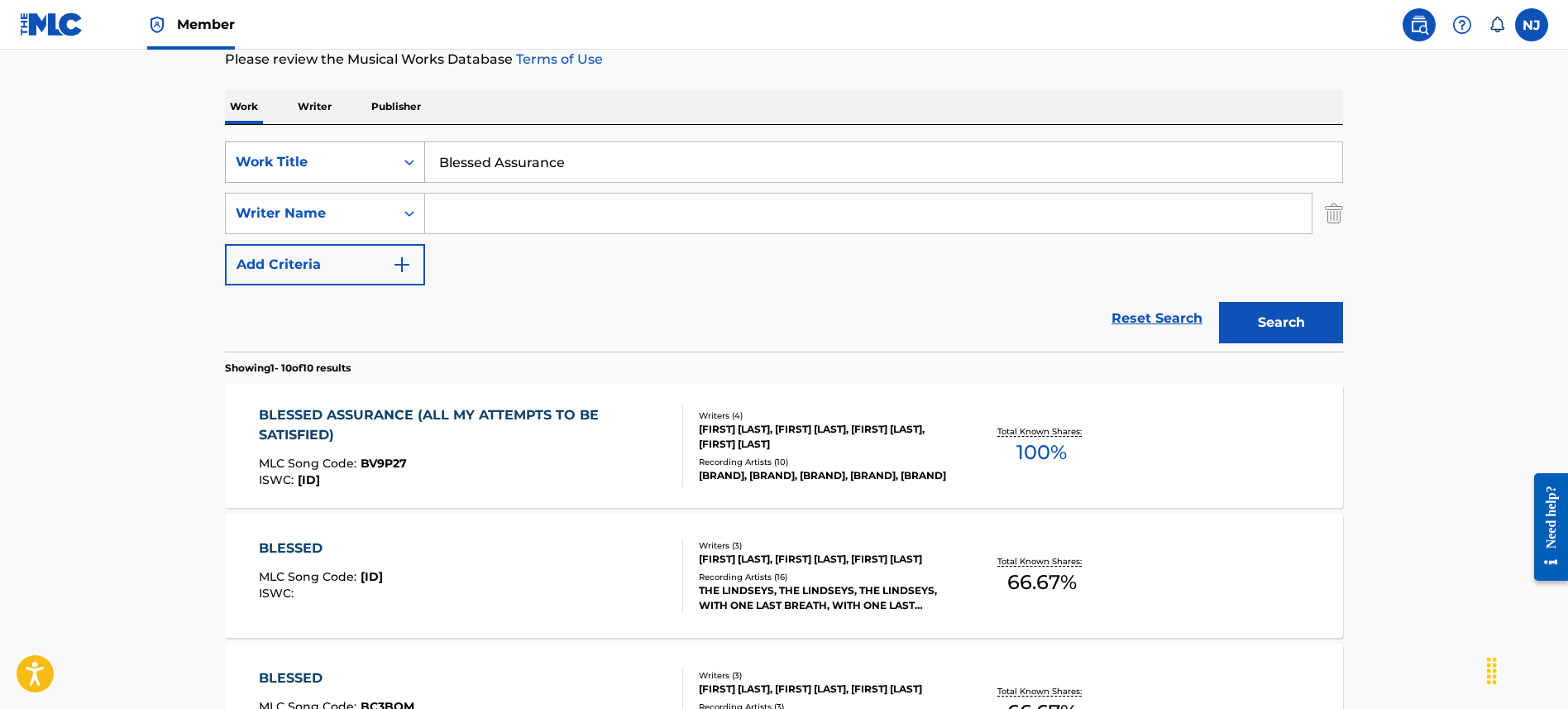 drag, startPoint x: 592, startPoint y: 158, endPoint x: 348, endPoint y: 155, distance: 244.01844 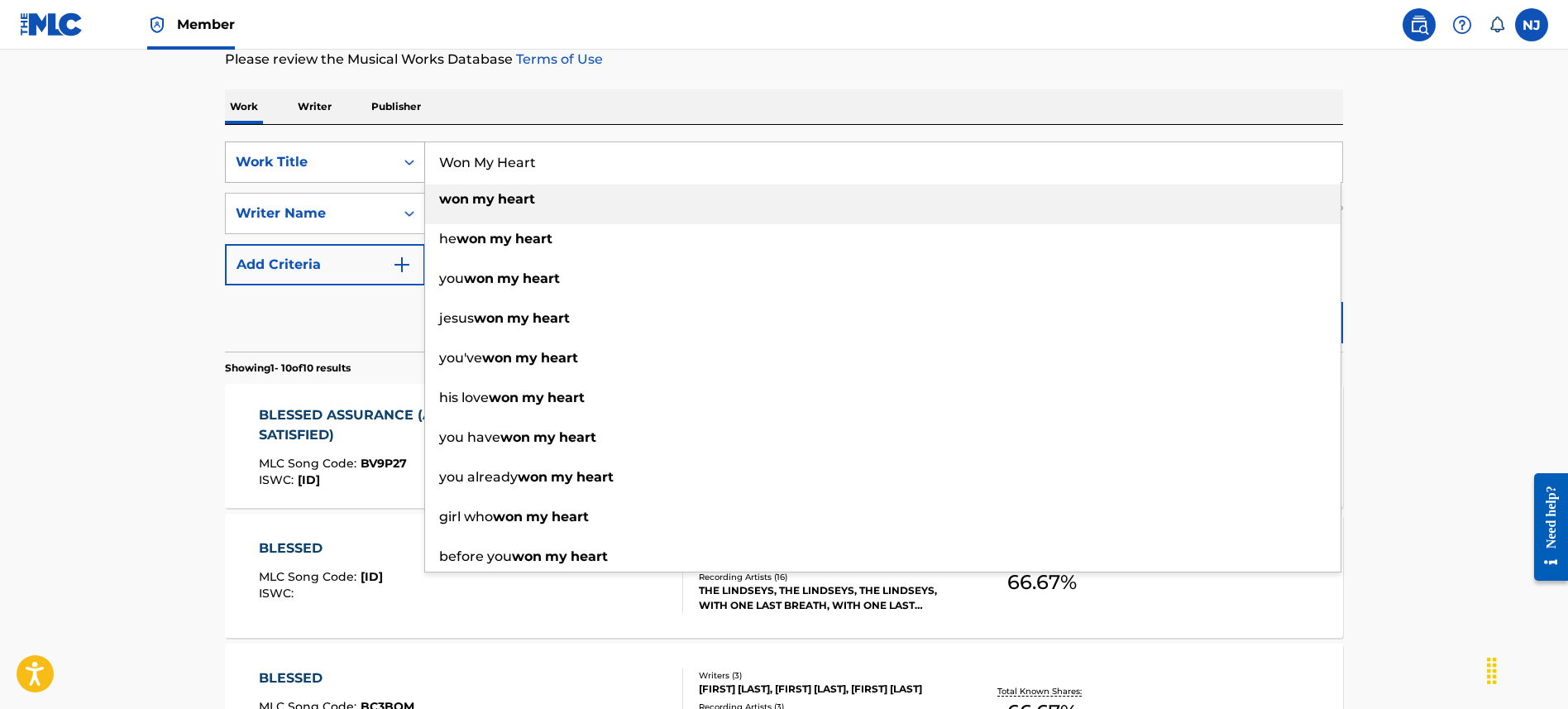 type on "Won My Heart" 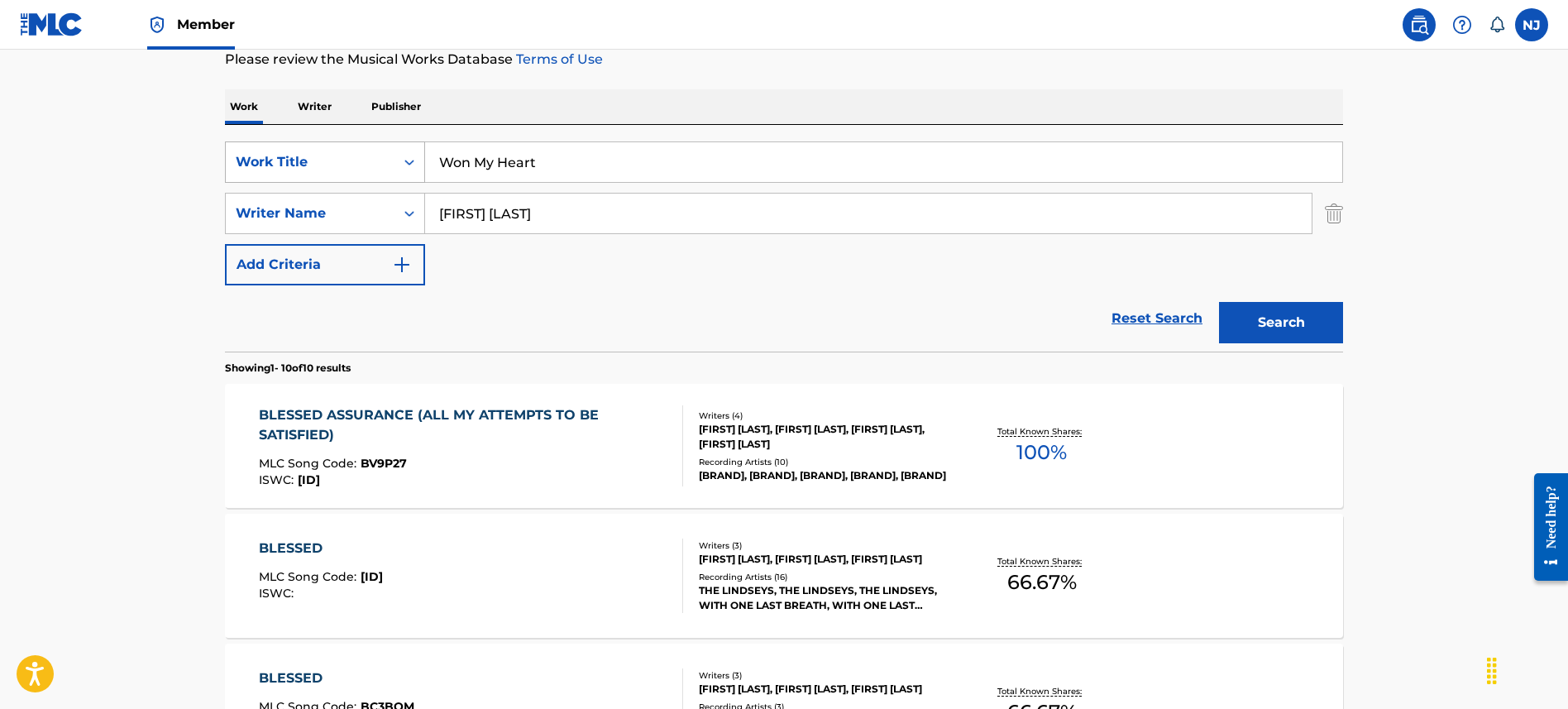 type on "[FIRST] [LAST]" 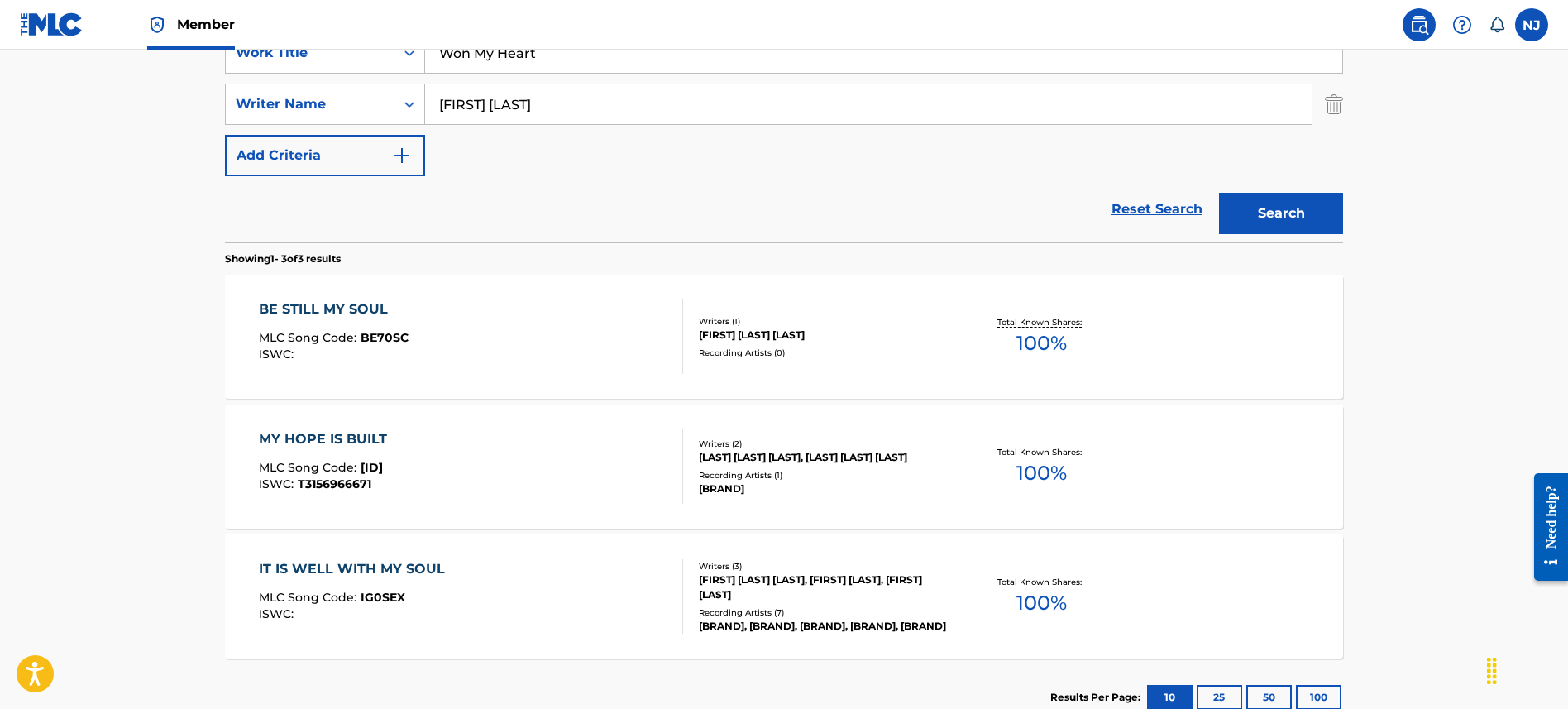 scroll, scrollTop: 208, scrollLeft: 0, axis: vertical 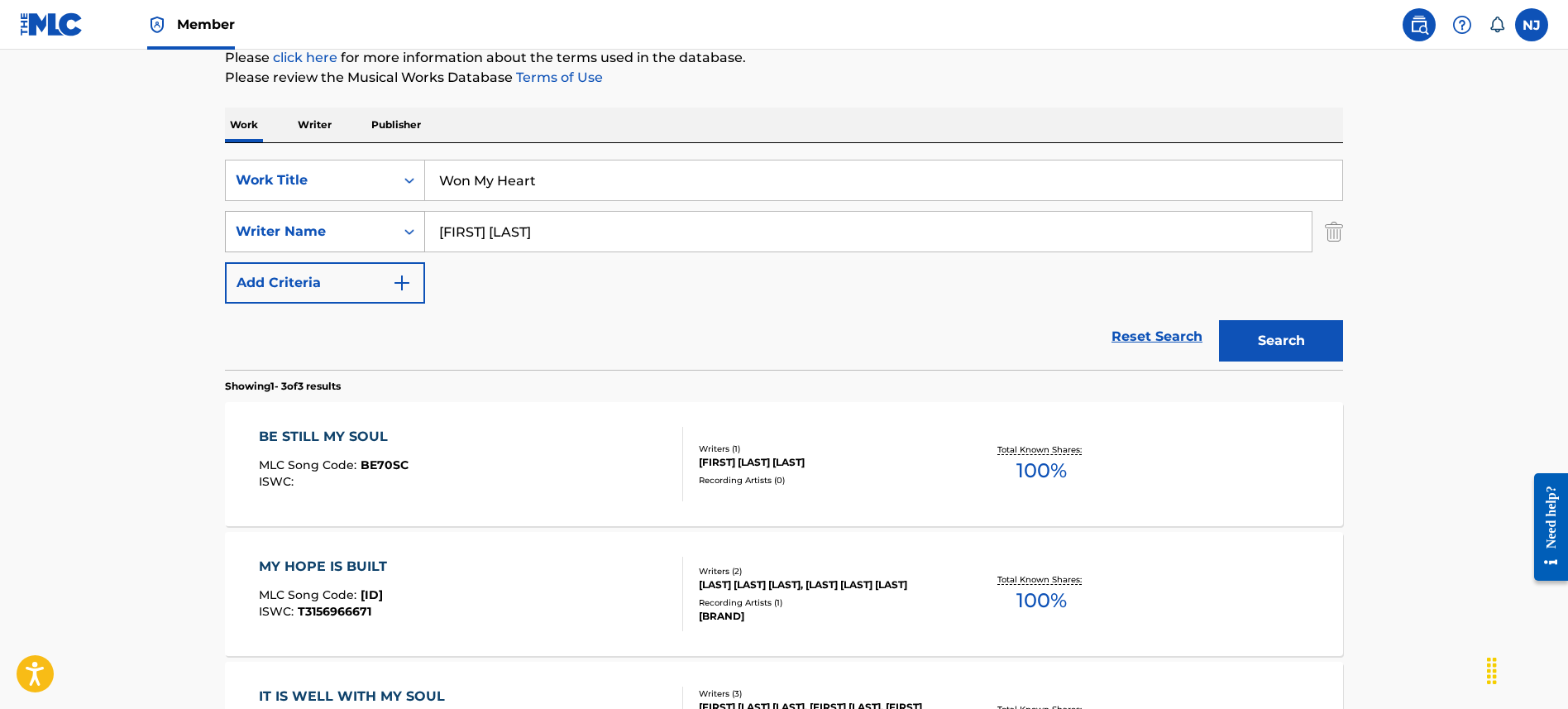 drag, startPoint x: 558, startPoint y: 224, endPoint x: 329, endPoint y: 218, distance: 229.0786 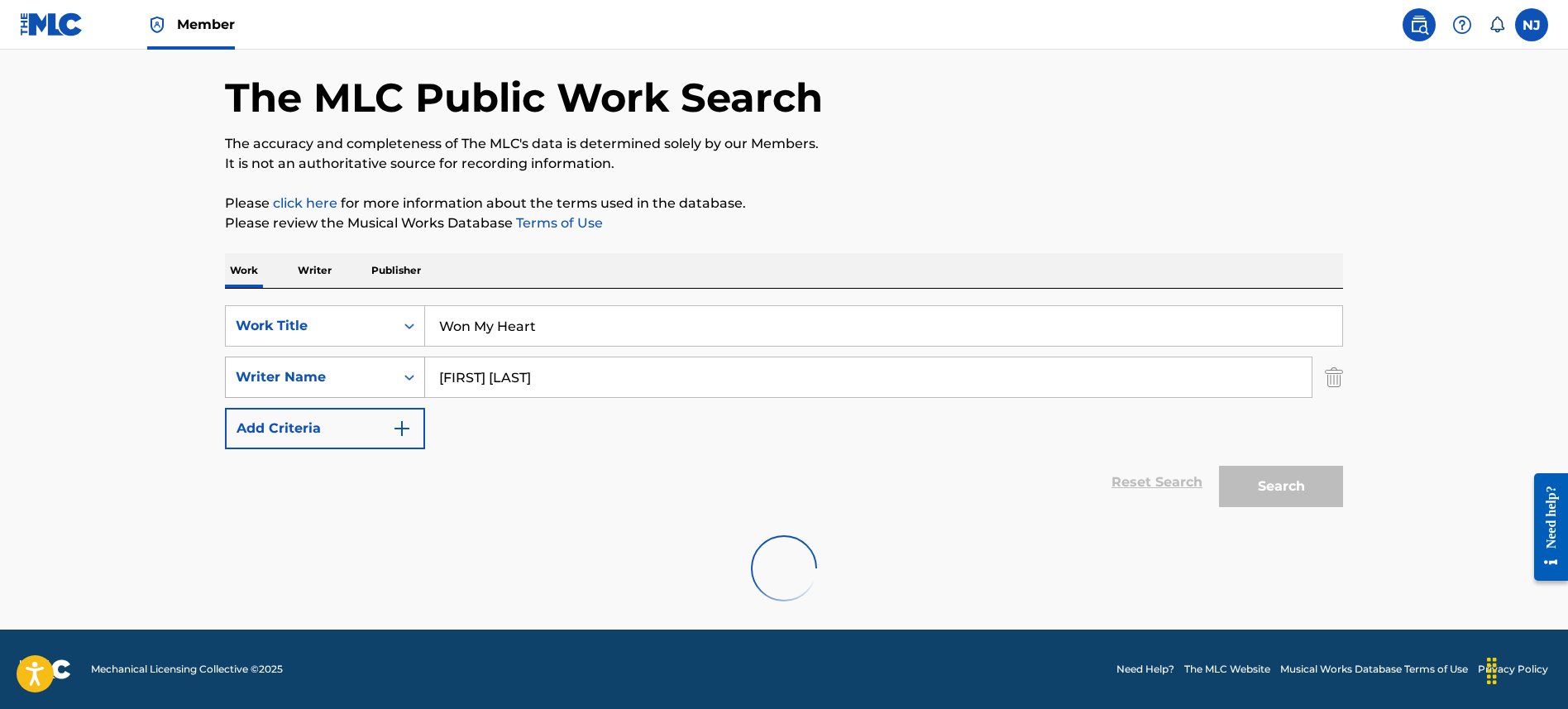 scroll, scrollTop: 208, scrollLeft: 0, axis: vertical 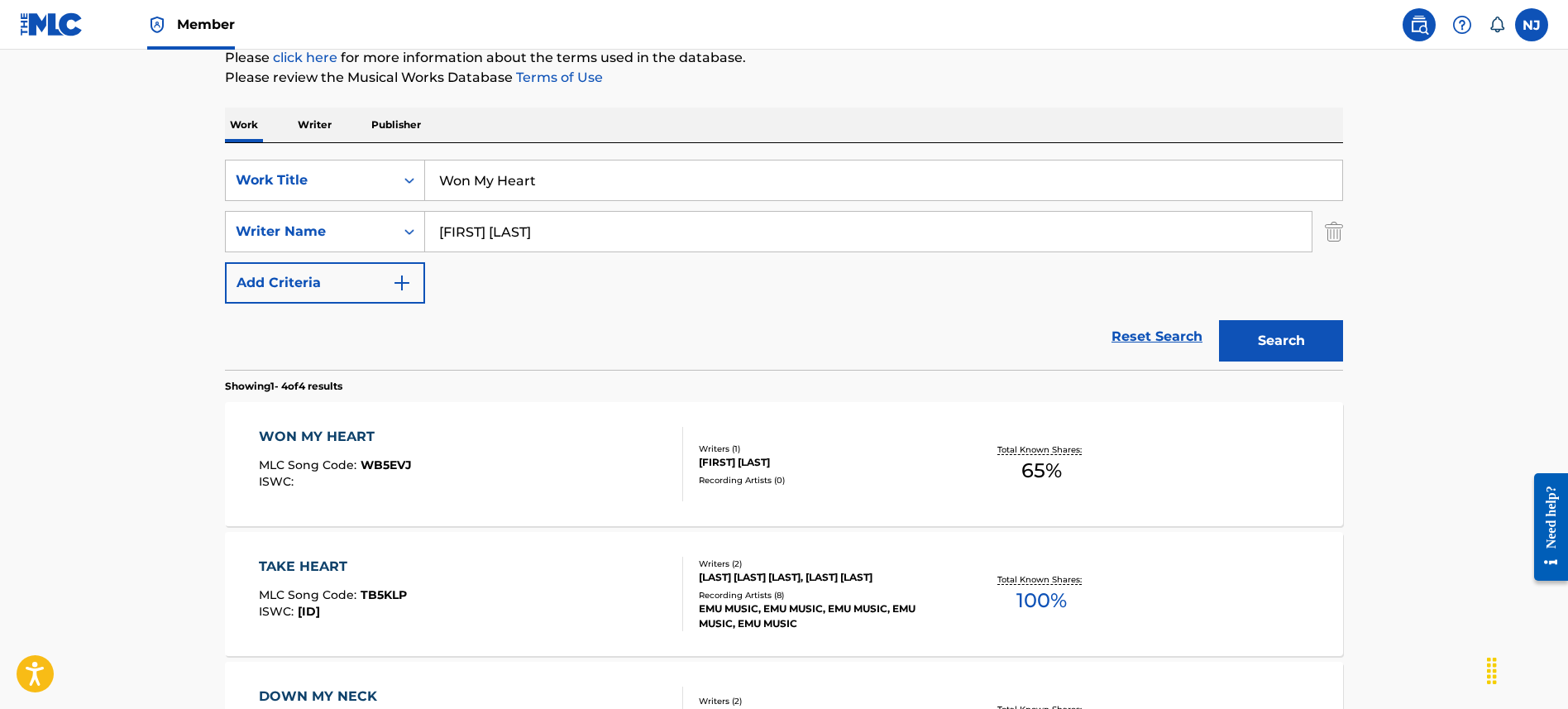 click on "WON MY HEART" at bounding box center (335, 437) 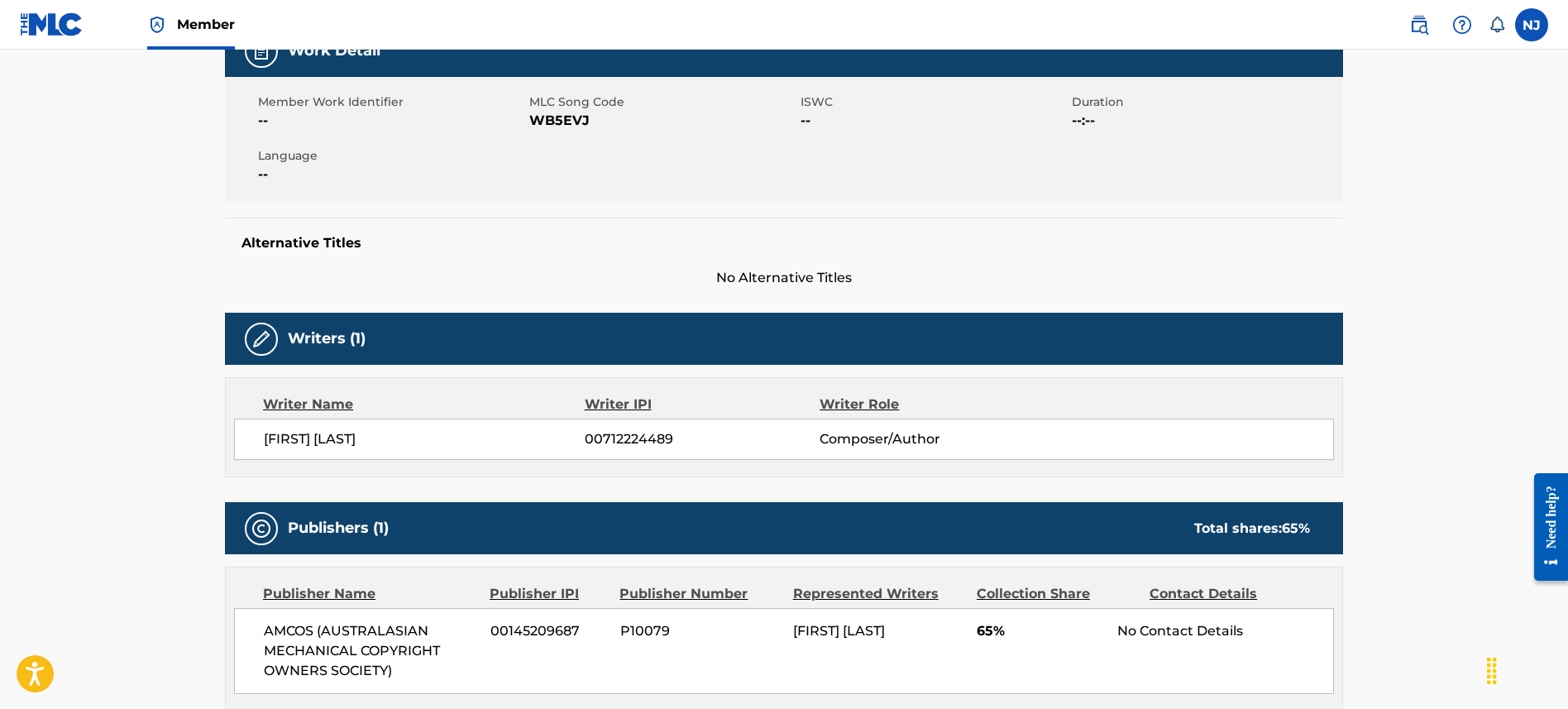 scroll, scrollTop: 239, scrollLeft: 0, axis: vertical 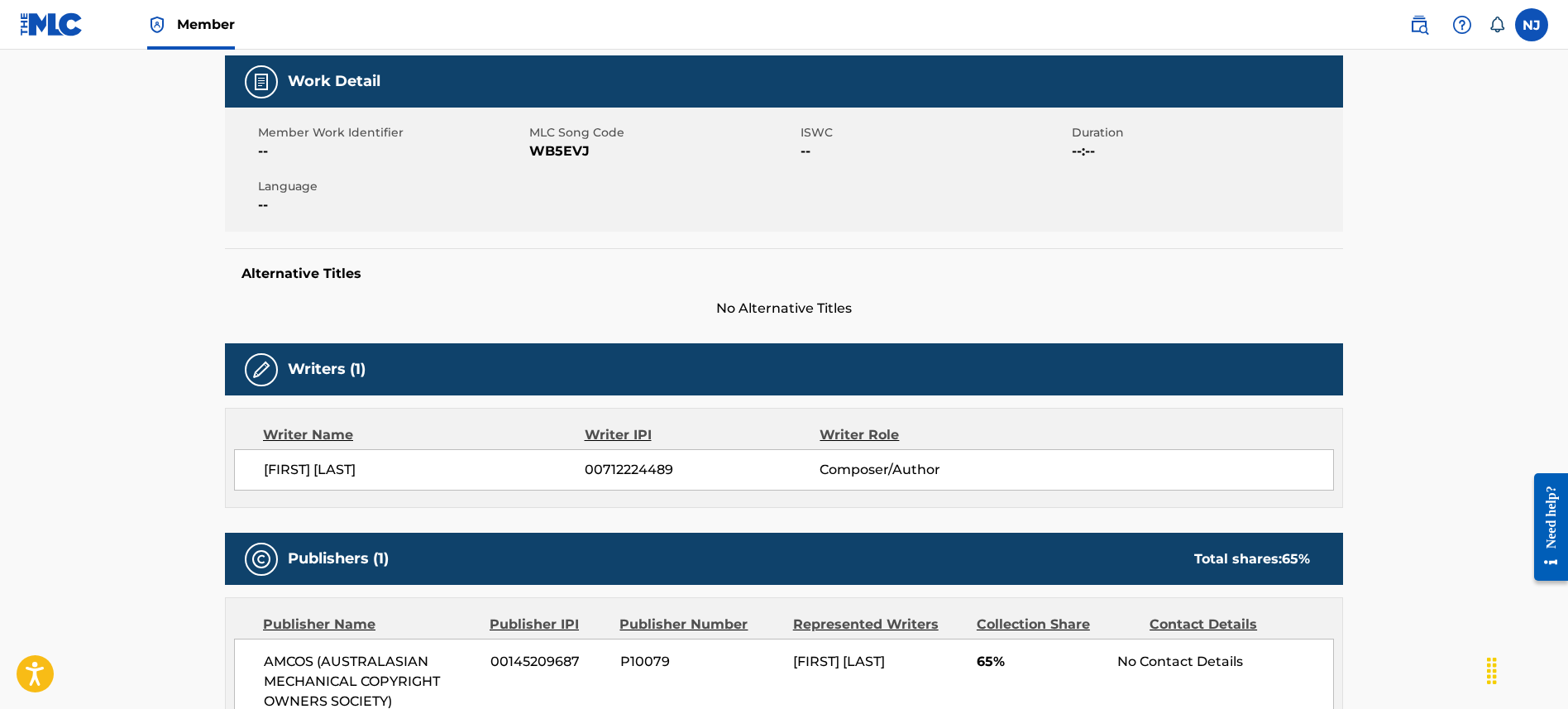 click on "Work Title WON MY HEART Work Detail Member Work Identifier -- MLC Song Code WB5EVJ ISWC -- Duration --:-- Language -- Alternative Titles No Alternative Titles Writers (1) Writer Name Writer IPI Writer Role [FIRST] [LAST] 00712224489 Composer/Author Publishers (1) Total shares: 65 % Publisher Name Publisher IPI Publisher Number Represented Writers Collection Share Contact Details AMCOS (AUSTRALASIAN MECHANICAL COPYRIGHT OWNERS SOCIETY) 00145209687 P10079 [FIRST] [LAST] 65% No Contact Details Total shares: 65 % Matched Recordings (0) No recordings found" at bounding box center [784, 353] 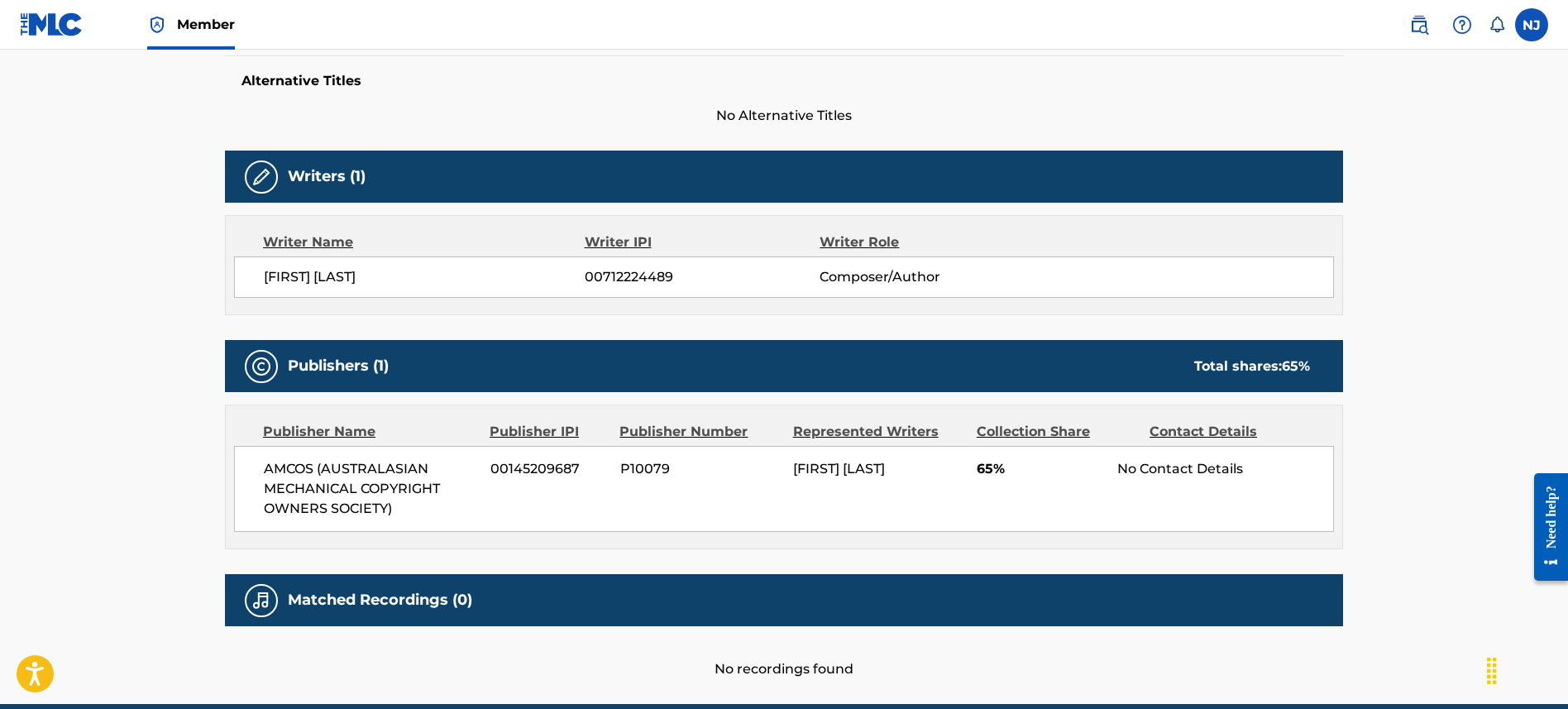 scroll, scrollTop: 0, scrollLeft: 0, axis: both 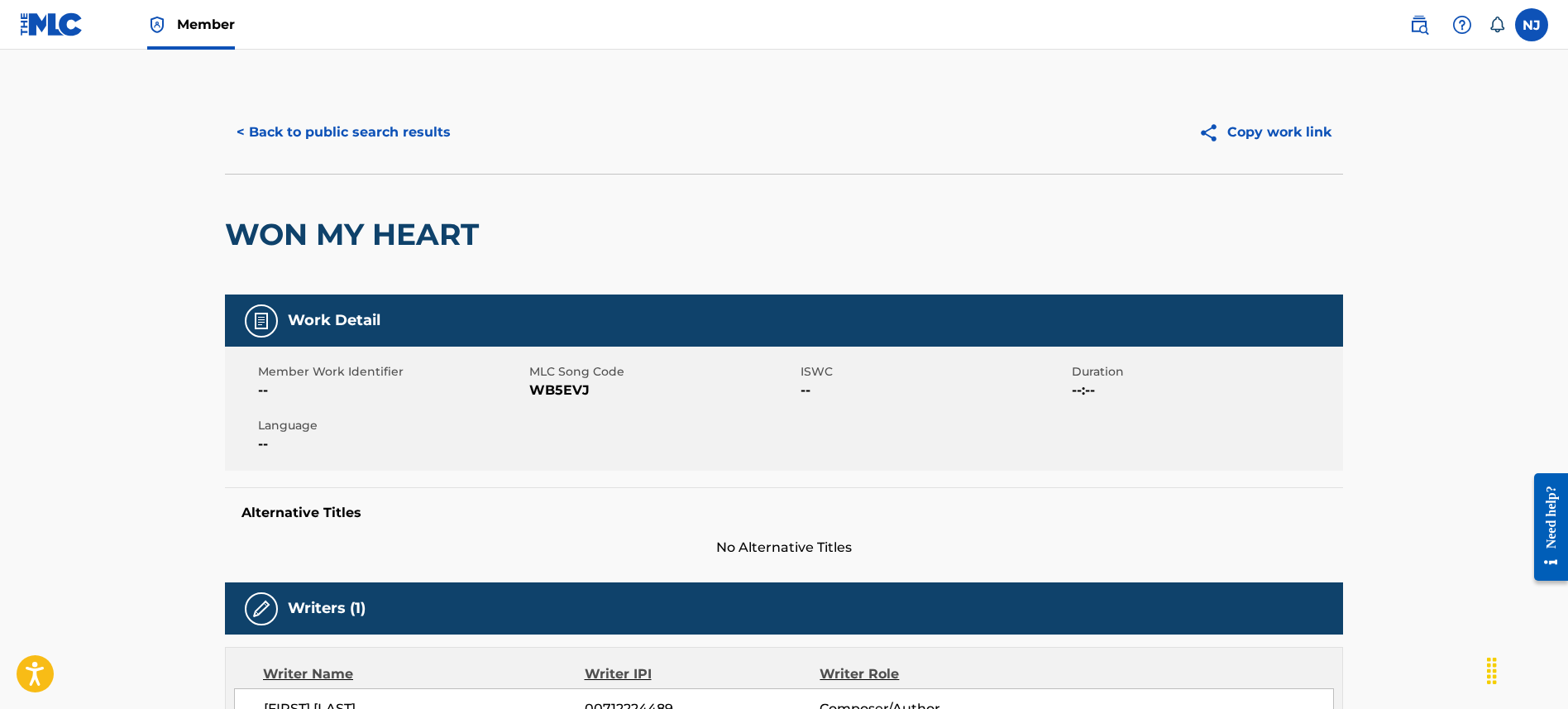 click on "< Back to public search results" at bounding box center (343, 132) 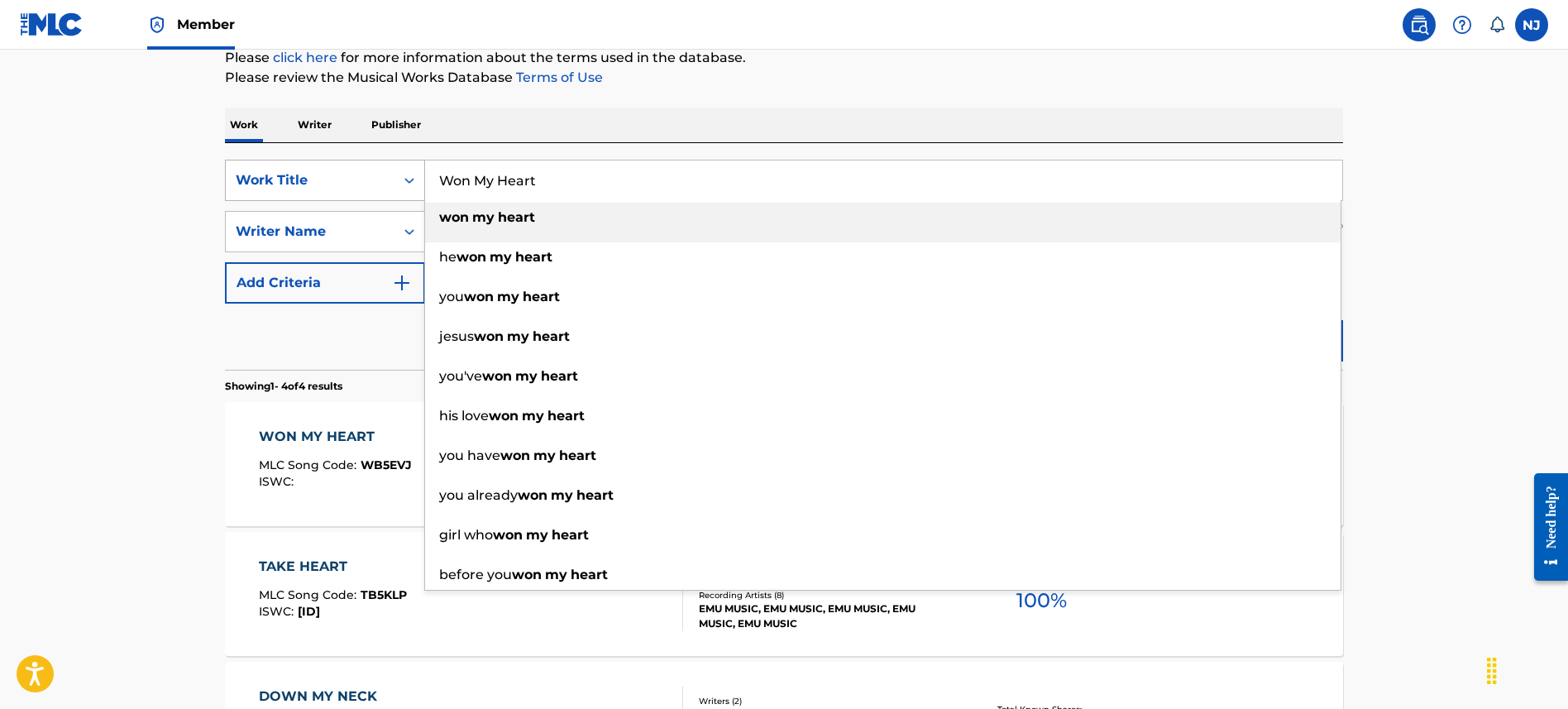 drag, startPoint x: 569, startPoint y: 184, endPoint x: 404, endPoint y: 163, distance: 166.331 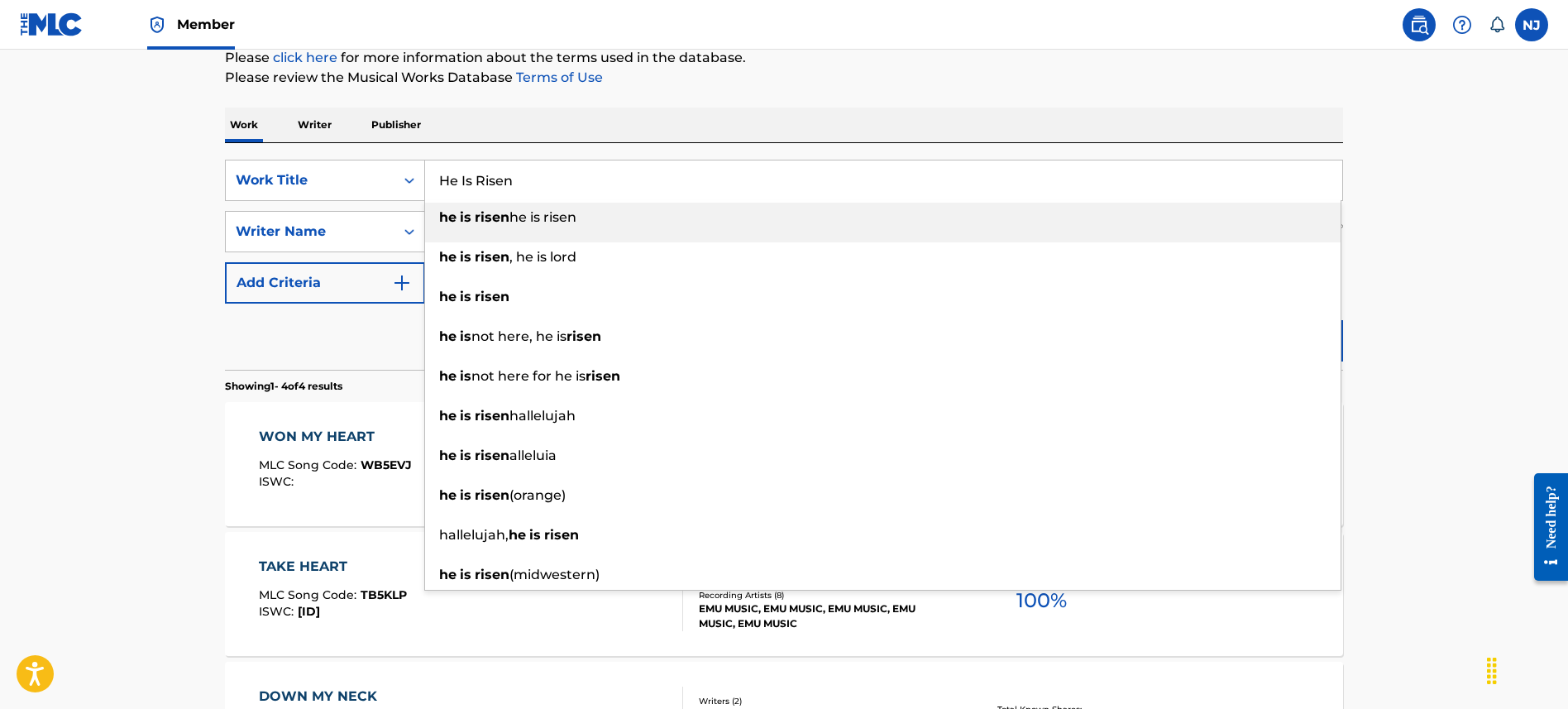 type on "He Is Risen" 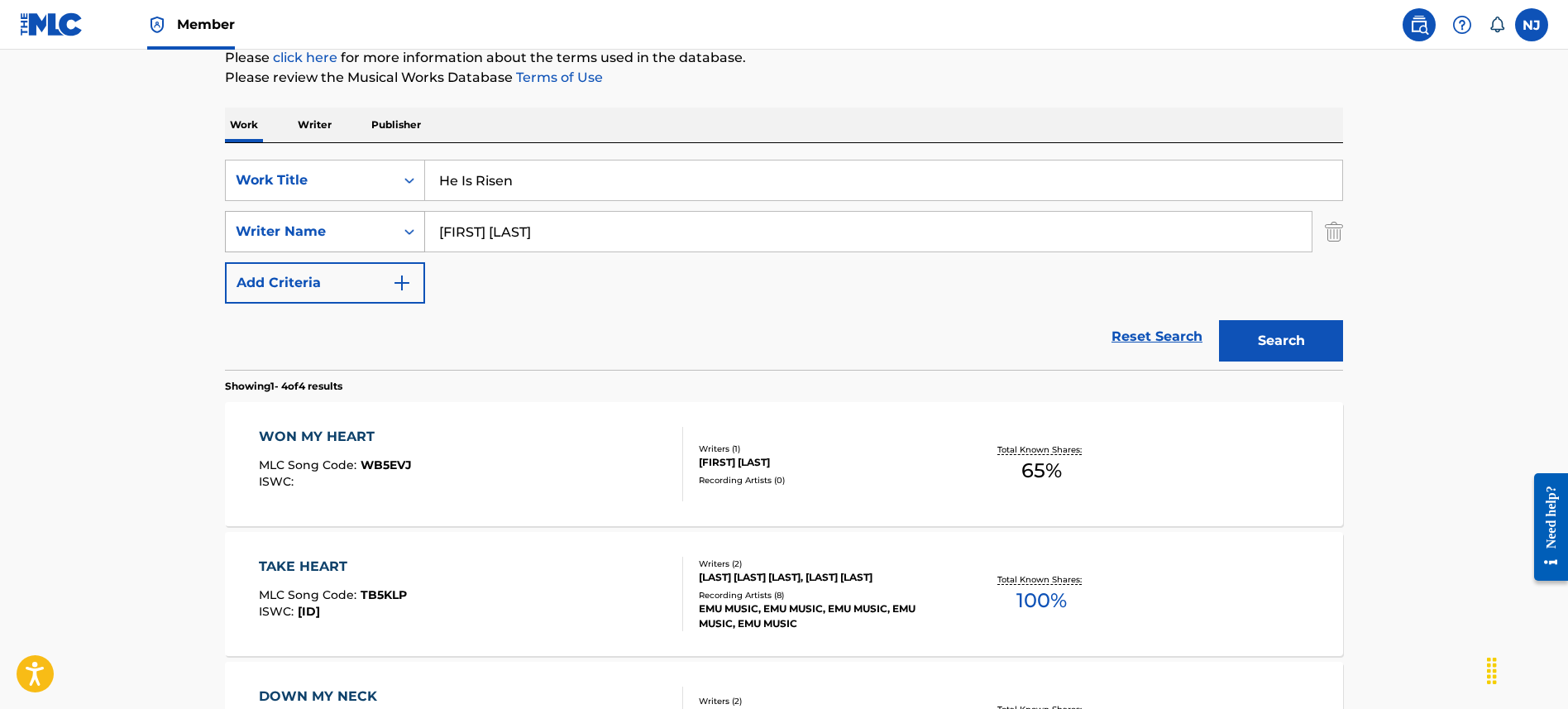 drag, startPoint x: 575, startPoint y: 238, endPoint x: 402, endPoint y: 214, distance: 174.65681 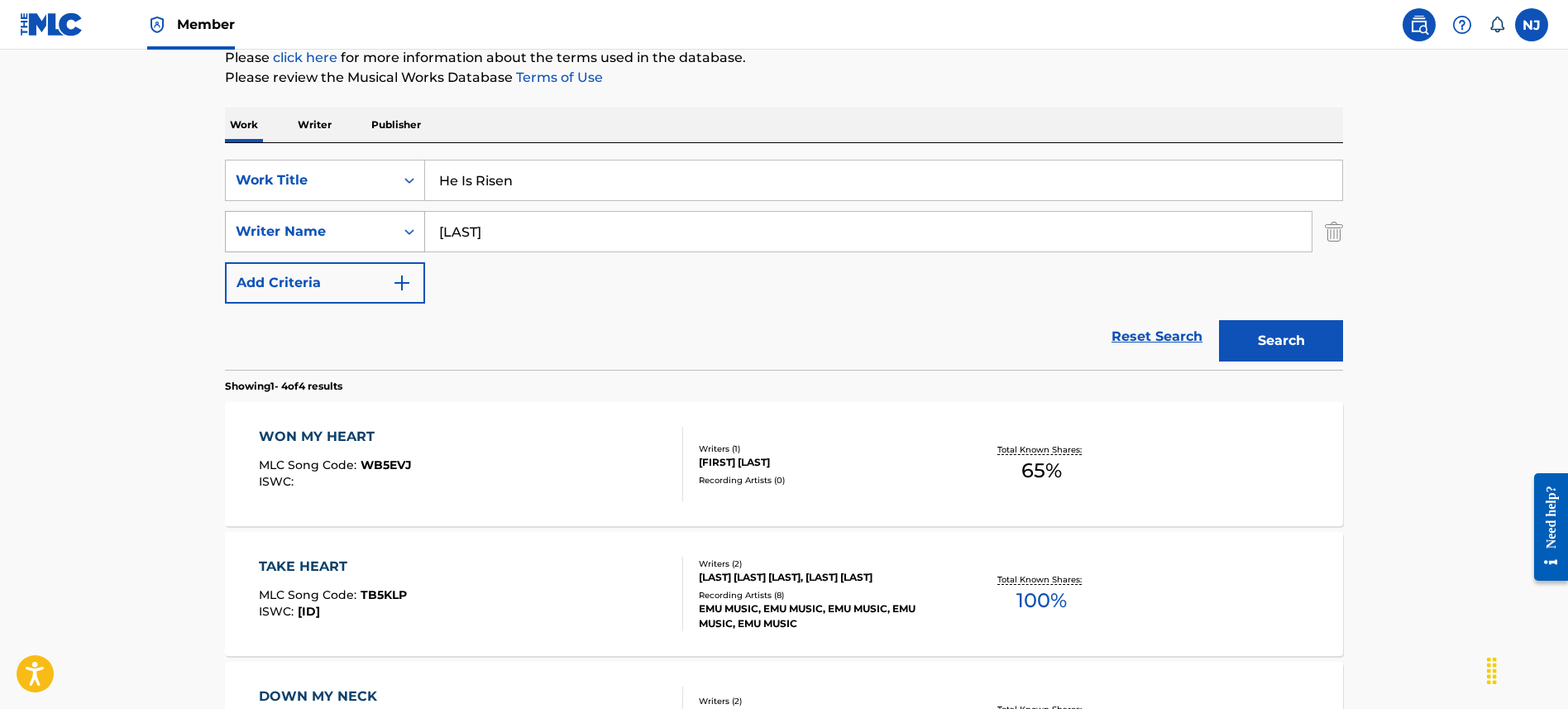 type on "[LAST]" 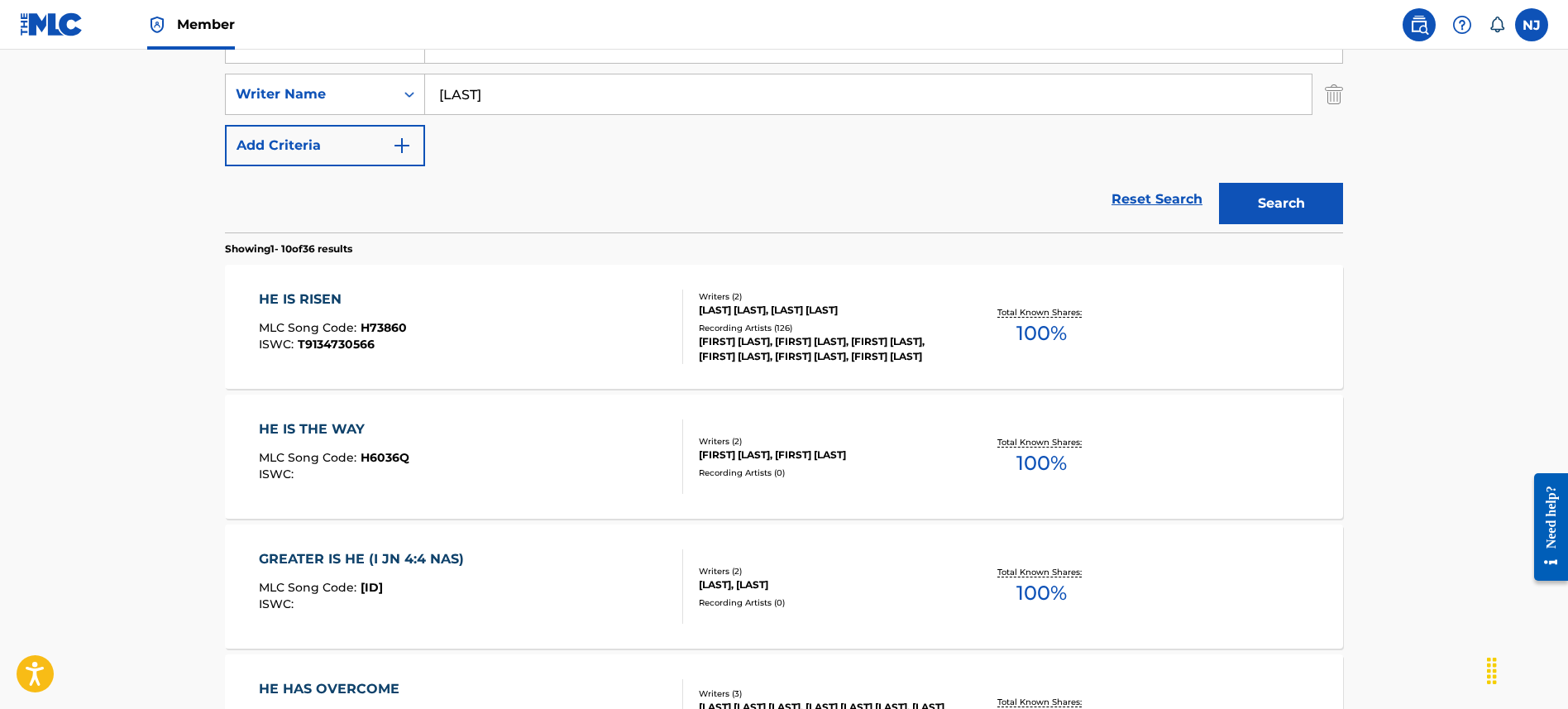 scroll, scrollTop: 441, scrollLeft: 0, axis: vertical 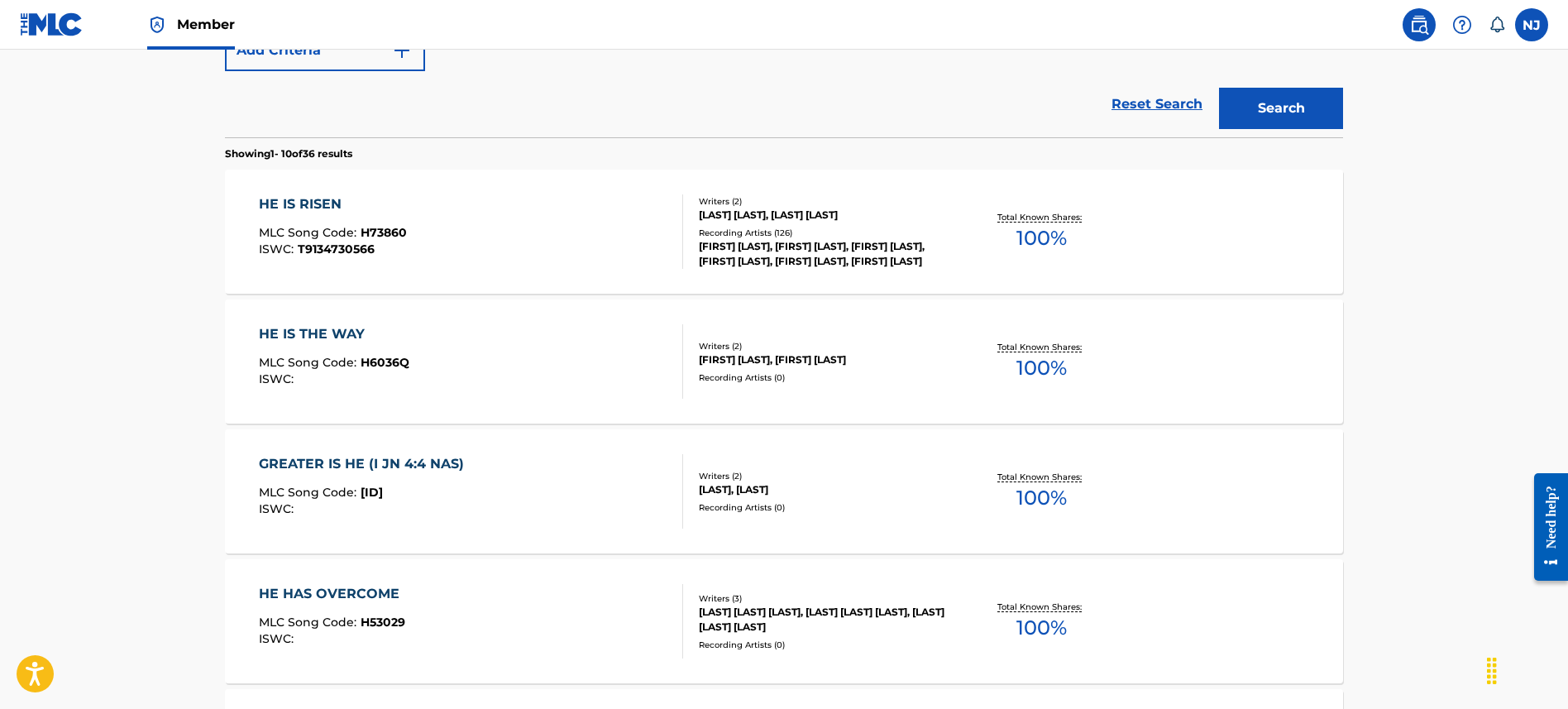 click on "HE IS RISEN MLC Song Code : H73860 ISWC : T9134730566" at bounding box center (471, 232) 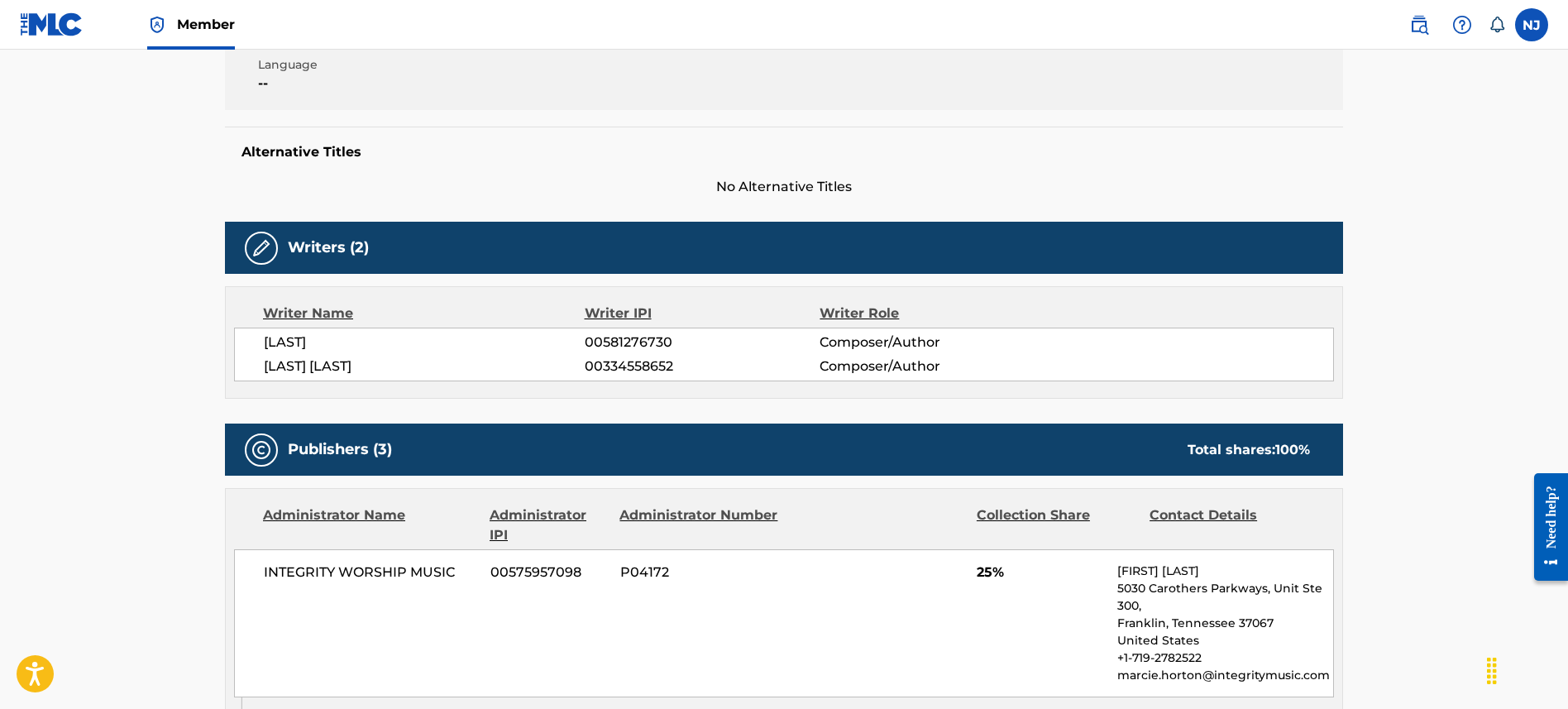 scroll, scrollTop: 0, scrollLeft: 0, axis: both 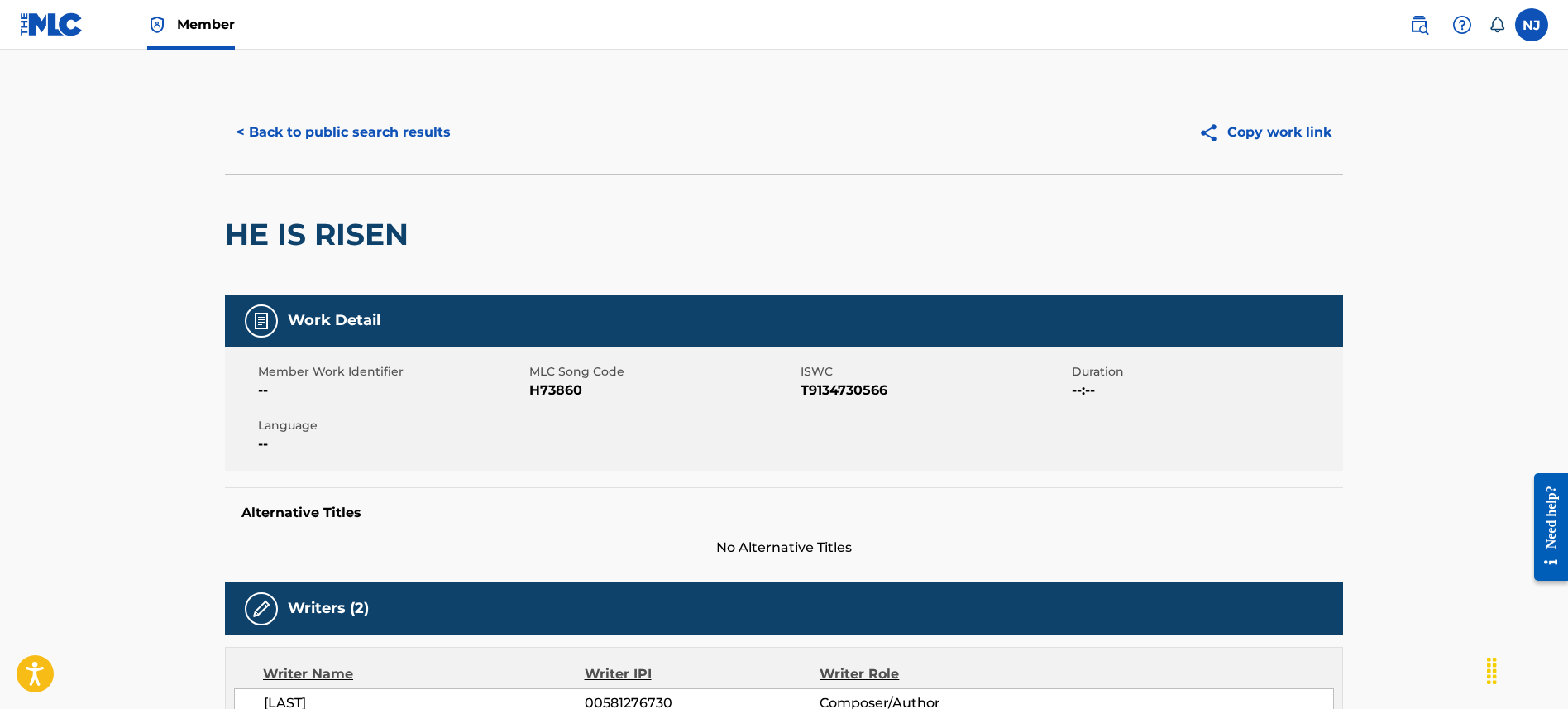 click on "< Back to public search results" at bounding box center [343, 132] 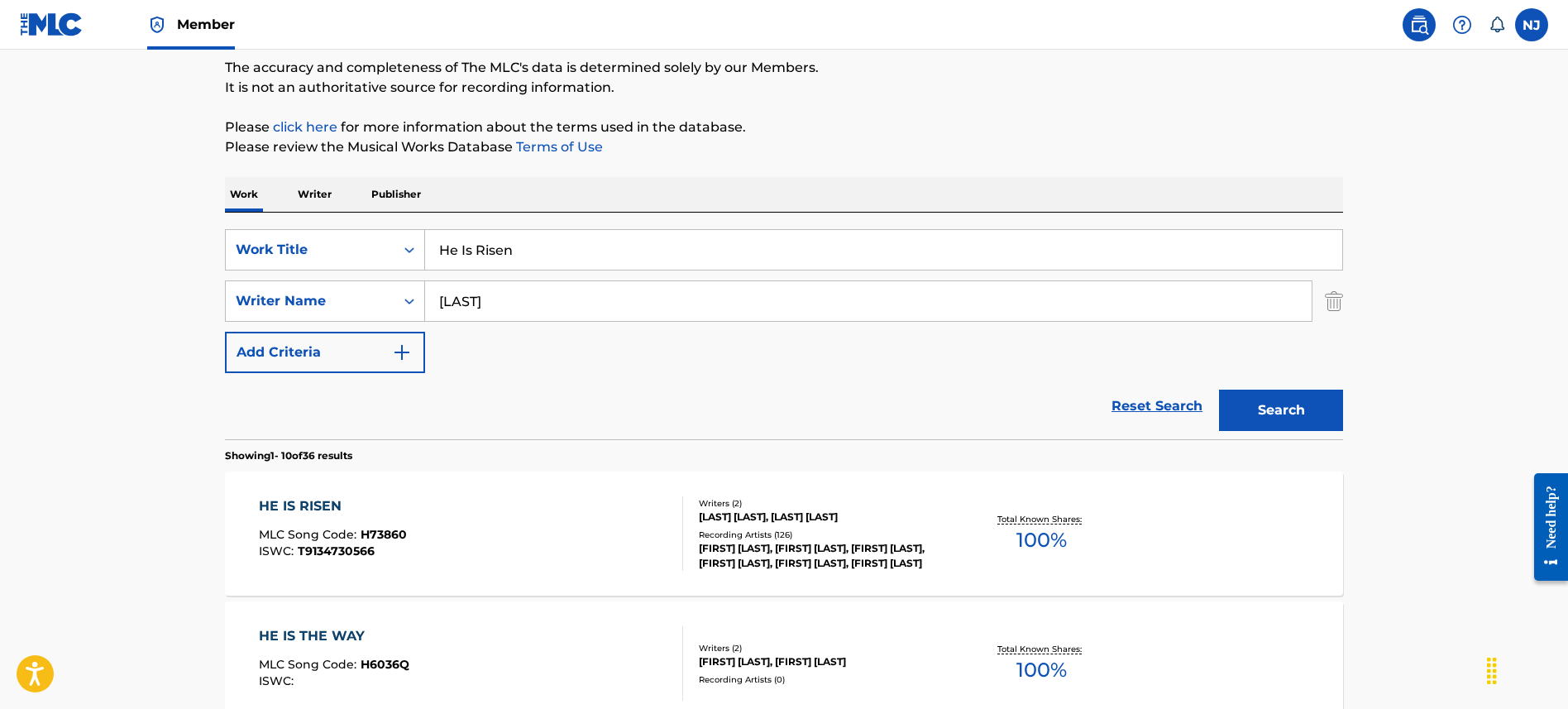 scroll, scrollTop: 0, scrollLeft: 0, axis: both 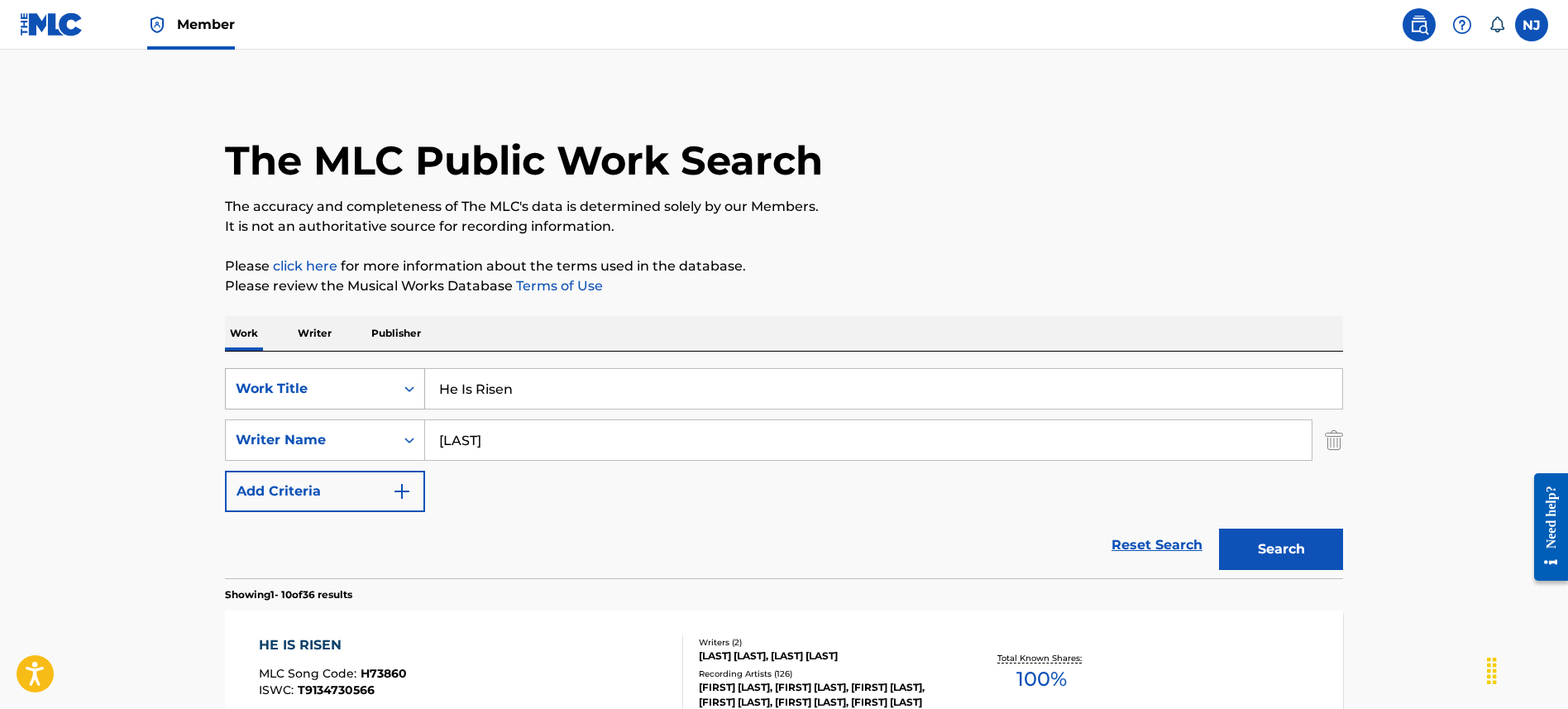 drag, startPoint x: 528, startPoint y: 395, endPoint x: 400, endPoint y: 381, distance: 128.76335 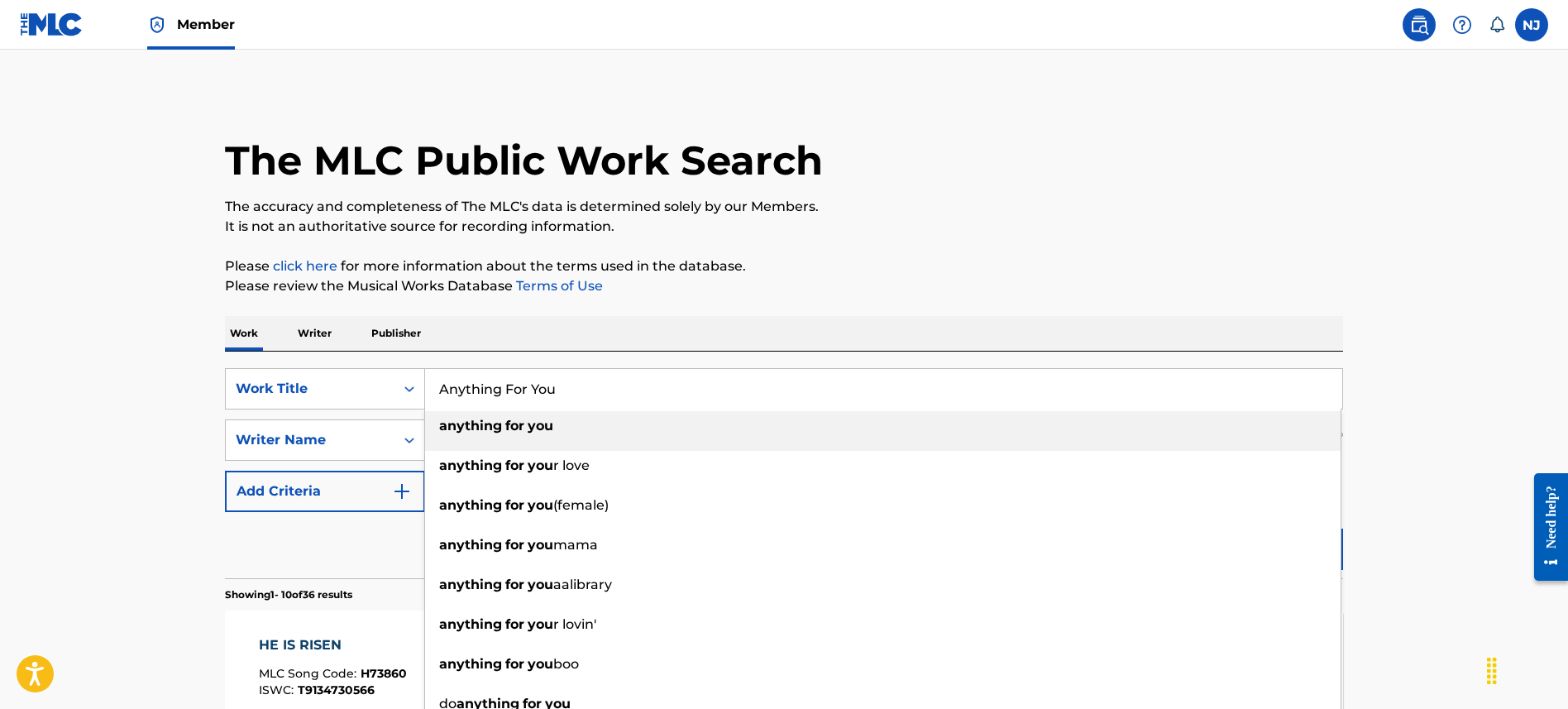 type on "Anything For You" 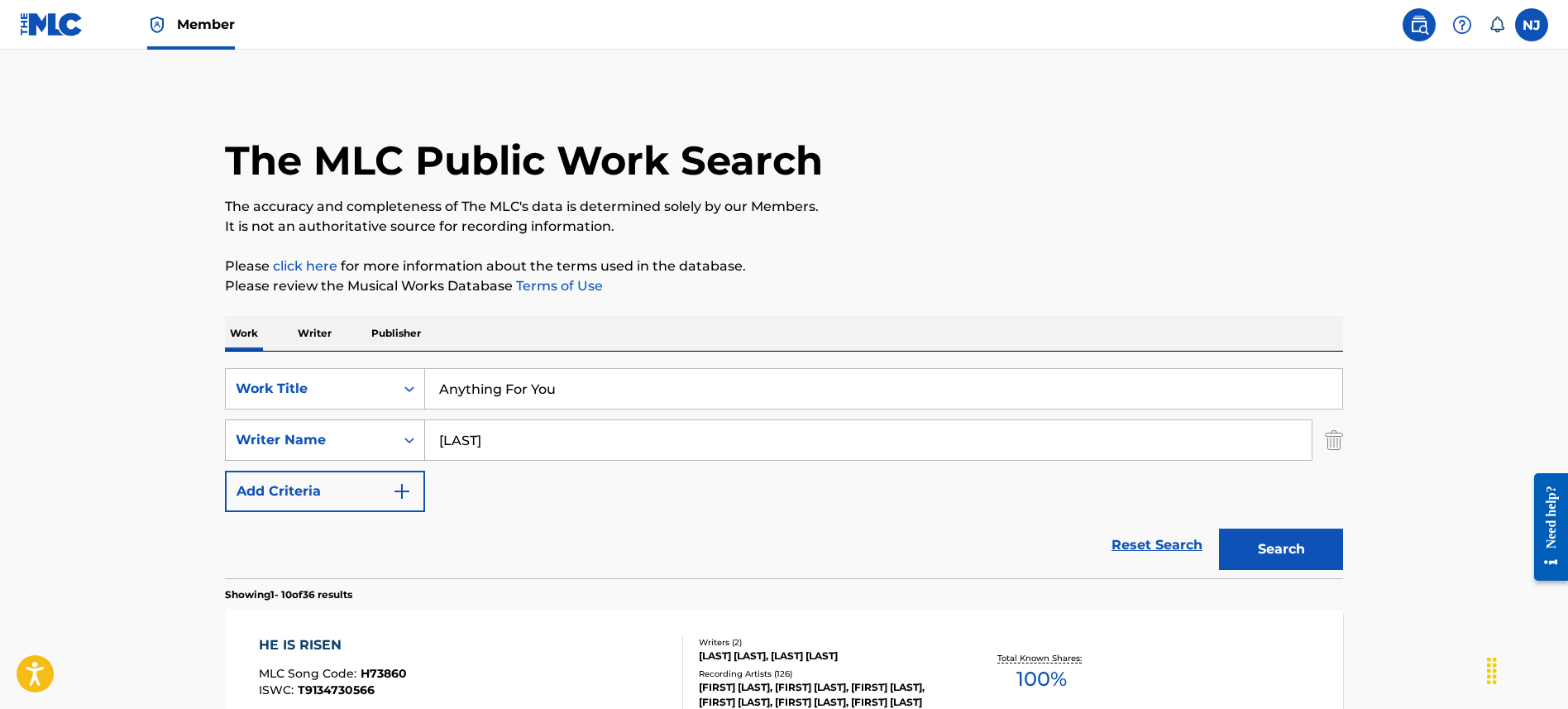 drag, startPoint x: 573, startPoint y: 435, endPoint x: 360, endPoint y: 435, distance: 213 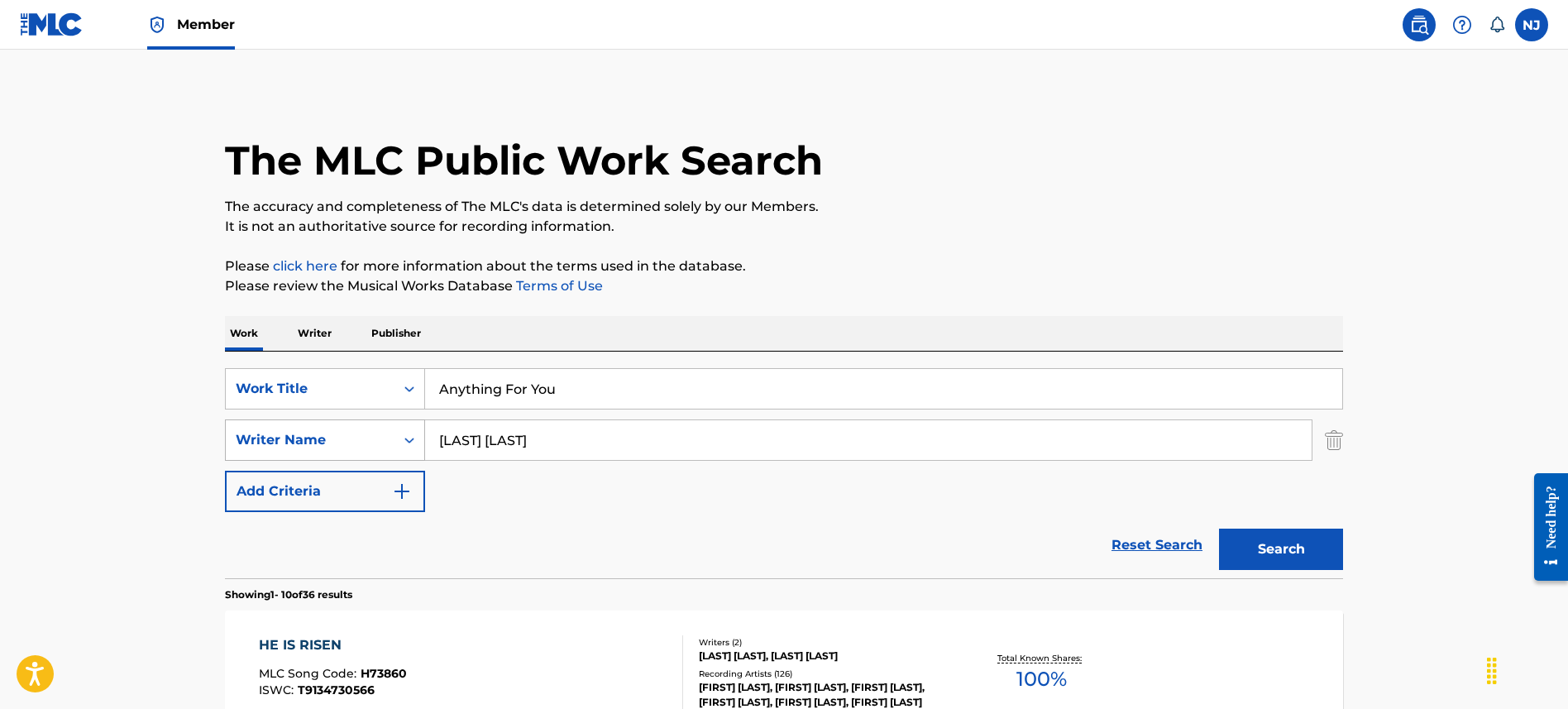 type on "[LAST] [LAST]" 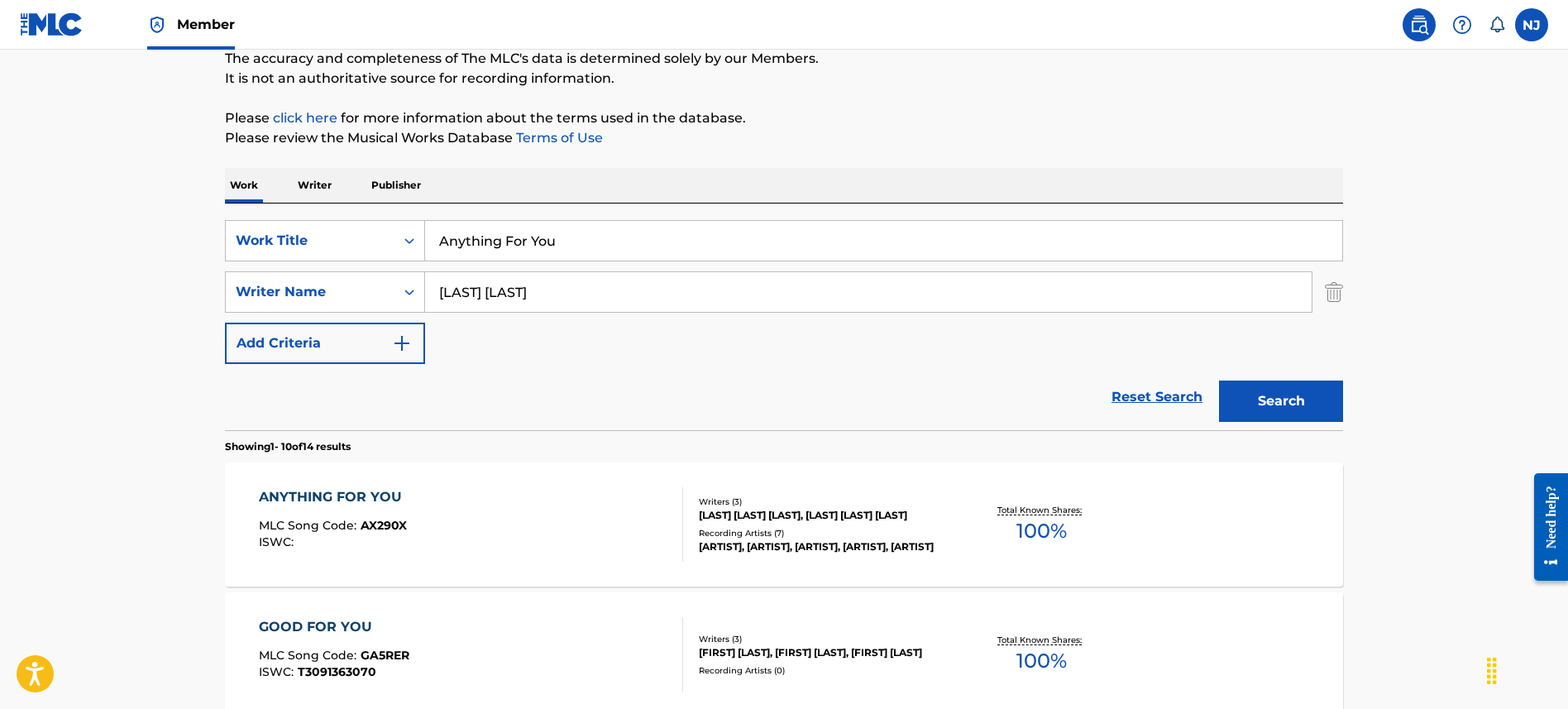 scroll, scrollTop: 149, scrollLeft: 0, axis: vertical 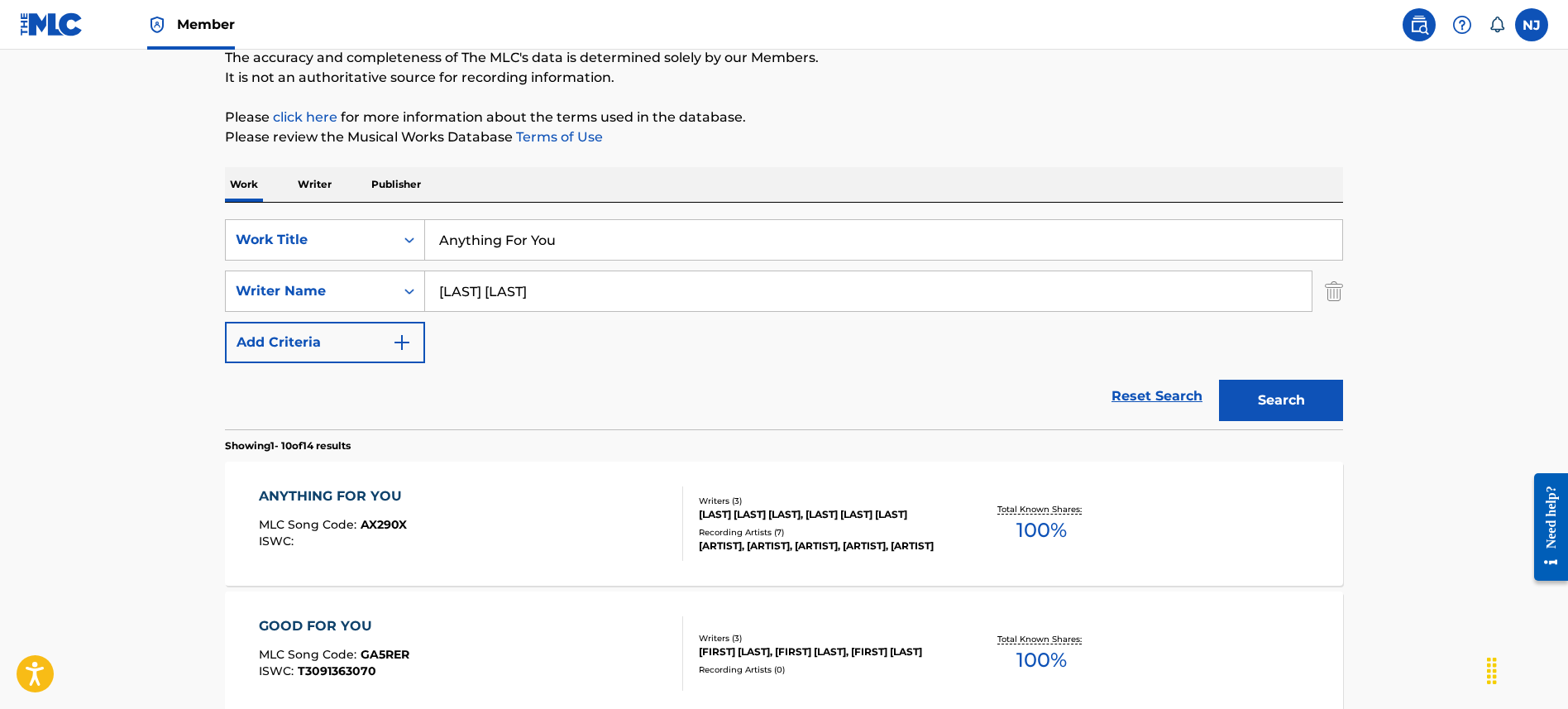 click on "ANYTHING FOR YOU MLC Song Code : AX290X ISWC :" at bounding box center [471, 524] 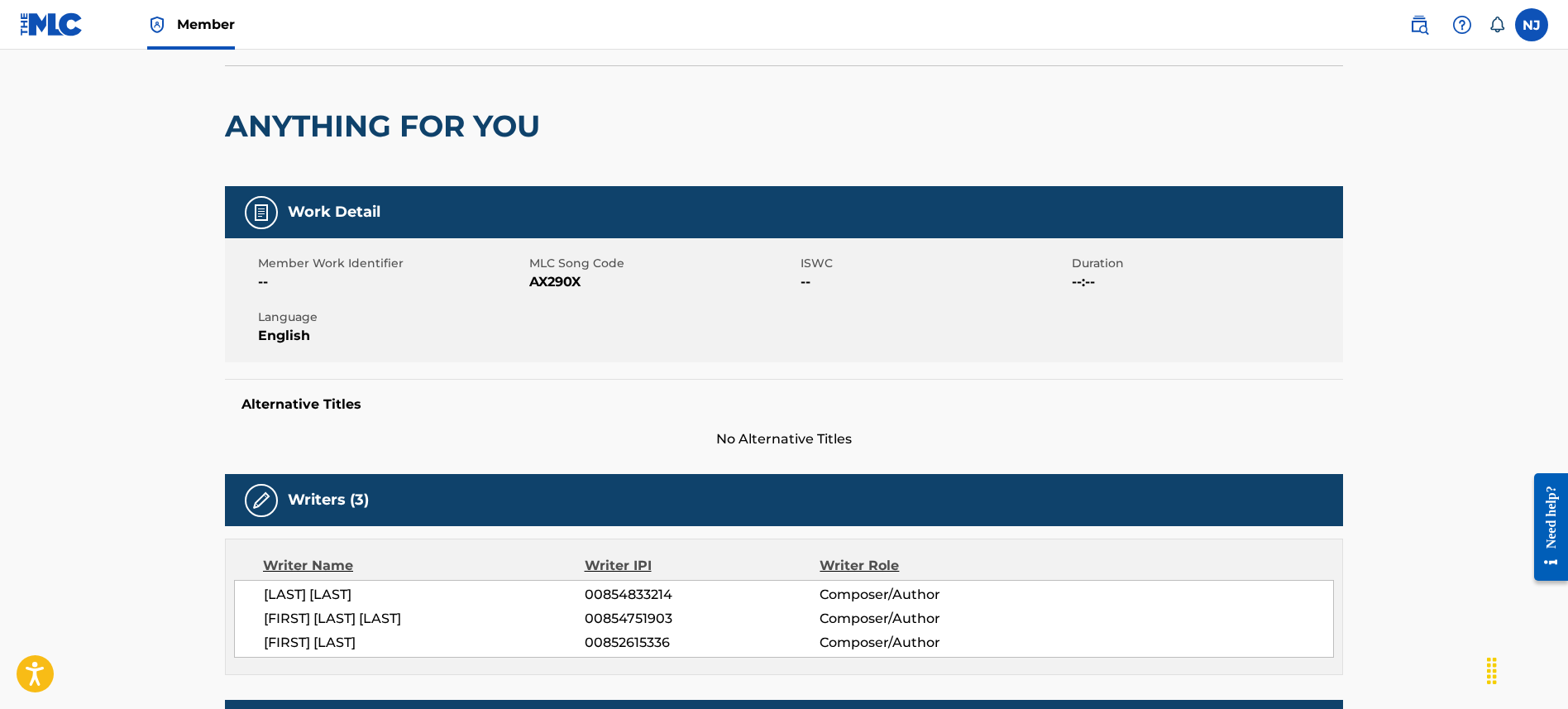 scroll, scrollTop: 0, scrollLeft: 0, axis: both 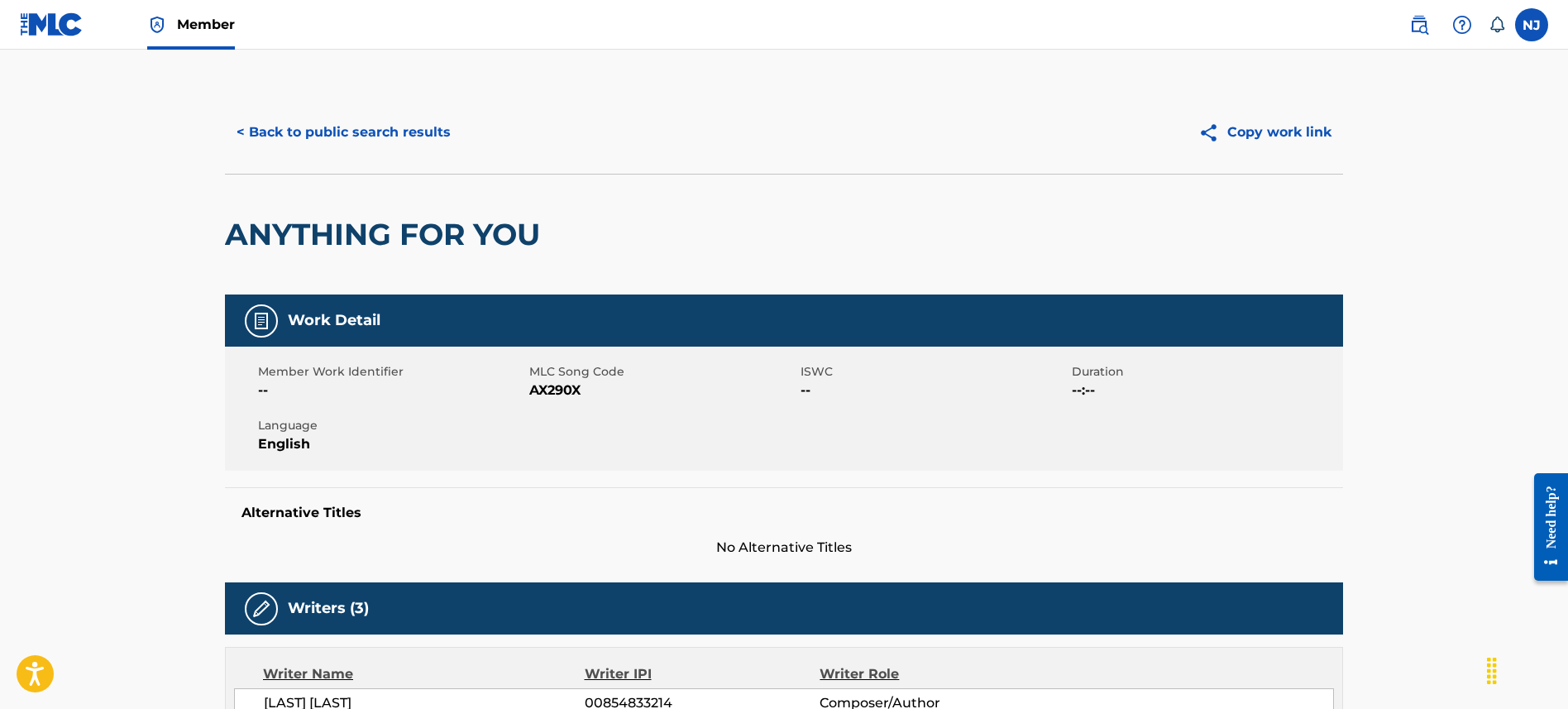 click on "< Back to public search results" at bounding box center (343, 132) 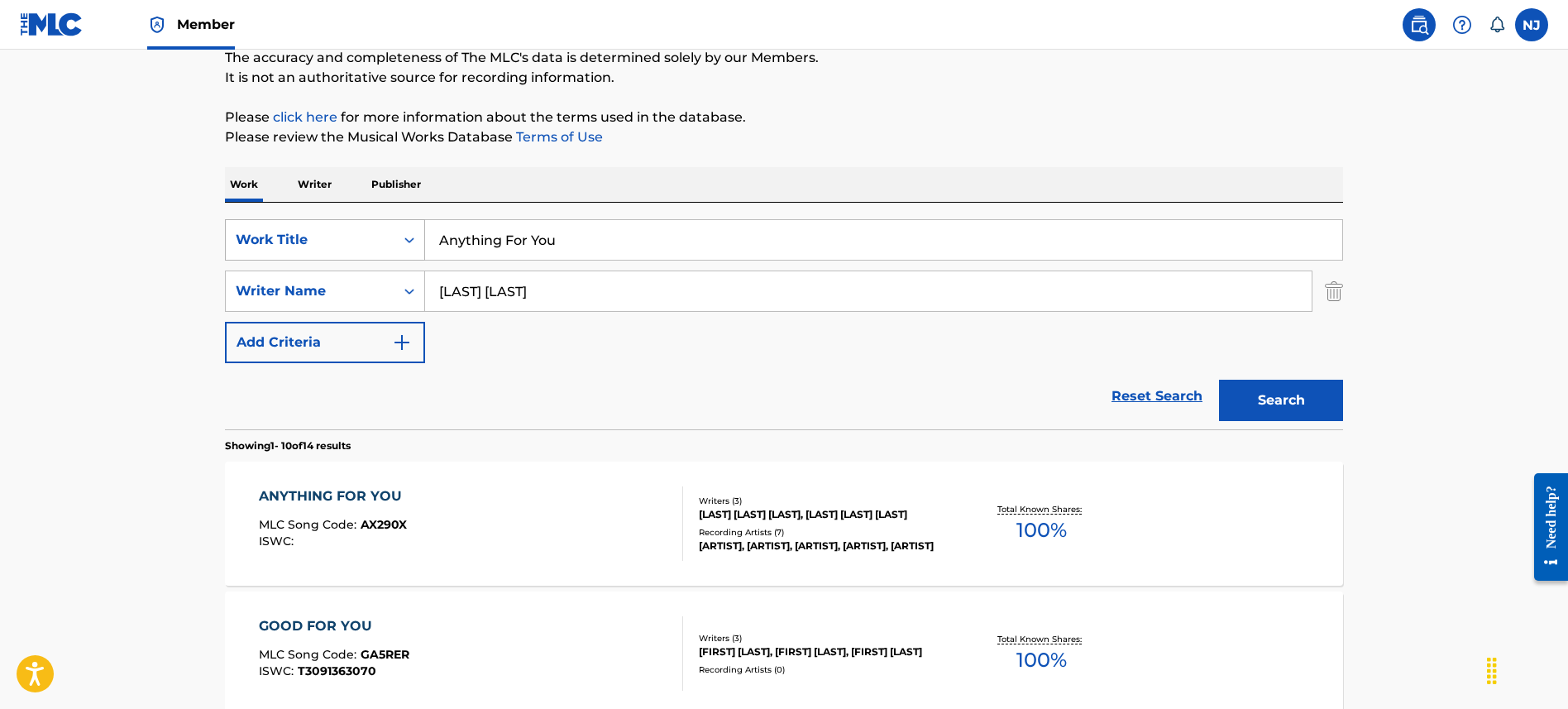 drag, startPoint x: 565, startPoint y: 241, endPoint x: 290, endPoint y: 223, distance: 275.58846 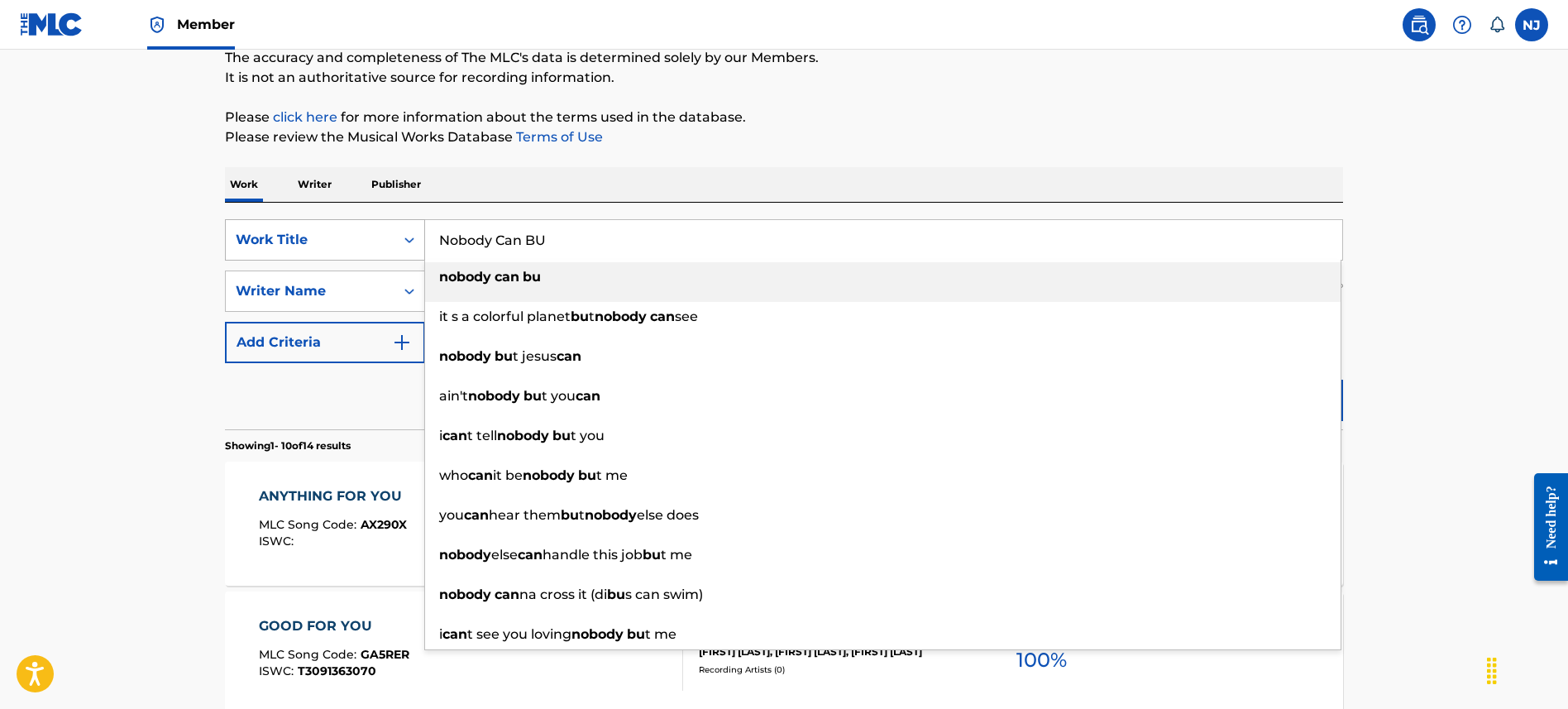 type on "Nobody Can BU" 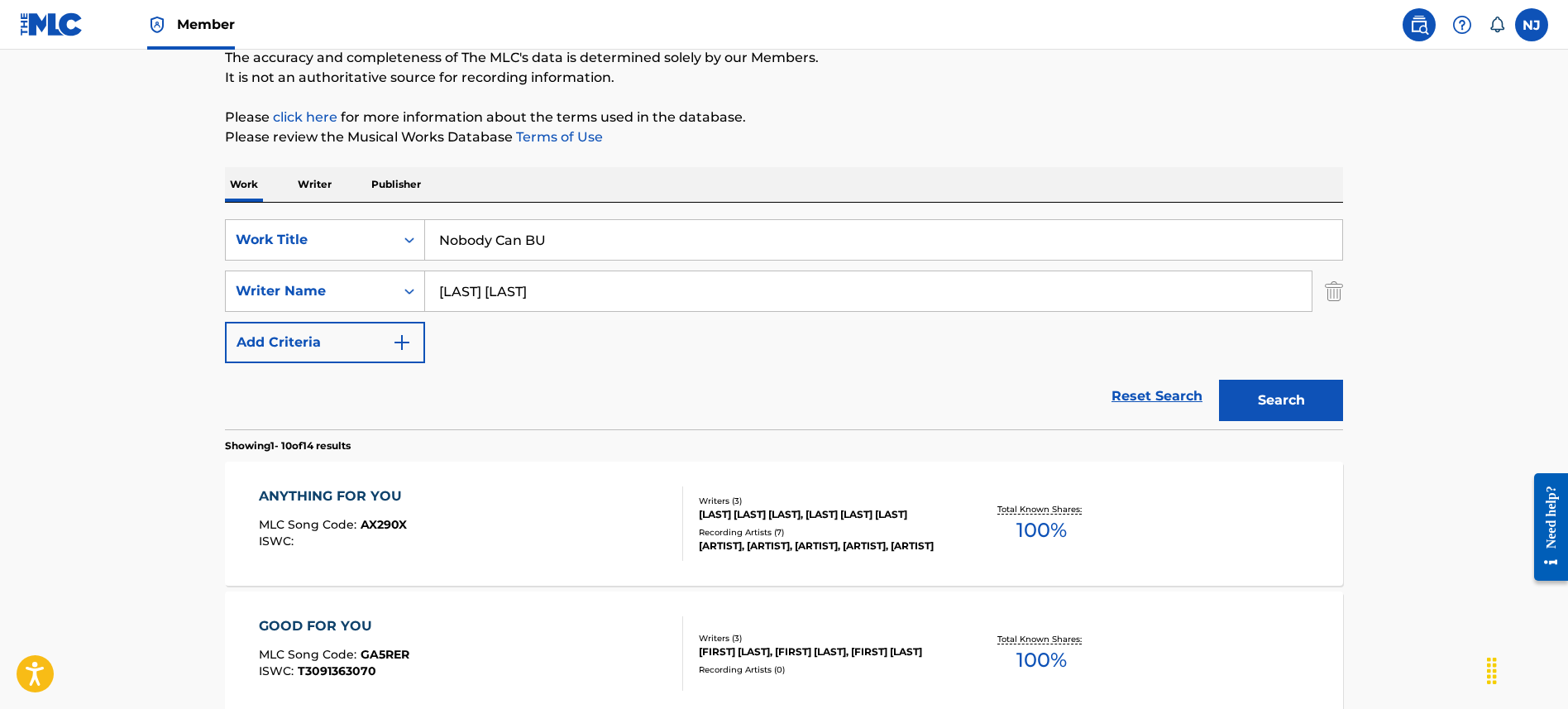 click on "Search" at bounding box center [1281, 400] 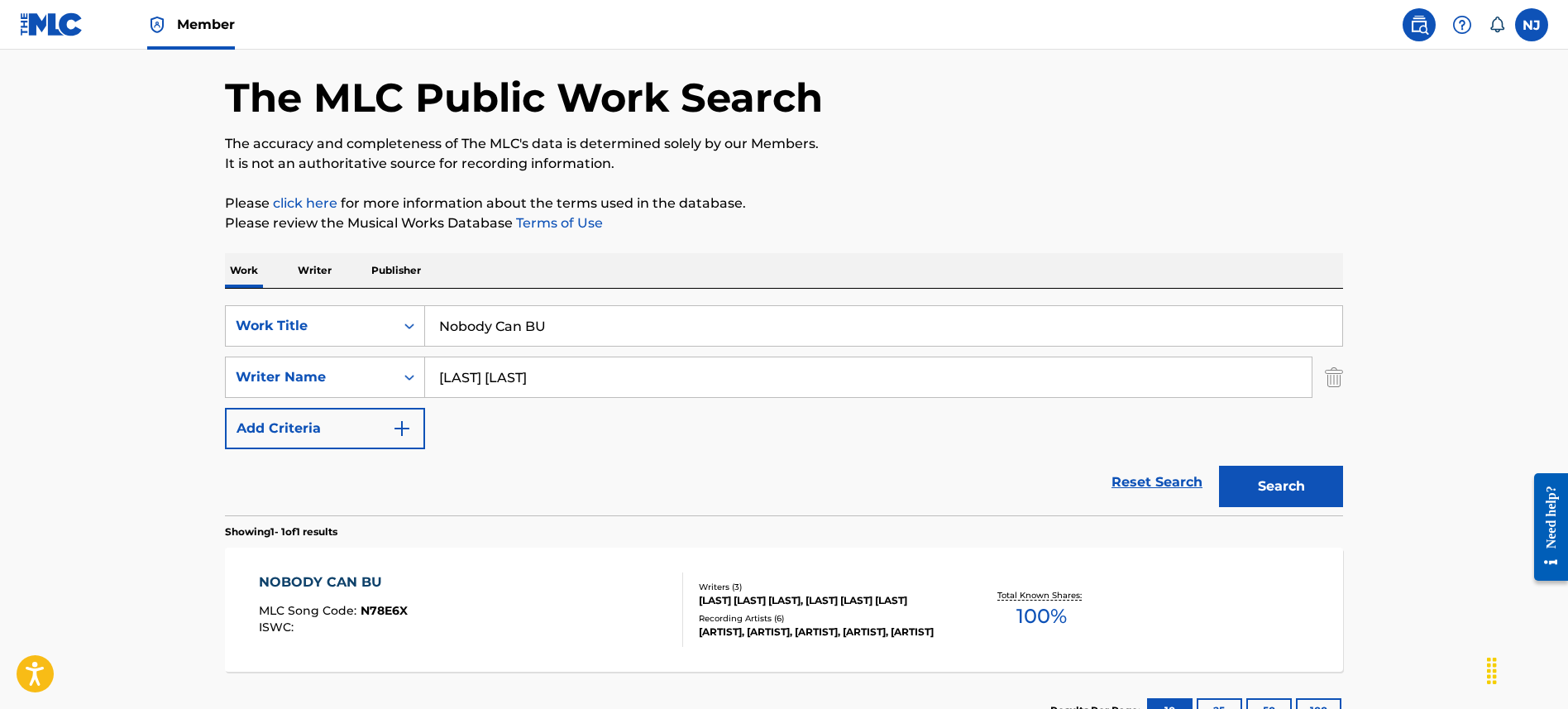 scroll, scrollTop: 149, scrollLeft: 0, axis: vertical 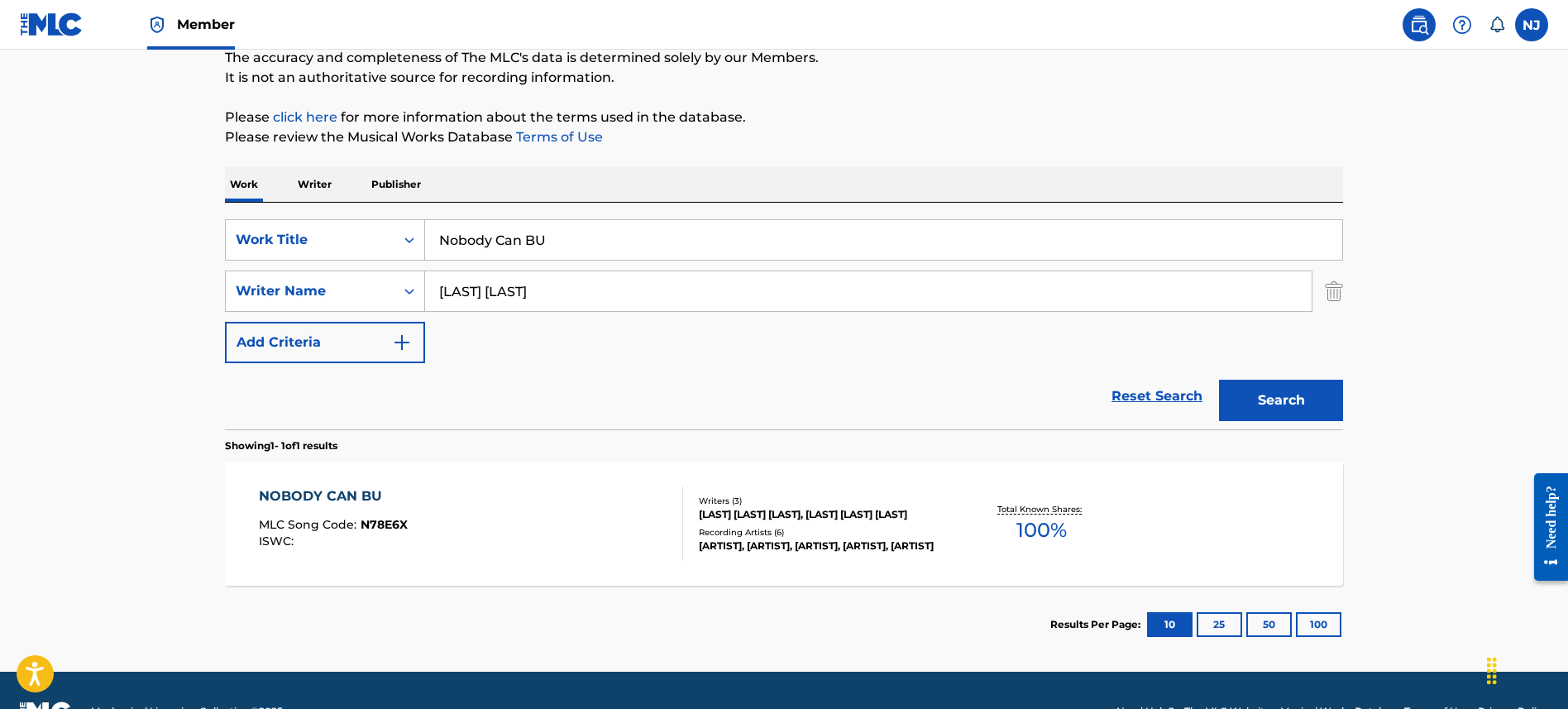 click on "NOBODY CAN BU" at bounding box center (333, 496) 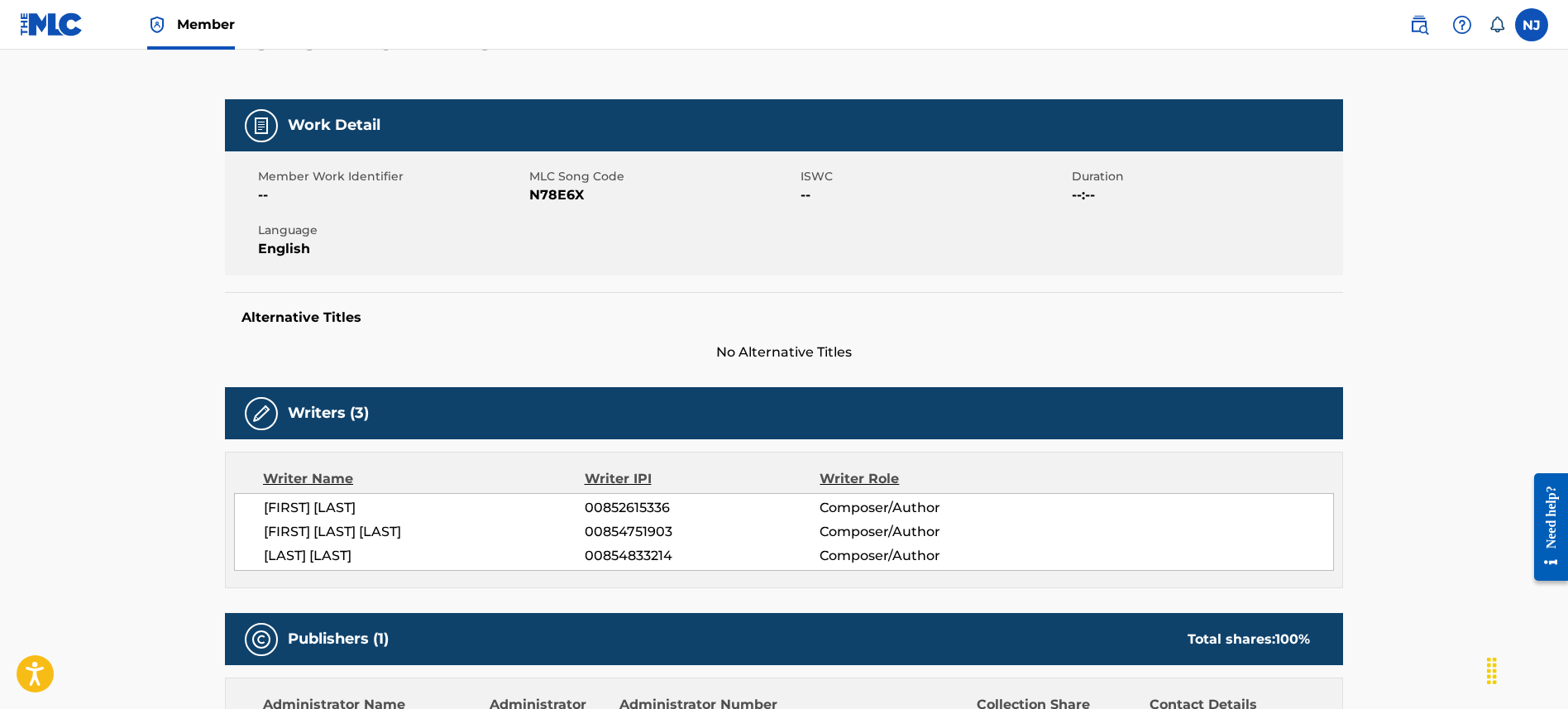 scroll, scrollTop: 194, scrollLeft: 0, axis: vertical 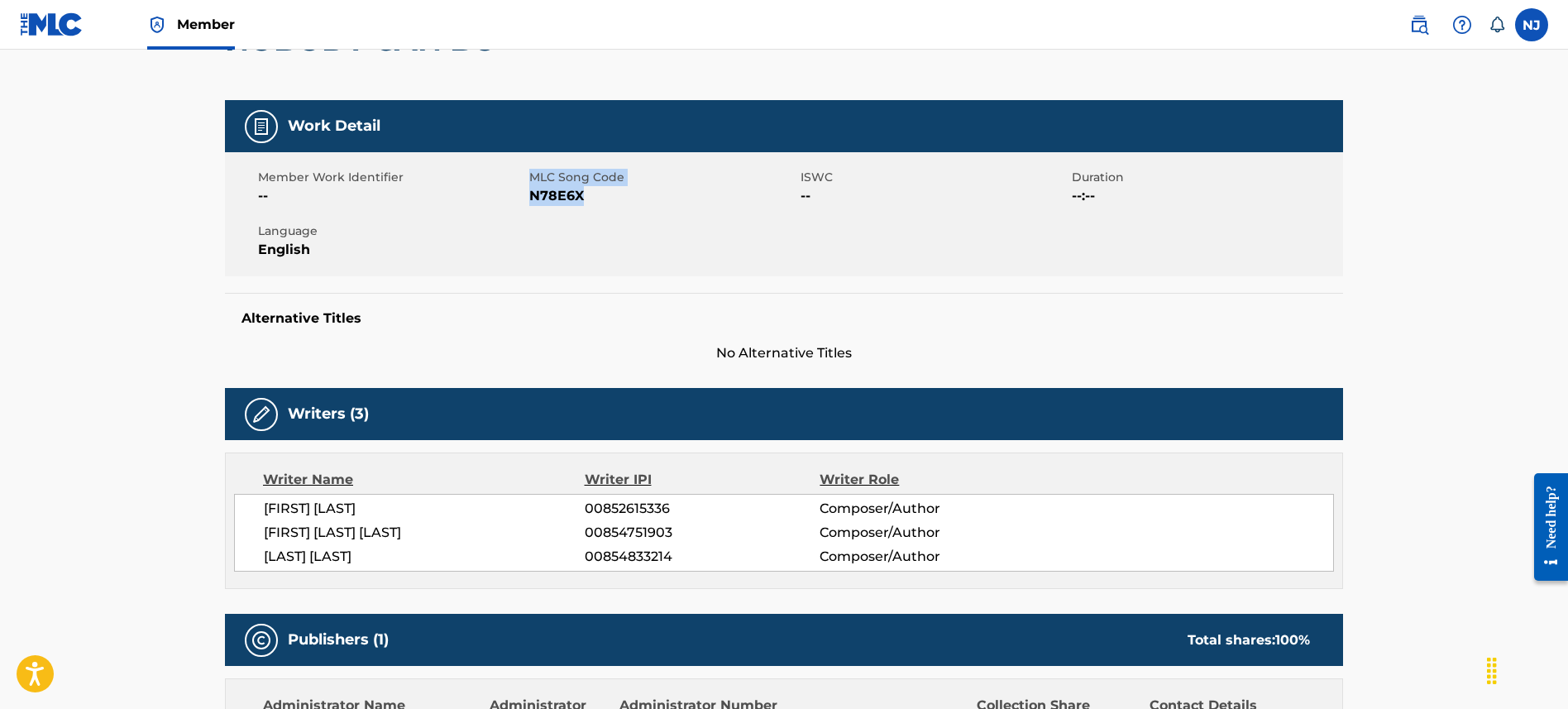 drag, startPoint x: 597, startPoint y: 199, endPoint x: 523, endPoint y: 196, distance: 74.060786 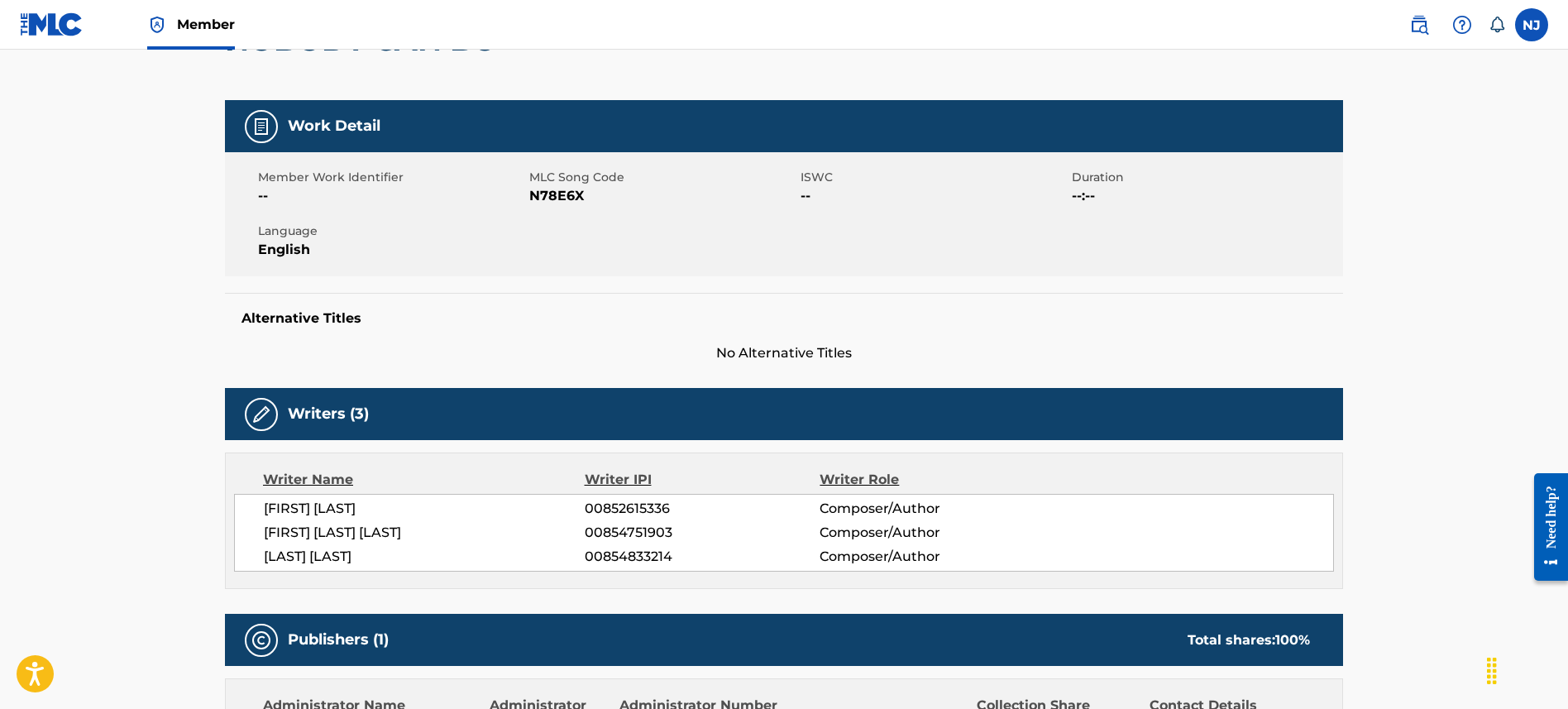 drag, startPoint x: 528, startPoint y: 195, endPoint x: 584, endPoint y: 197, distance: 56.0357 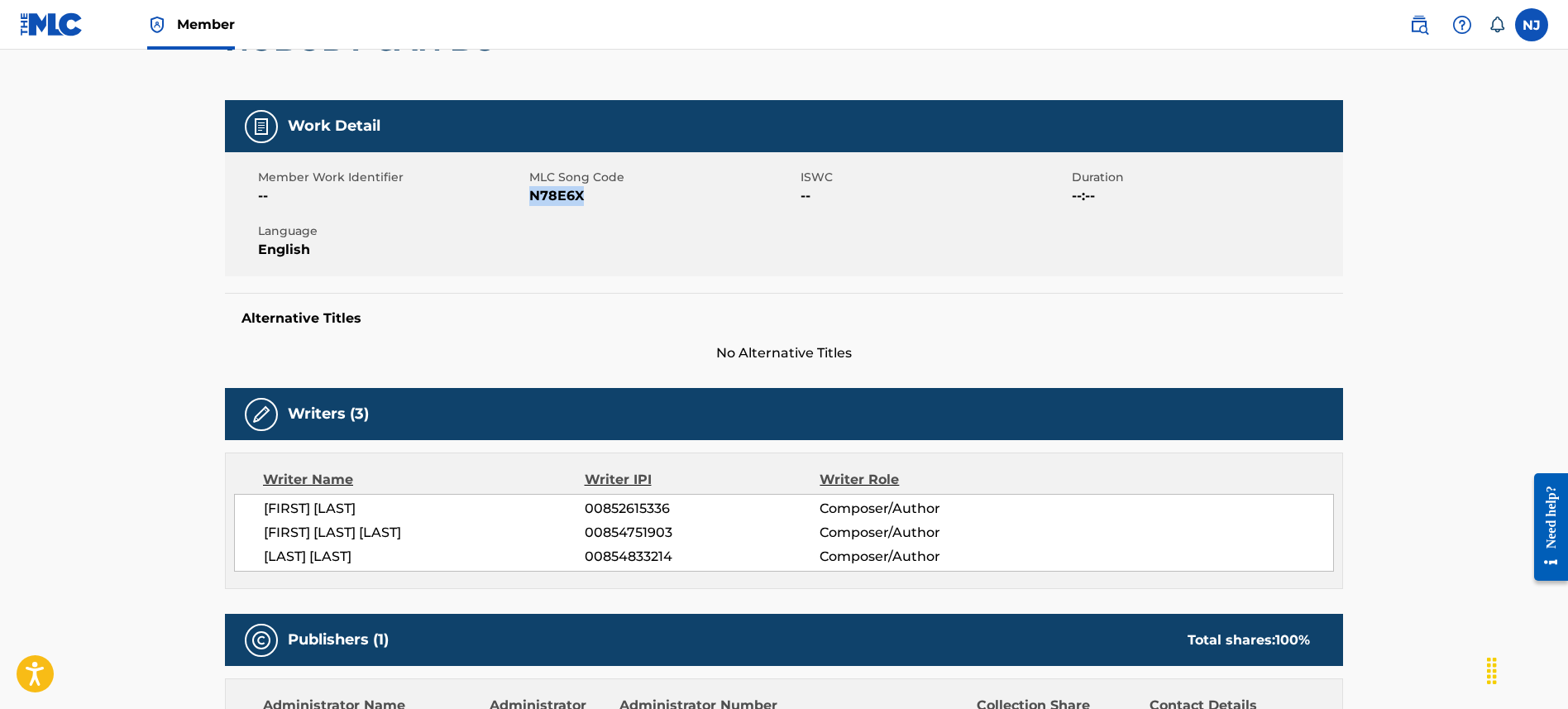 drag, startPoint x: 584, startPoint y: 197, endPoint x: 533, endPoint y: 198, distance: 51.009803 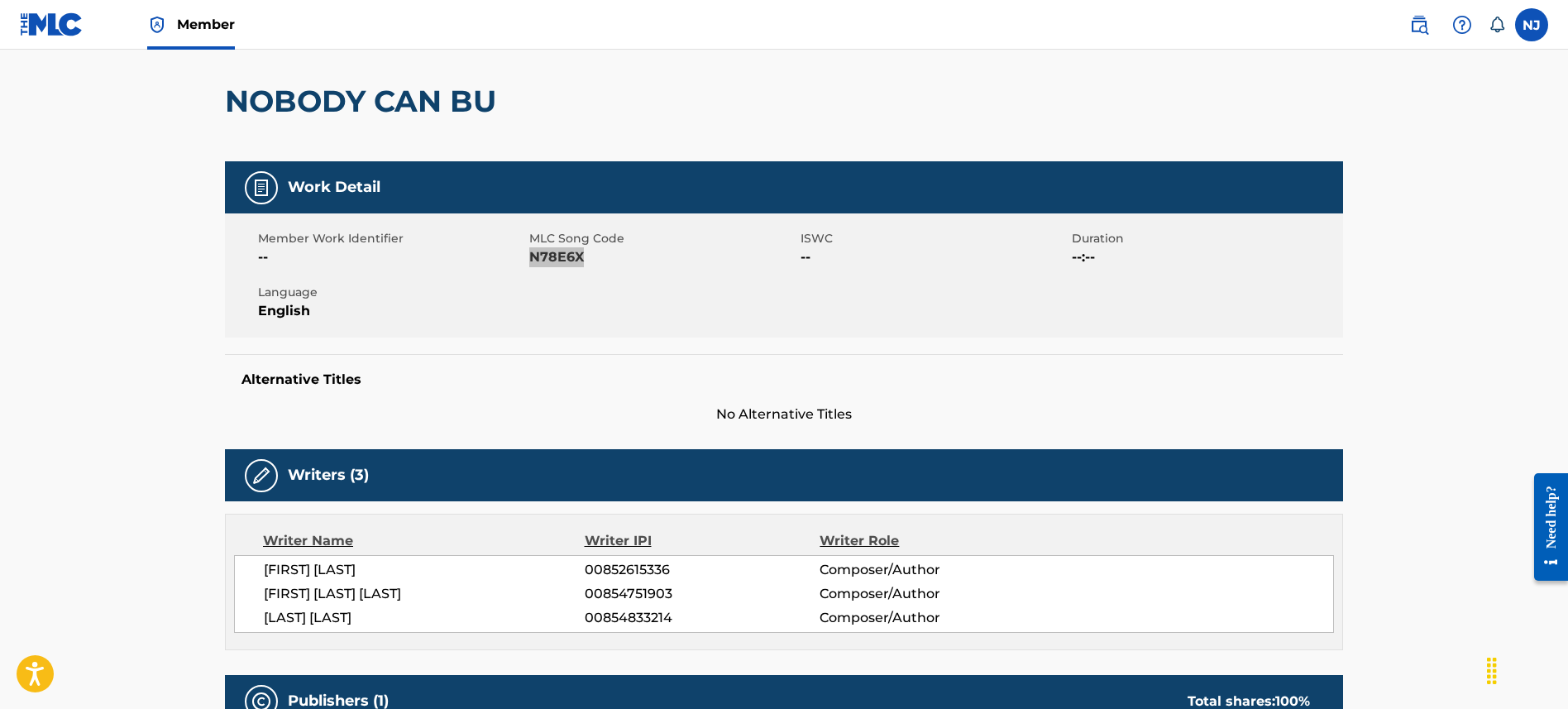 scroll, scrollTop: 0, scrollLeft: 0, axis: both 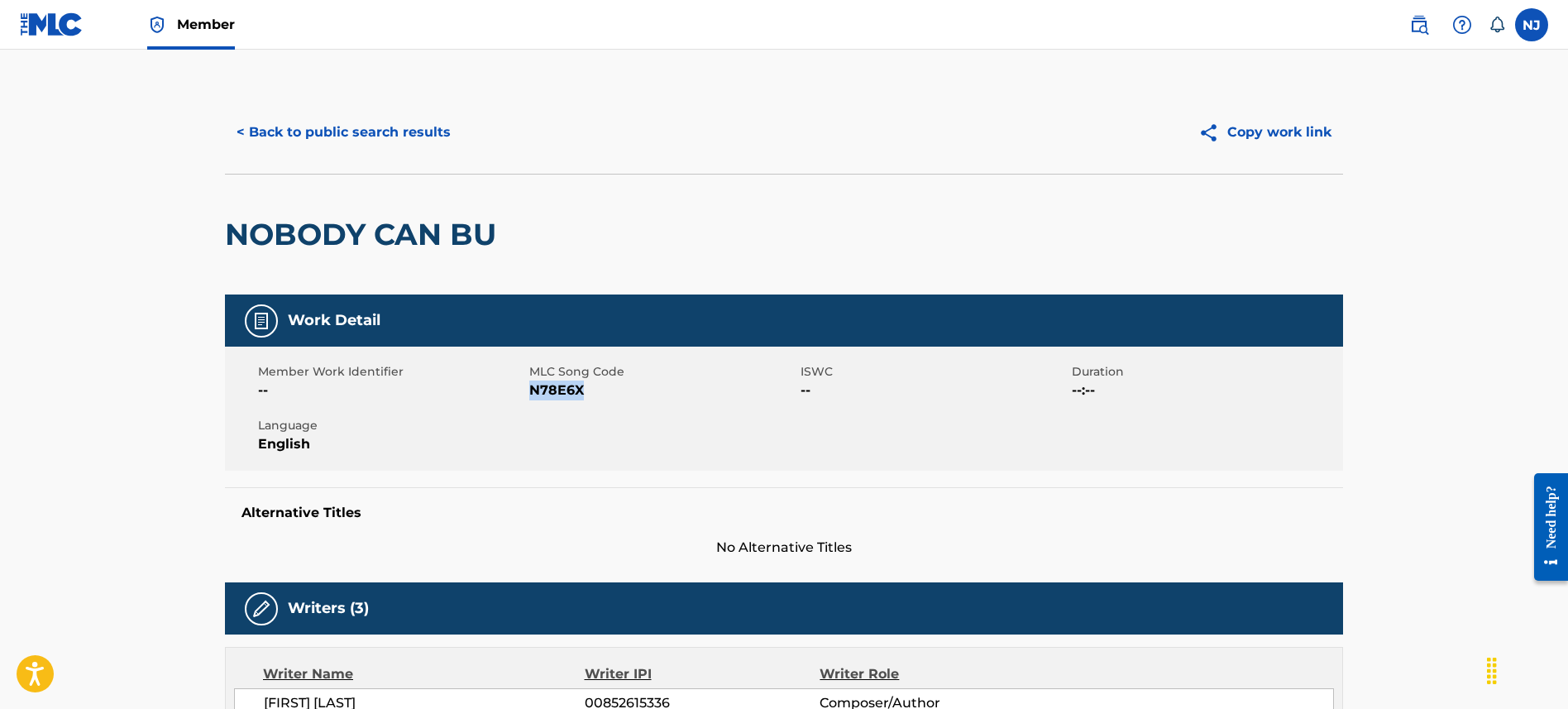 click on "< Back to public search results" at bounding box center [343, 132] 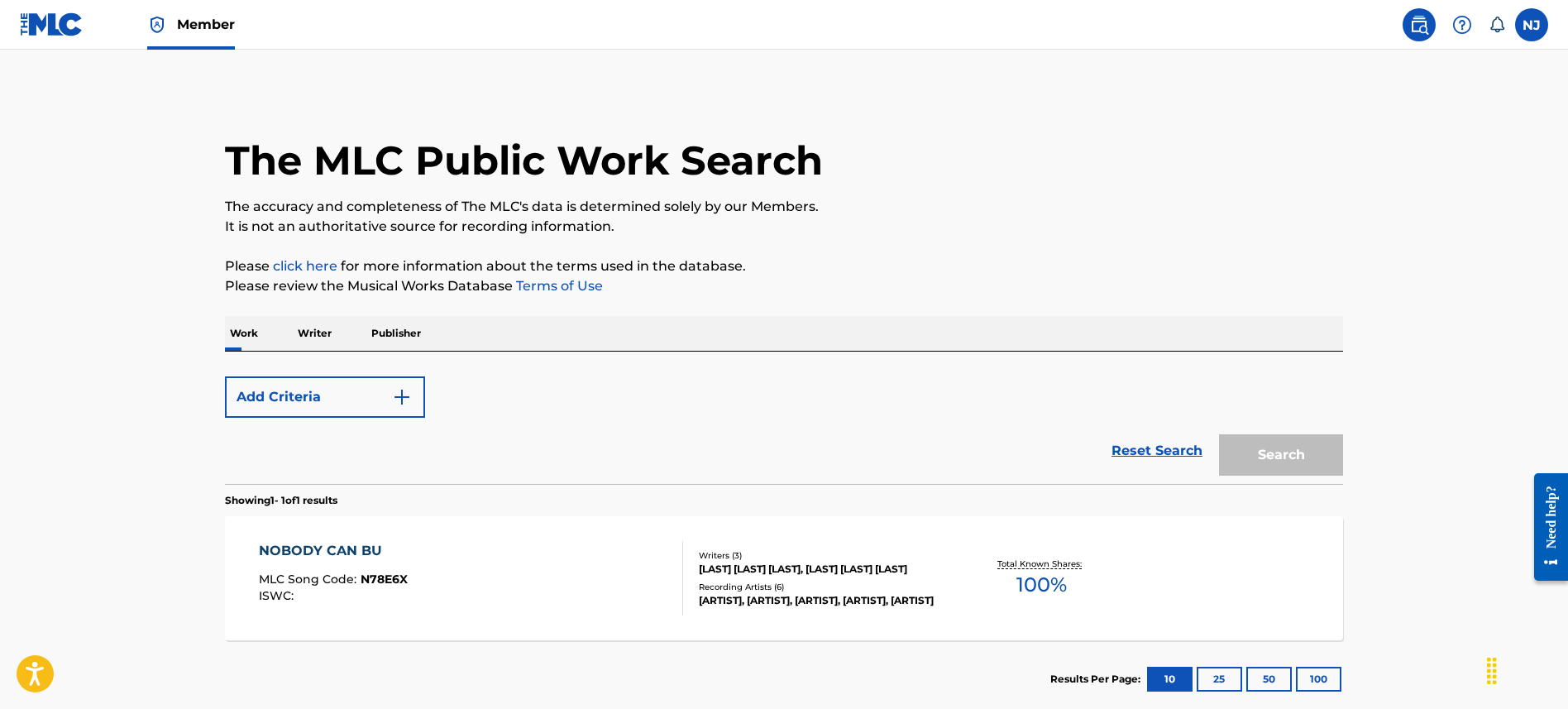 scroll, scrollTop: 97, scrollLeft: 0, axis: vertical 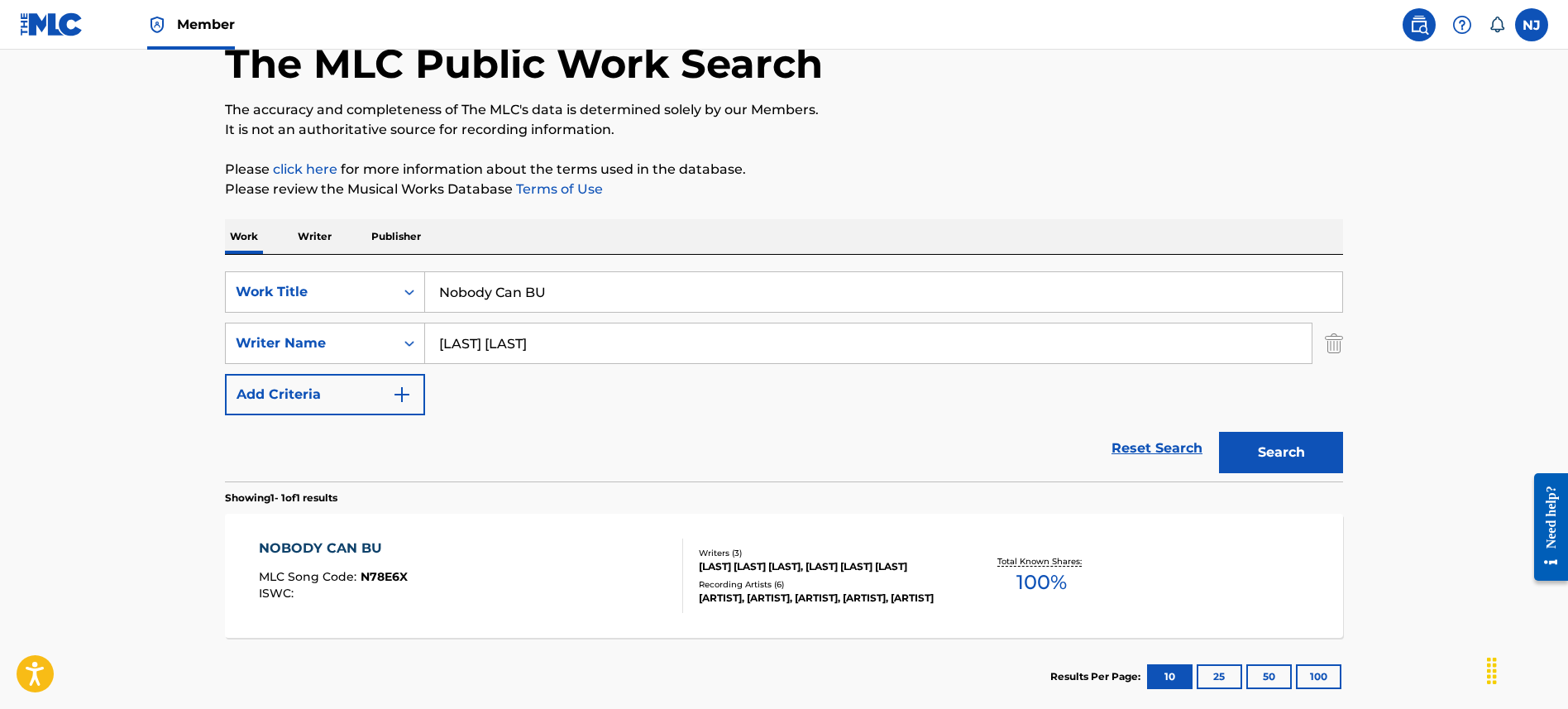 drag, startPoint x: 478, startPoint y: 290, endPoint x: 448, endPoint y: 287, distance: 30.149627 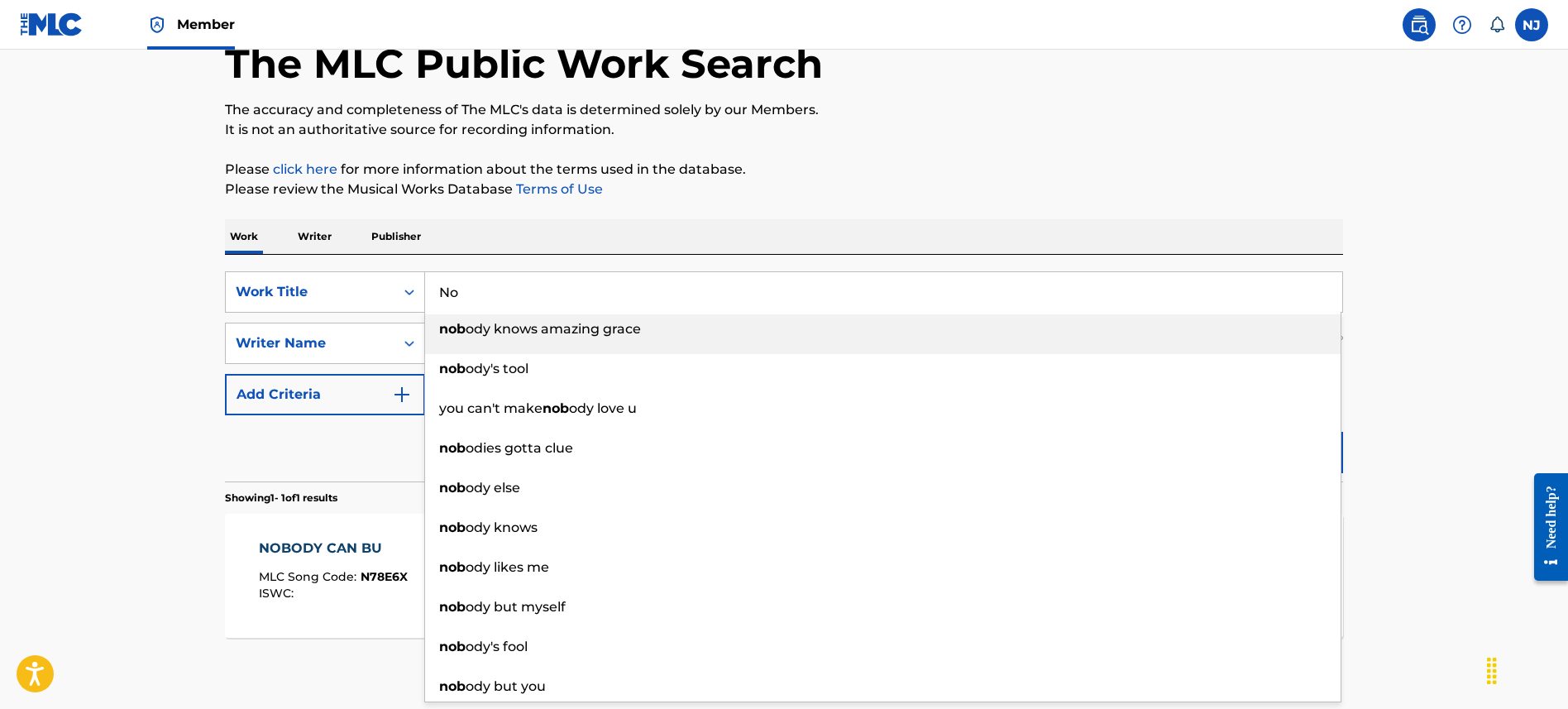type on "N" 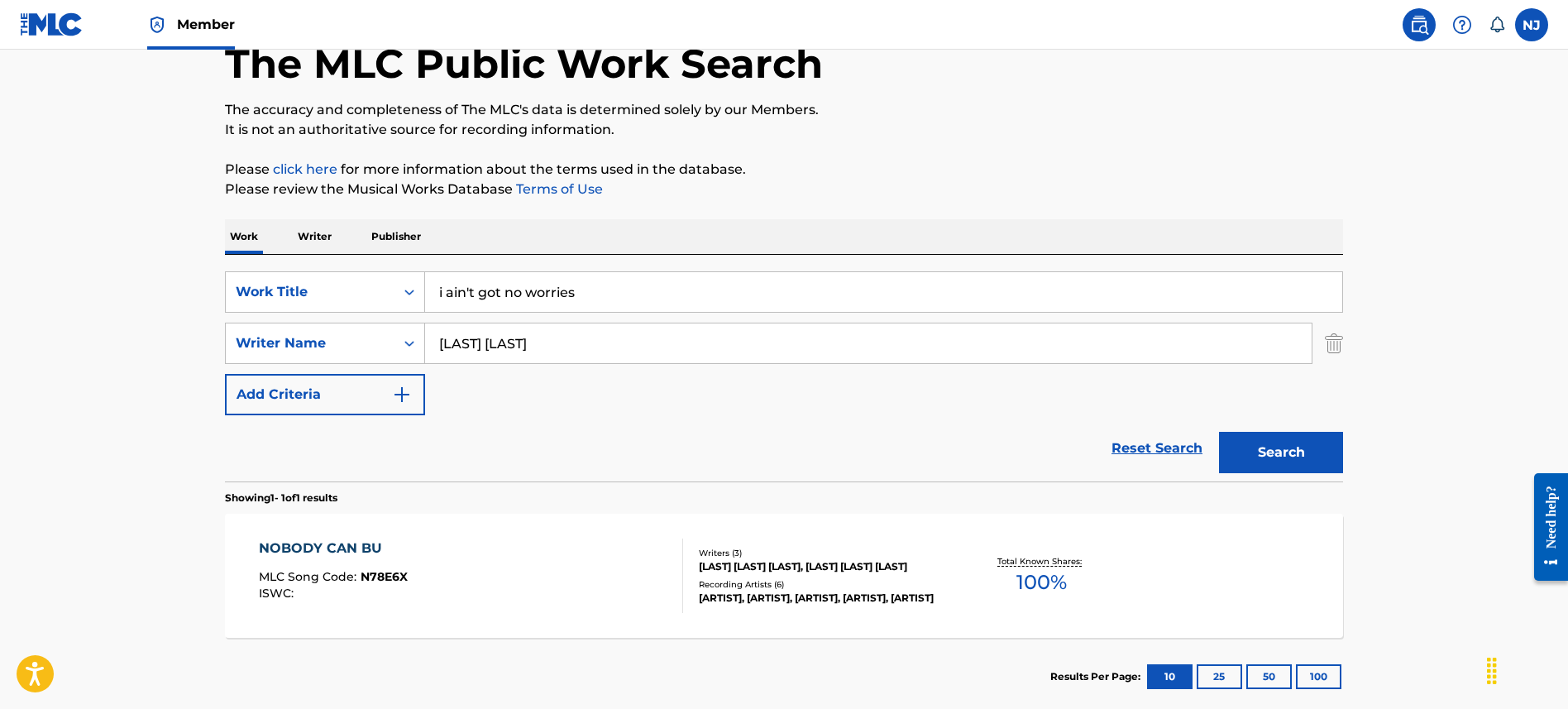 type on "i ain't got no worries" 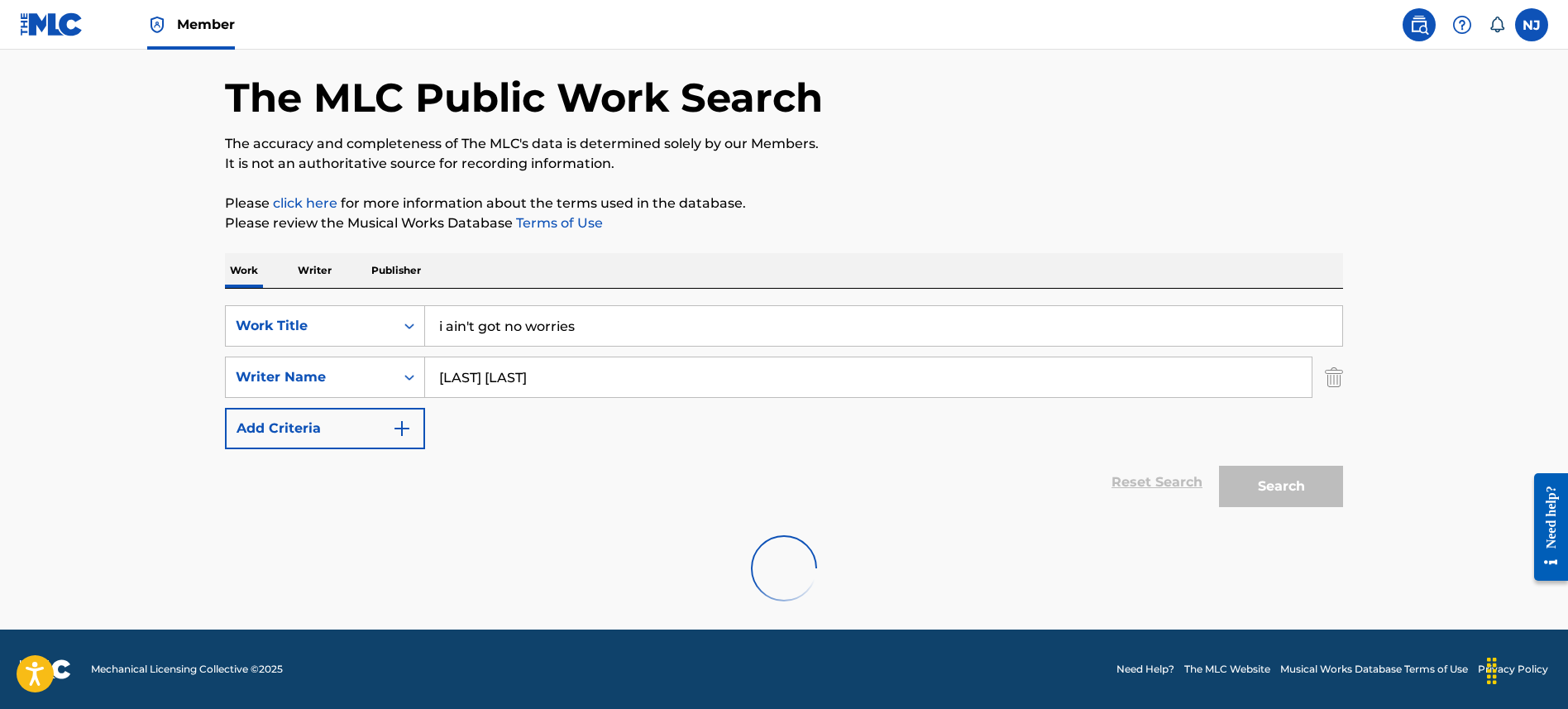scroll, scrollTop: 97, scrollLeft: 0, axis: vertical 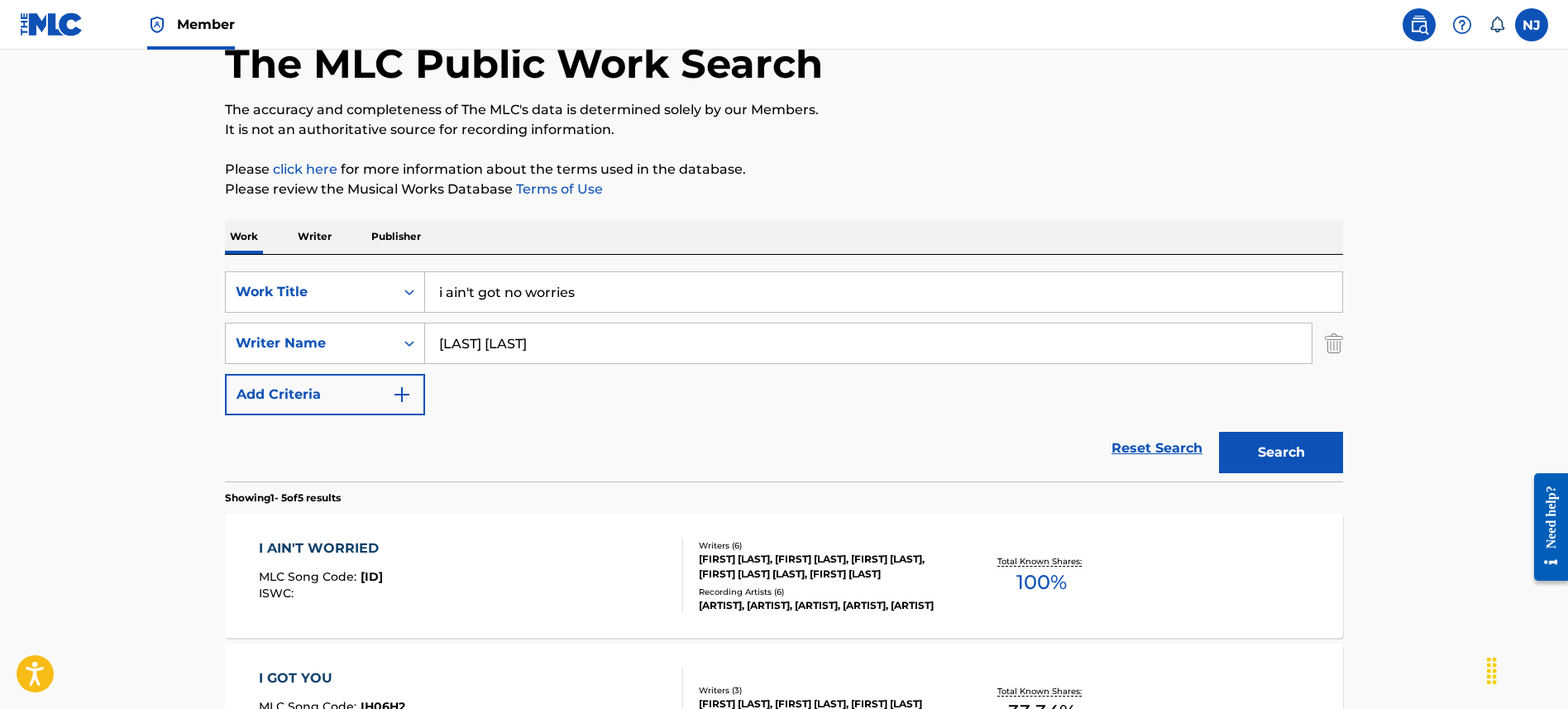 click on "I AIN'T WORRIED" at bounding box center (323, 549) 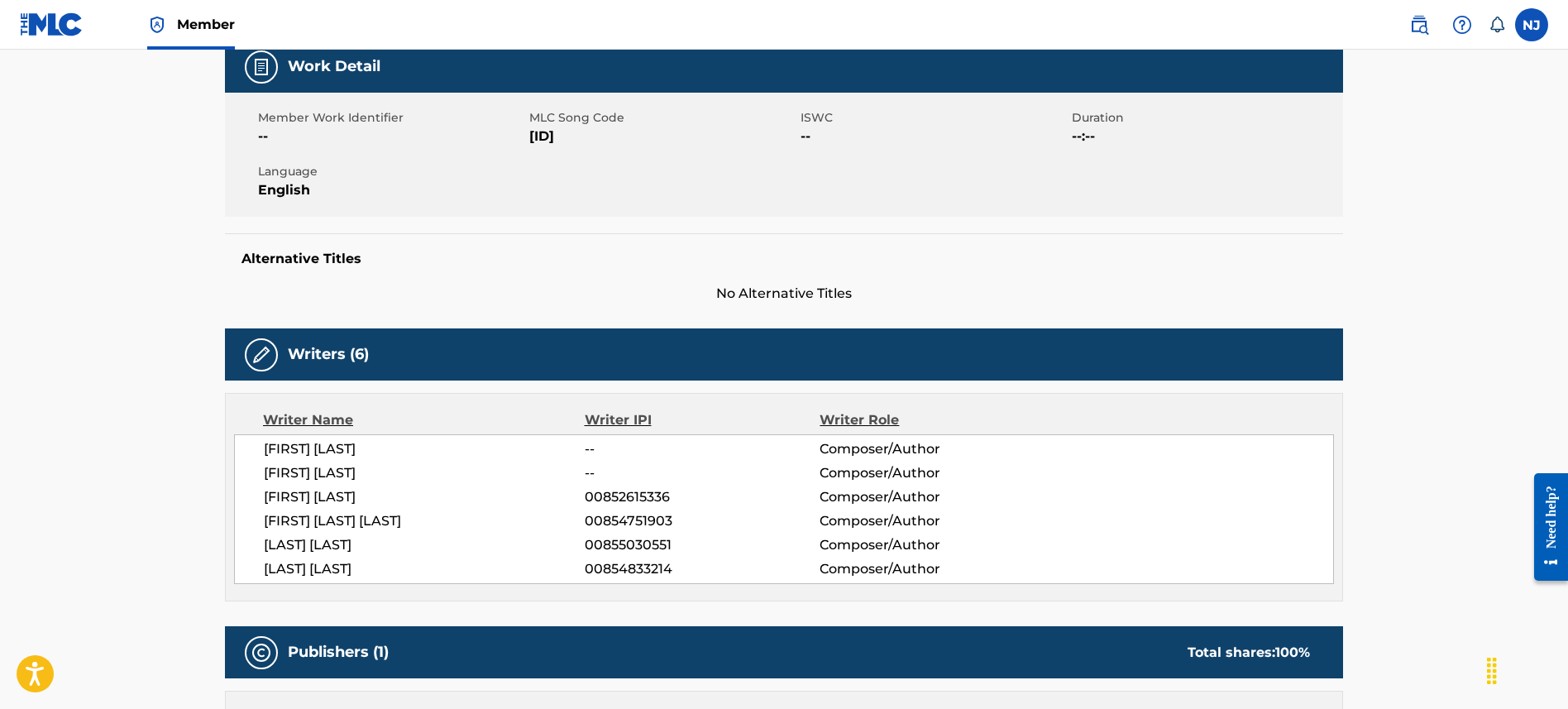 scroll, scrollTop: 60, scrollLeft: 0, axis: vertical 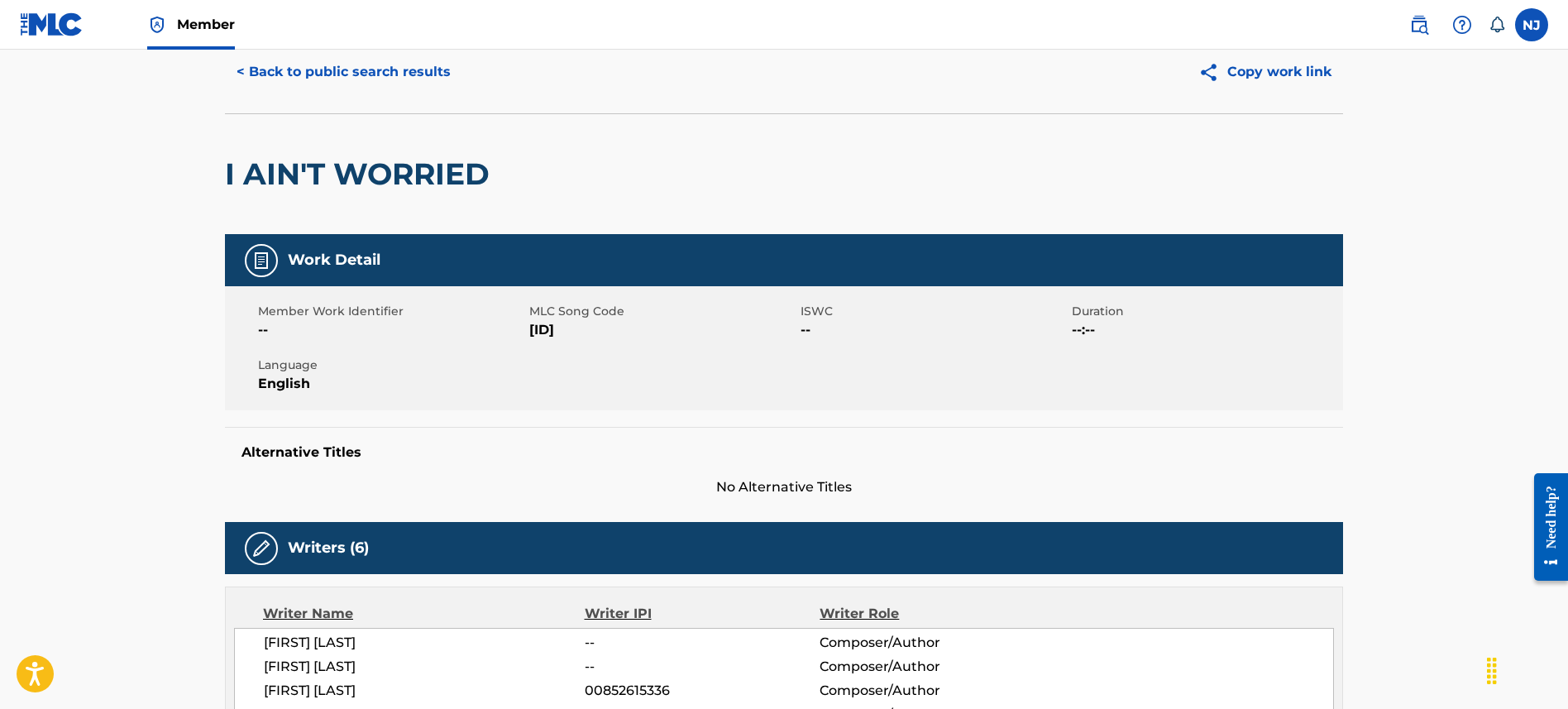 click on "< Back to public search results" at bounding box center (343, 72) 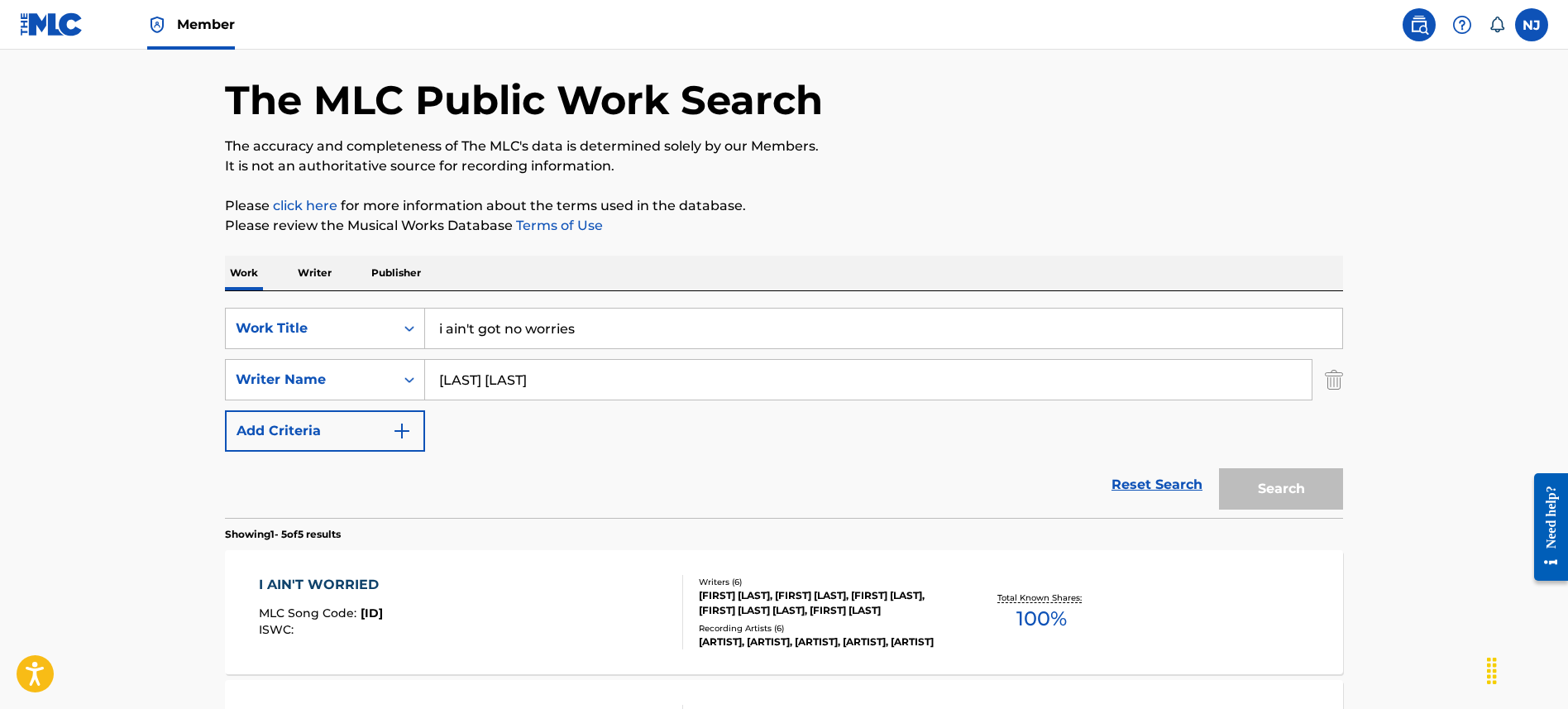 scroll, scrollTop: 97, scrollLeft: 0, axis: vertical 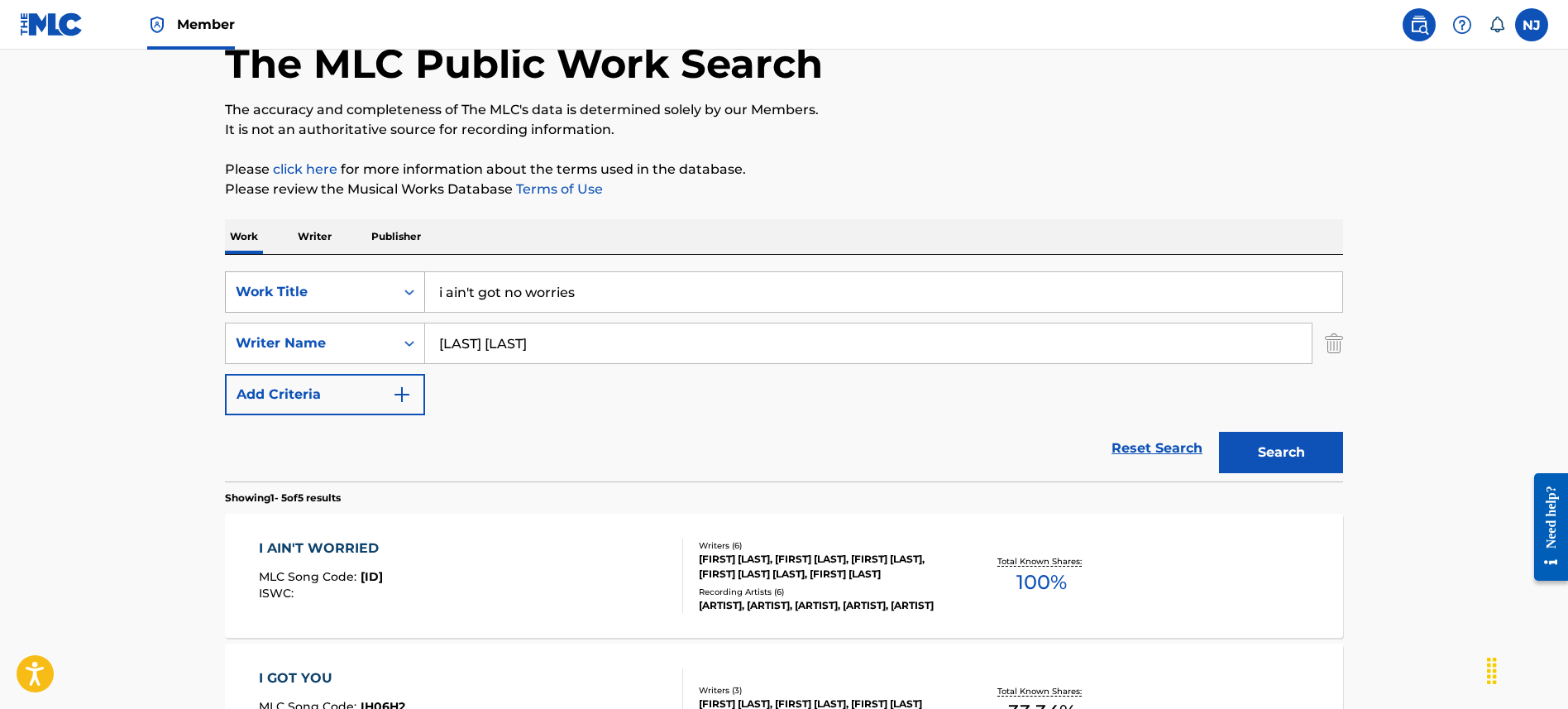 drag, startPoint x: 599, startPoint y: 286, endPoint x: 409, endPoint y: 271, distance: 190.59119 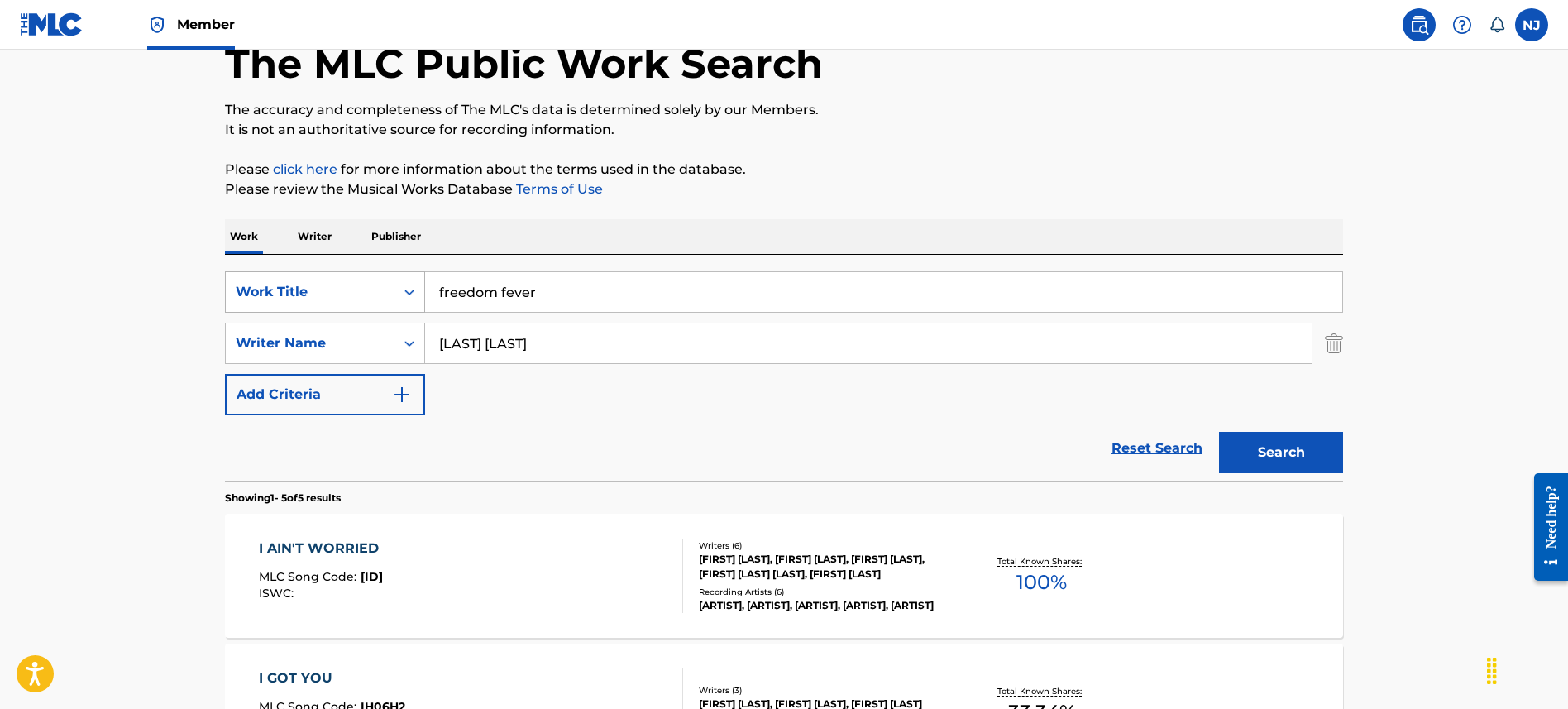 type on "freedom fever" 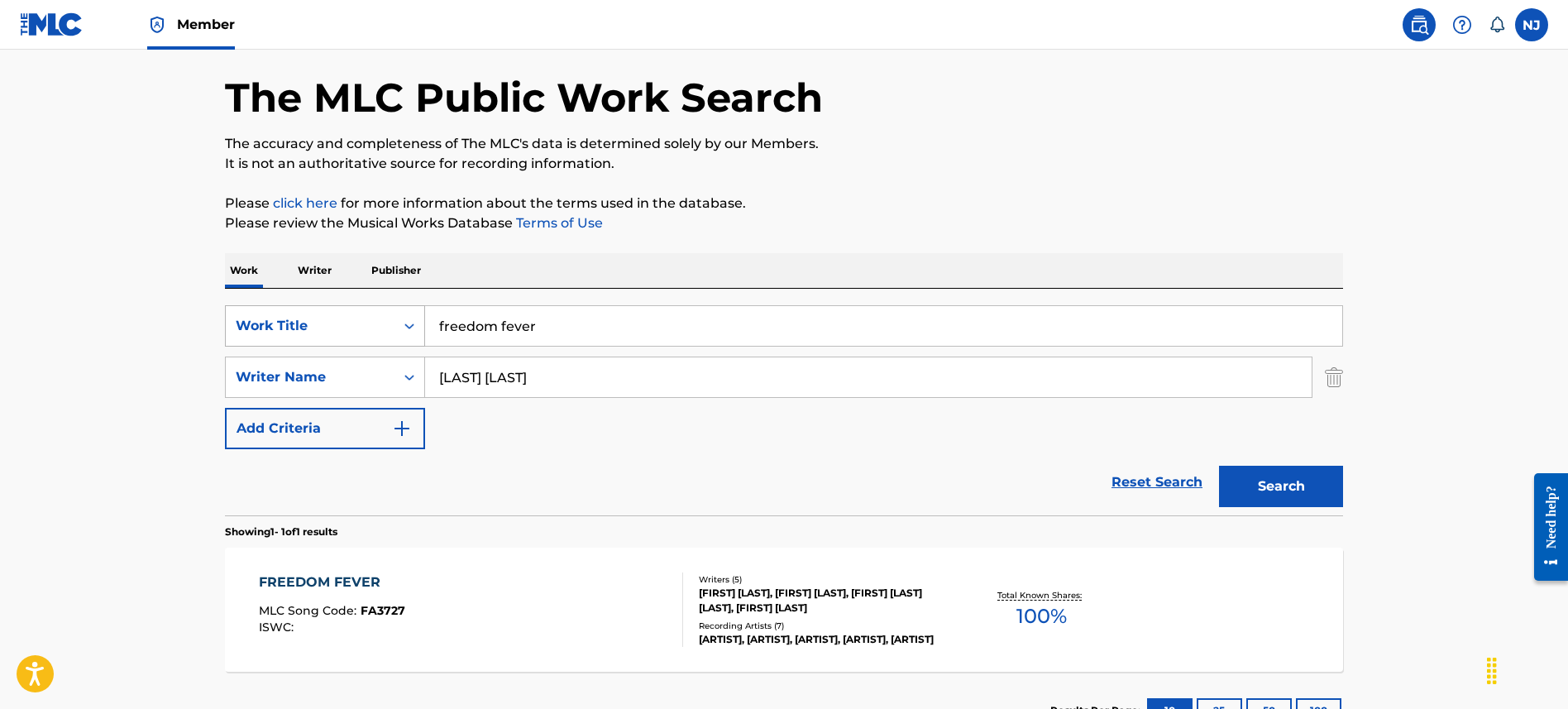 scroll, scrollTop: 97, scrollLeft: 0, axis: vertical 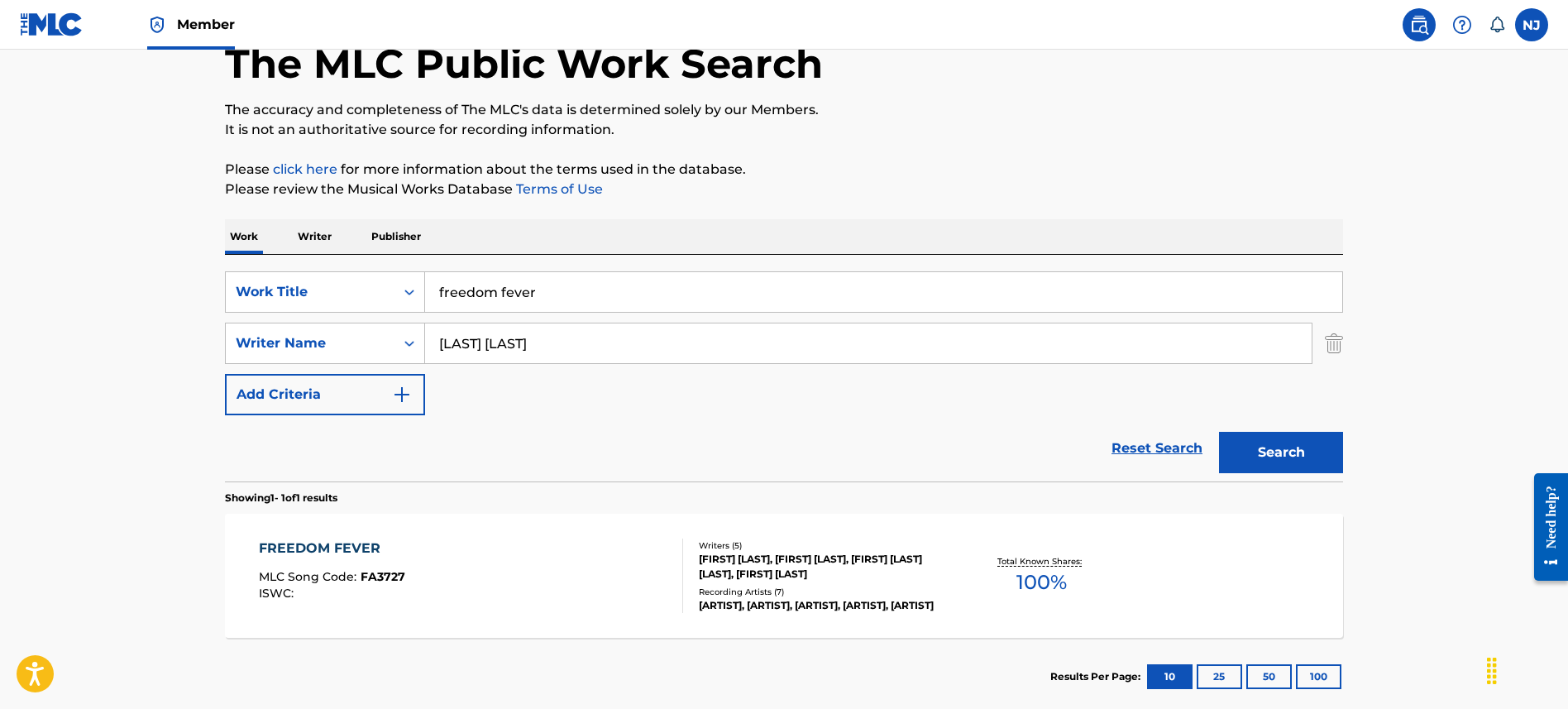 click on "FREEDOM FEVER MLC Song Code : FA3727 ISWC :" at bounding box center [471, 576] 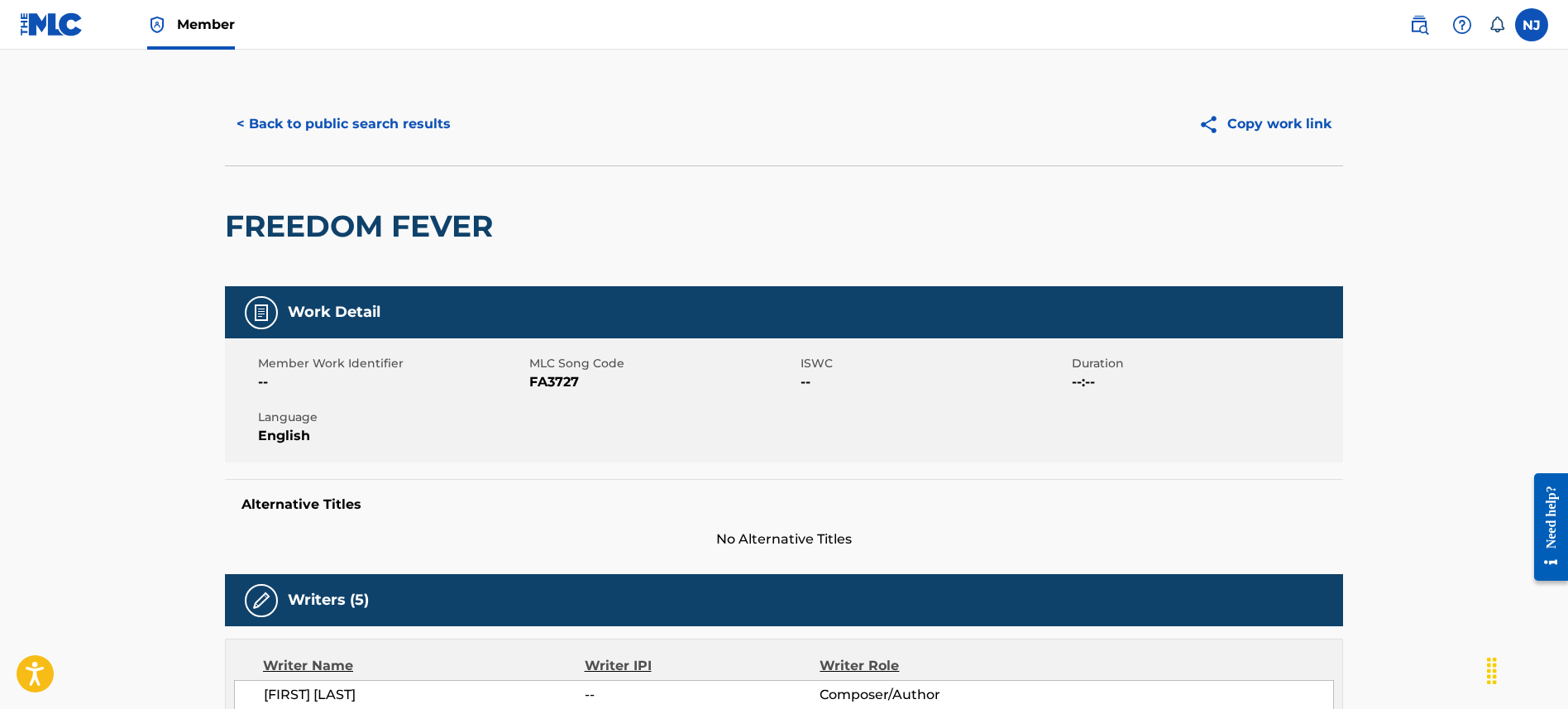 scroll, scrollTop: 0, scrollLeft: 0, axis: both 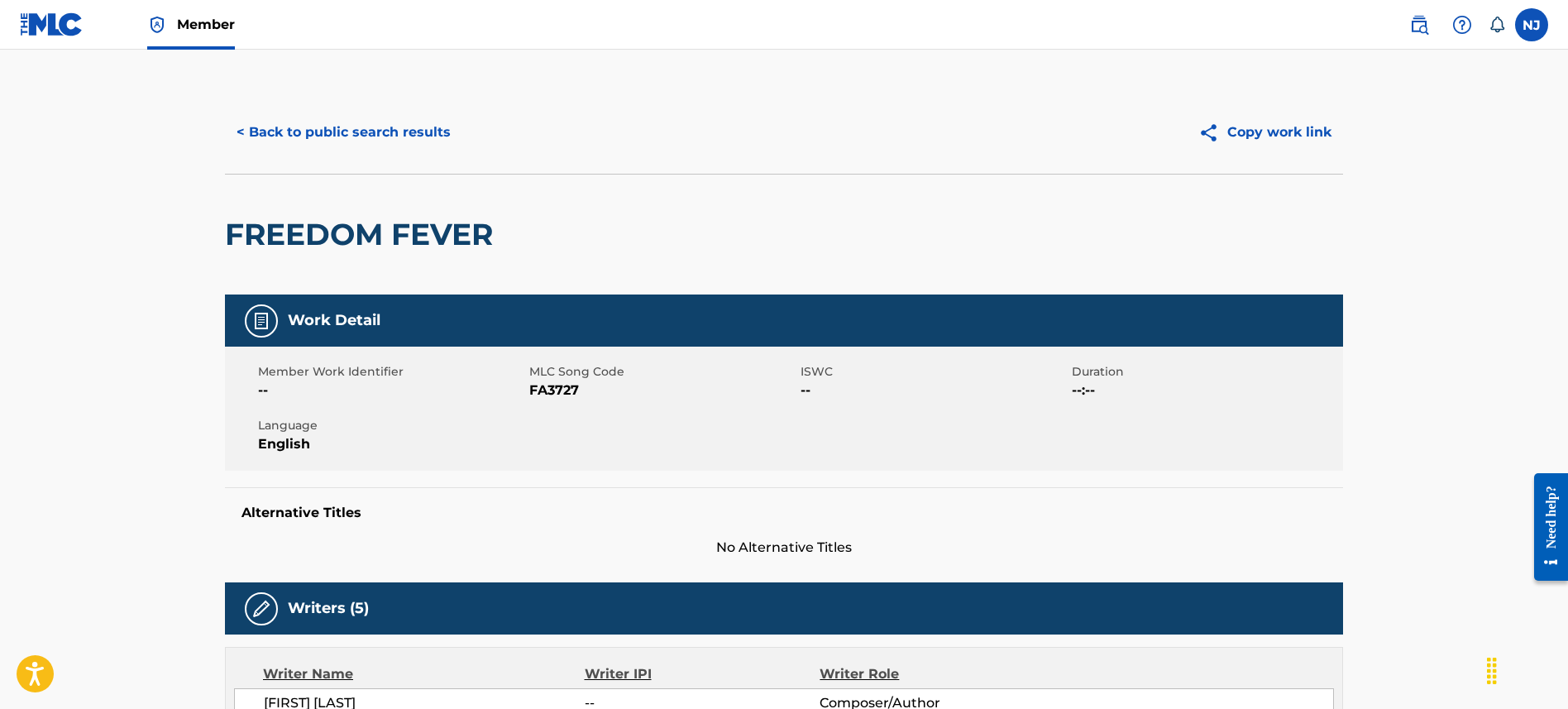 click on "< Back to public search results" at bounding box center [343, 132] 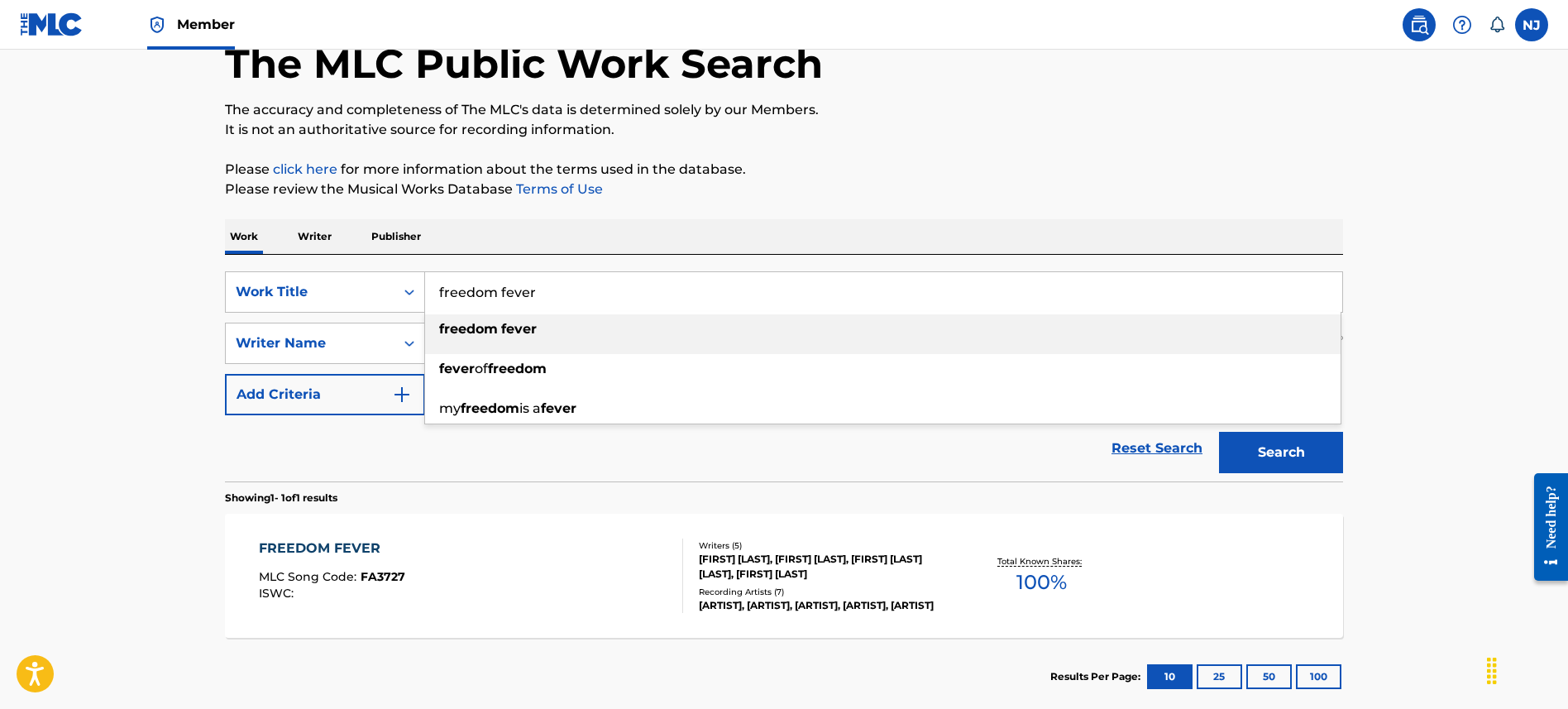 drag, startPoint x: 564, startPoint y: 294, endPoint x: 427, endPoint y: 283, distance: 137.4409 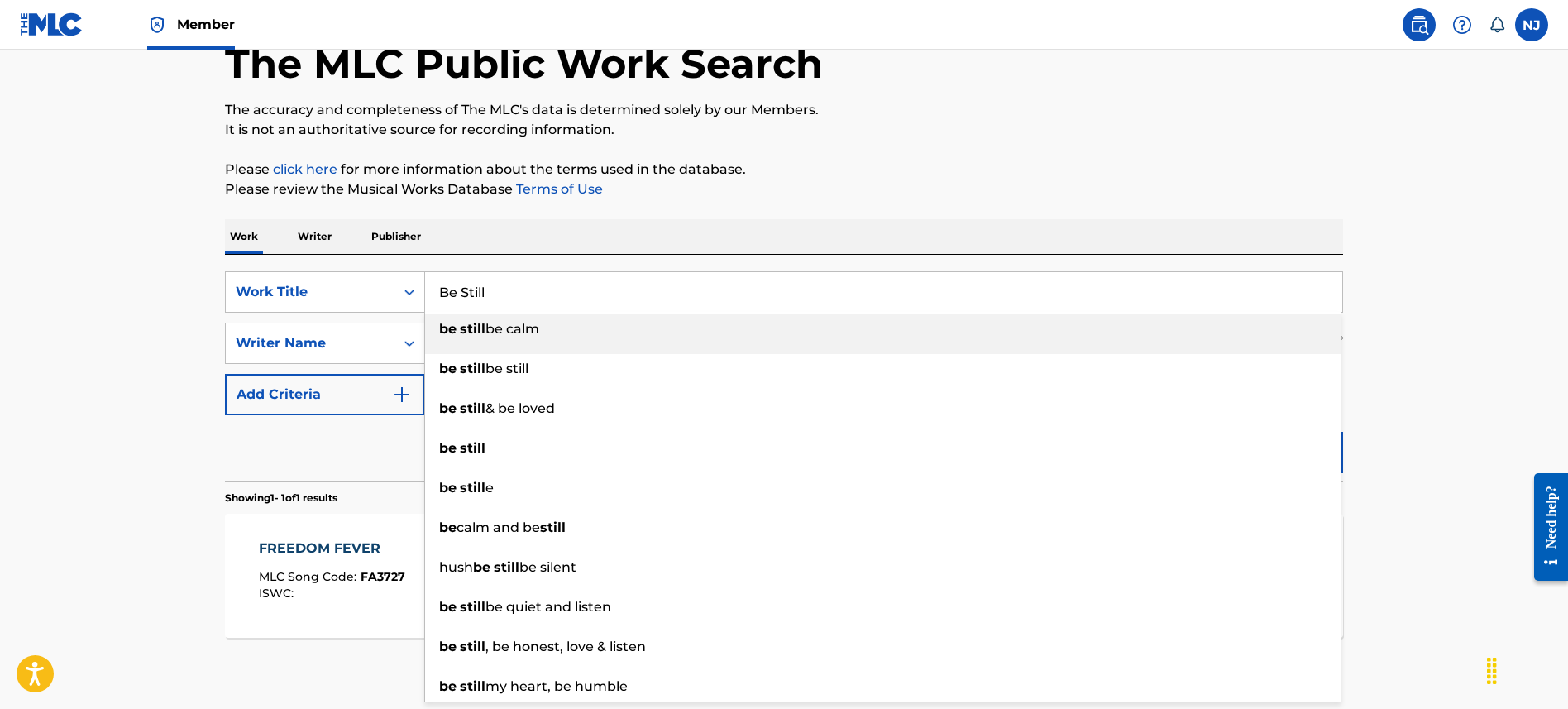 type on "Be Still" 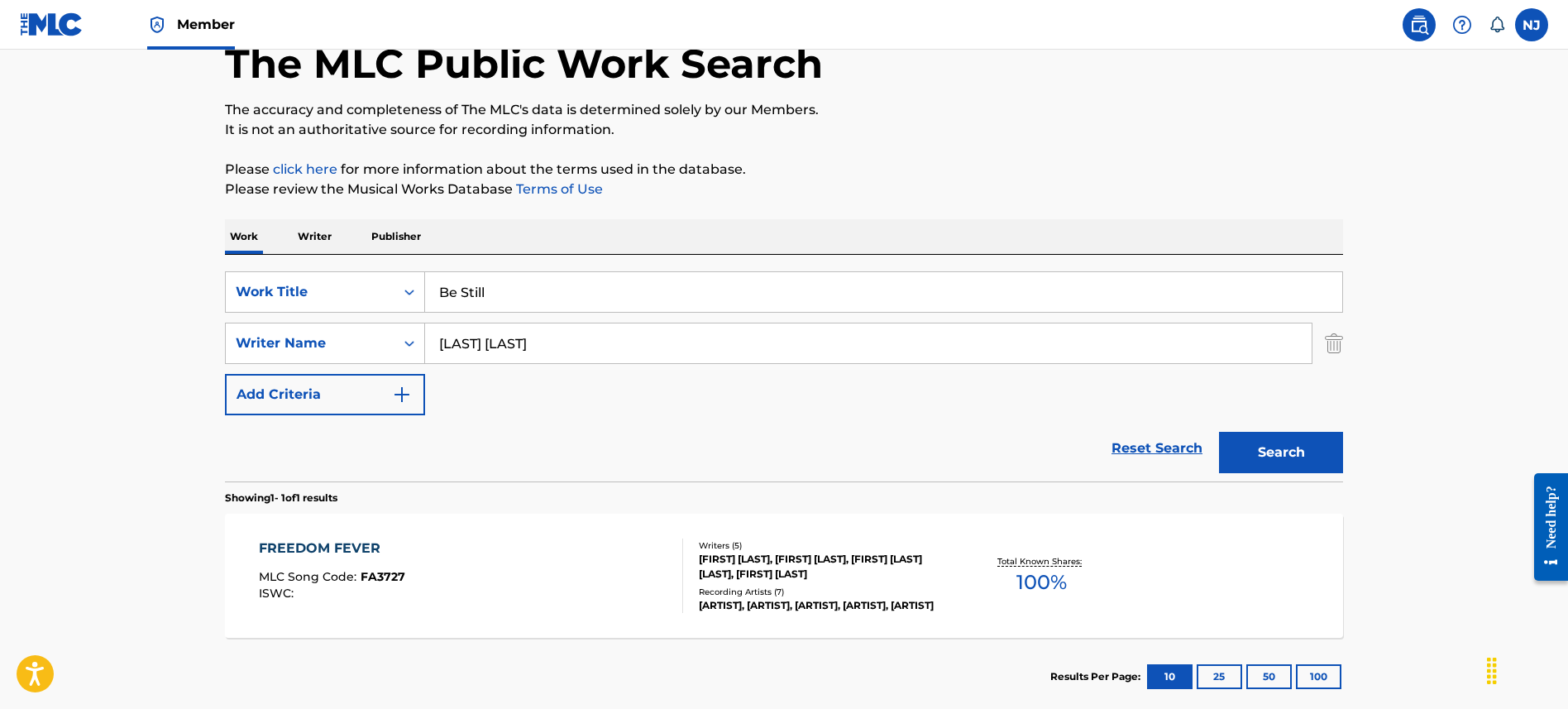 type on "[LAST] [LAST]" 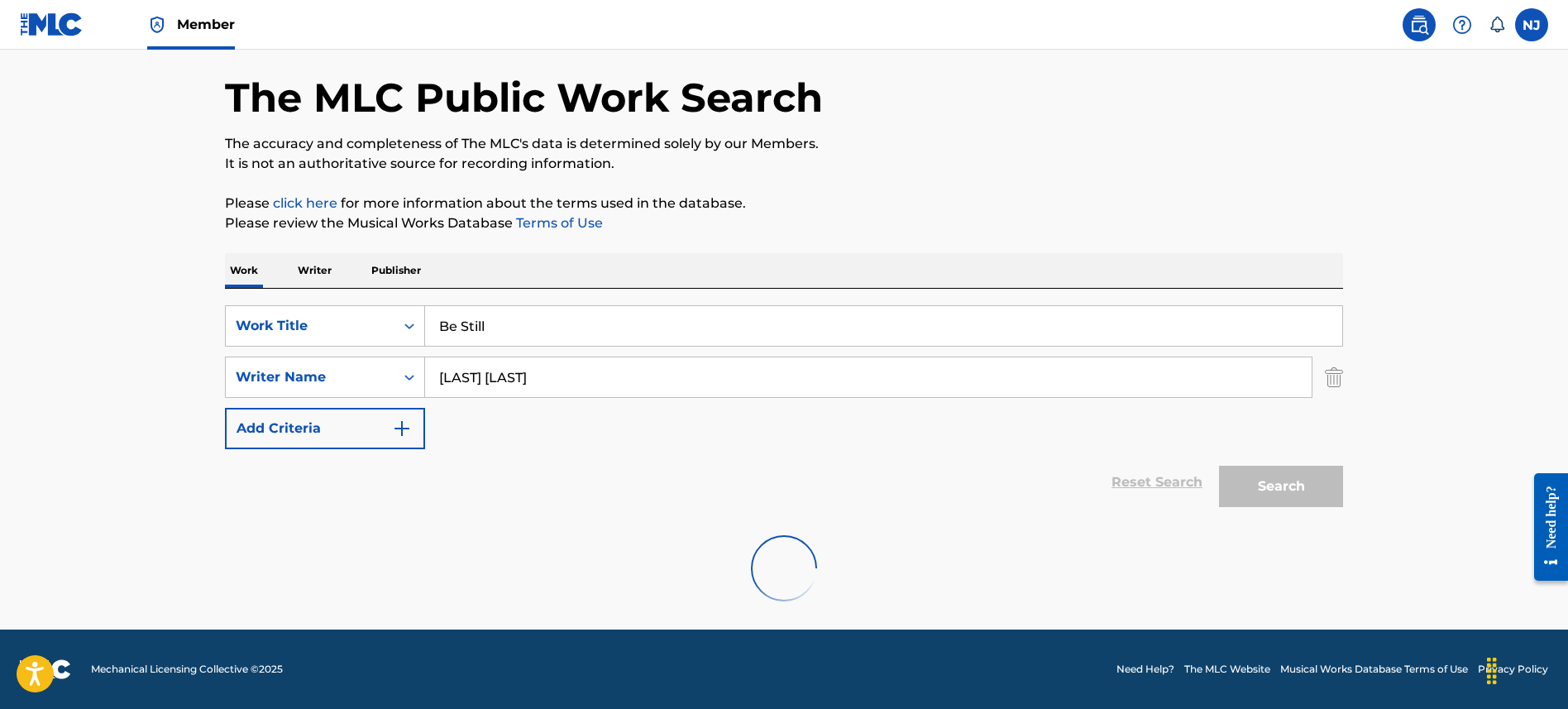 click on "Search" at bounding box center [1281, 486] 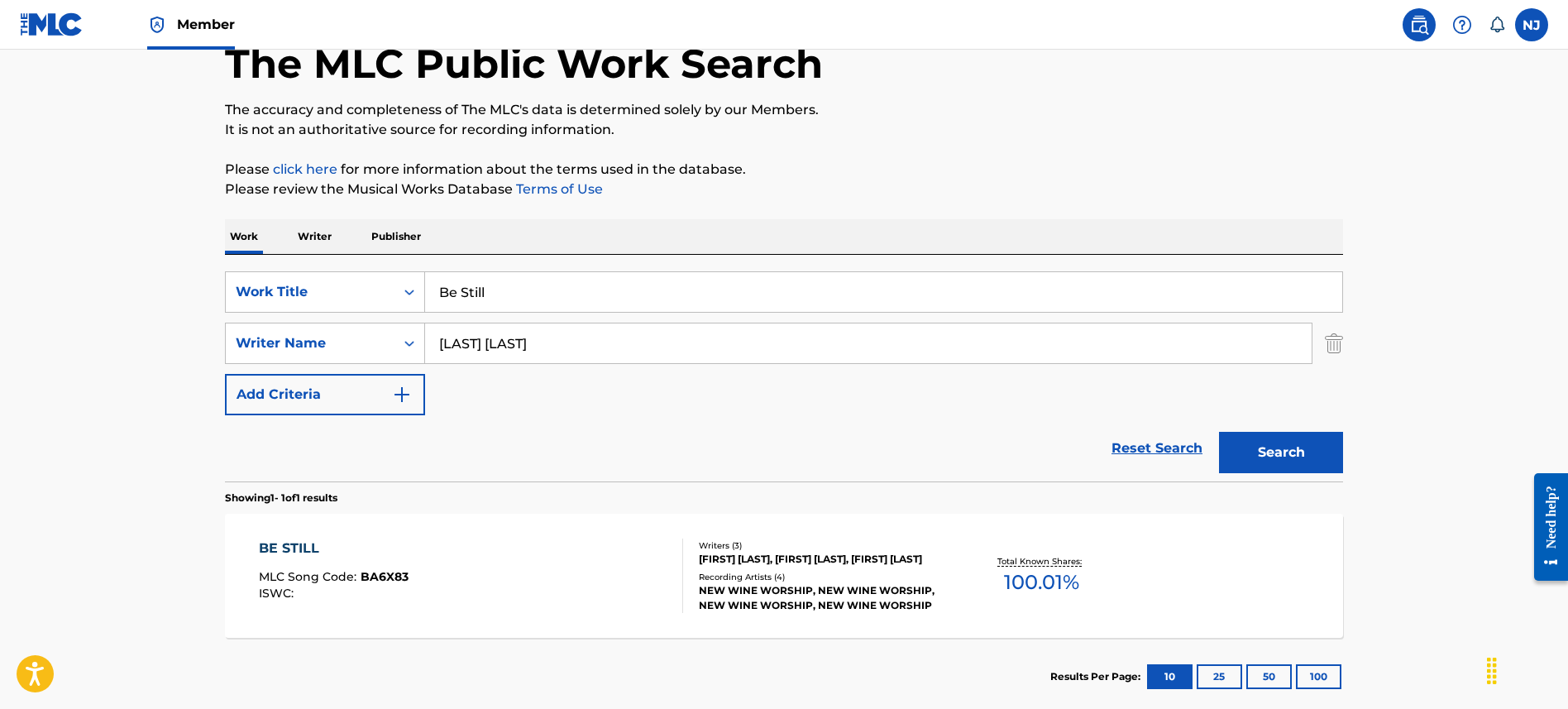 click on "BE STILL MLC Song Code : BA6X83 ISWC :" at bounding box center (471, 576) 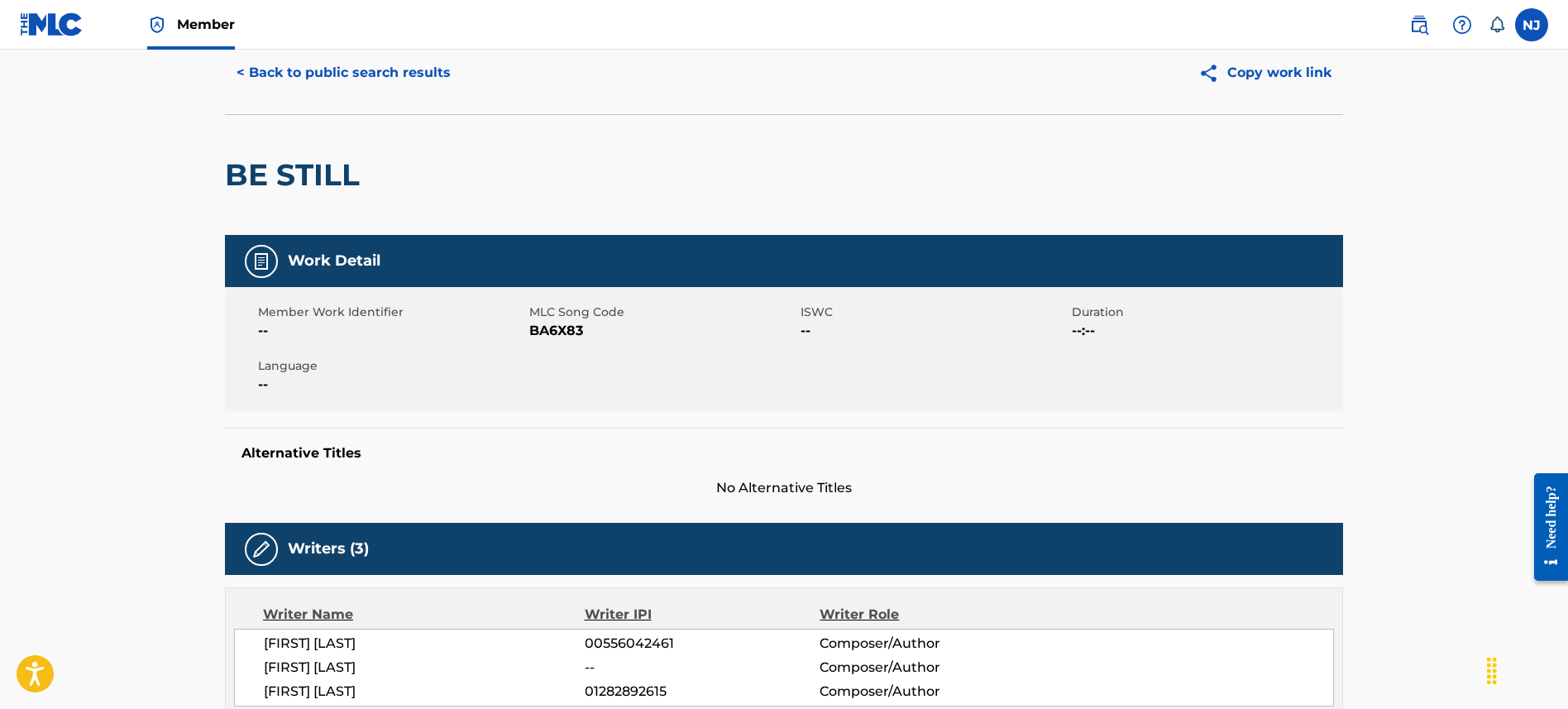 scroll, scrollTop: 0, scrollLeft: 0, axis: both 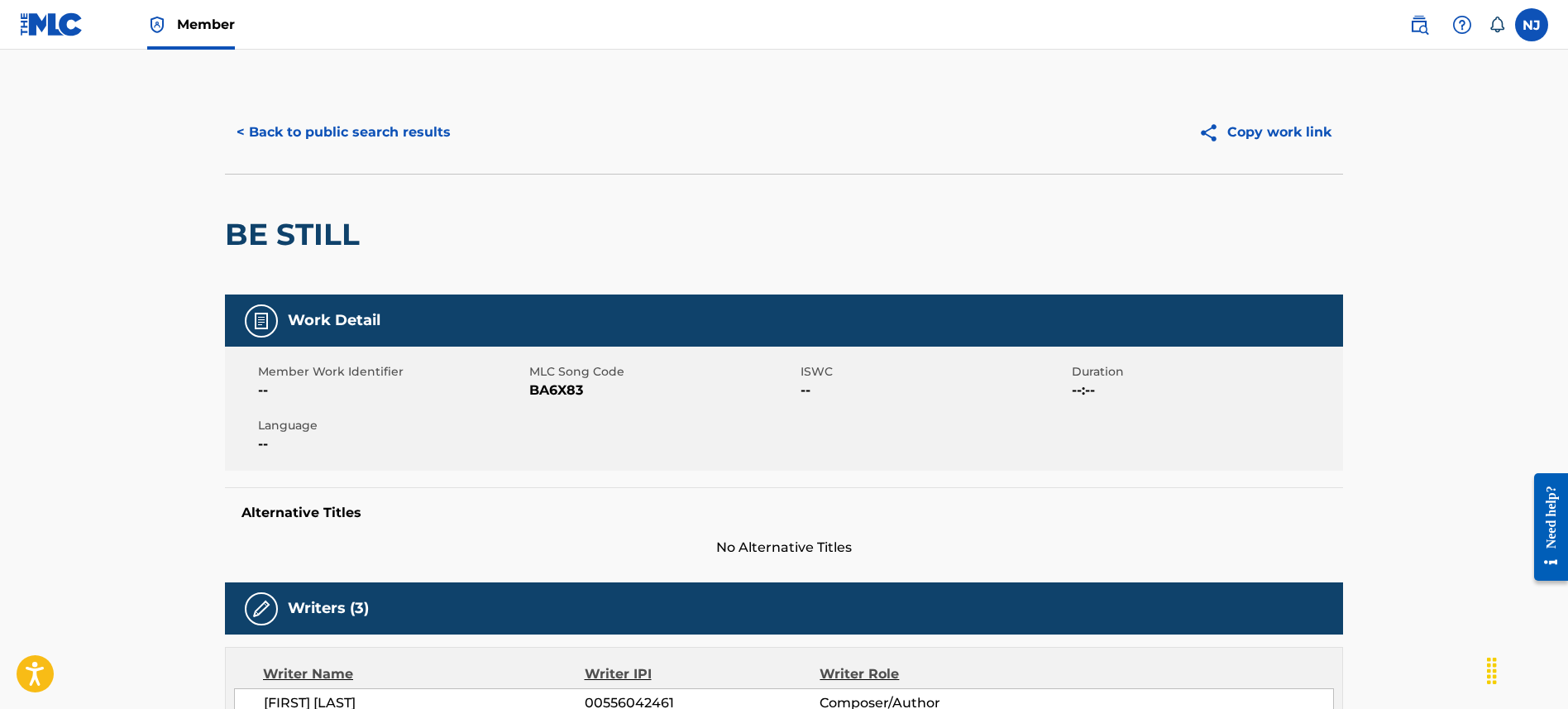 click on "< Back to public search results" at bounding box center [343, 132] 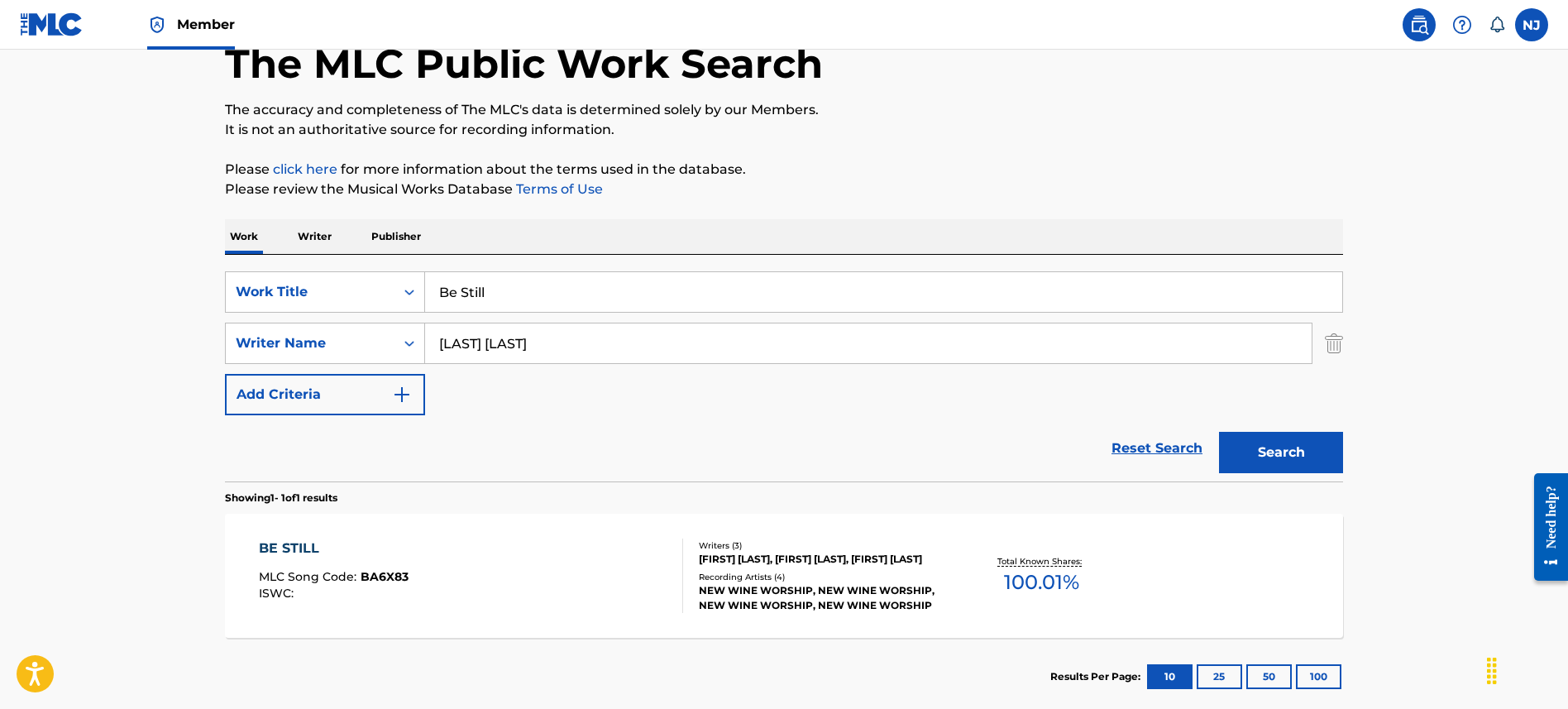 drag, startPoint x: 518, startPoint y: 288, endPoint x: 212, endPoint y: 269, distance: 306.5893 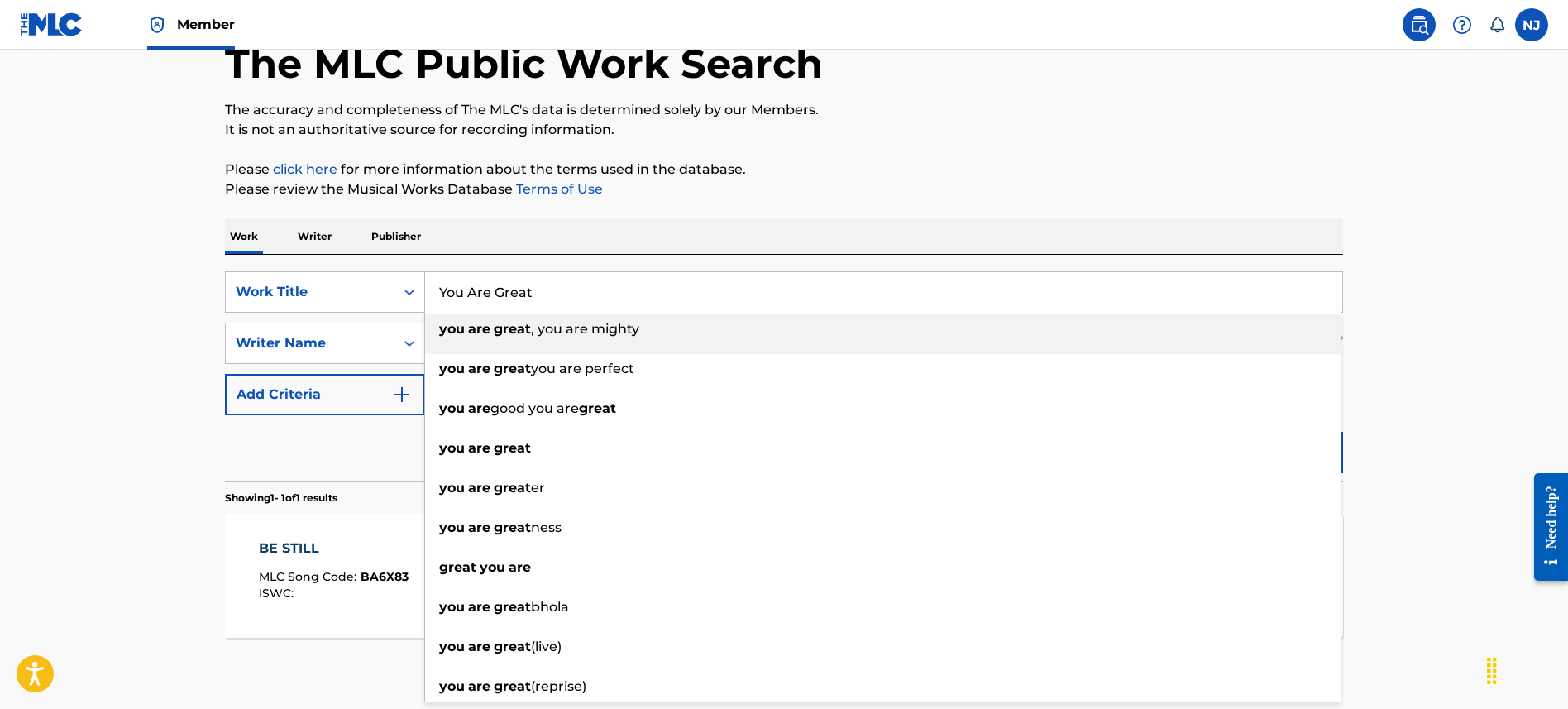 type on "You Are Great" 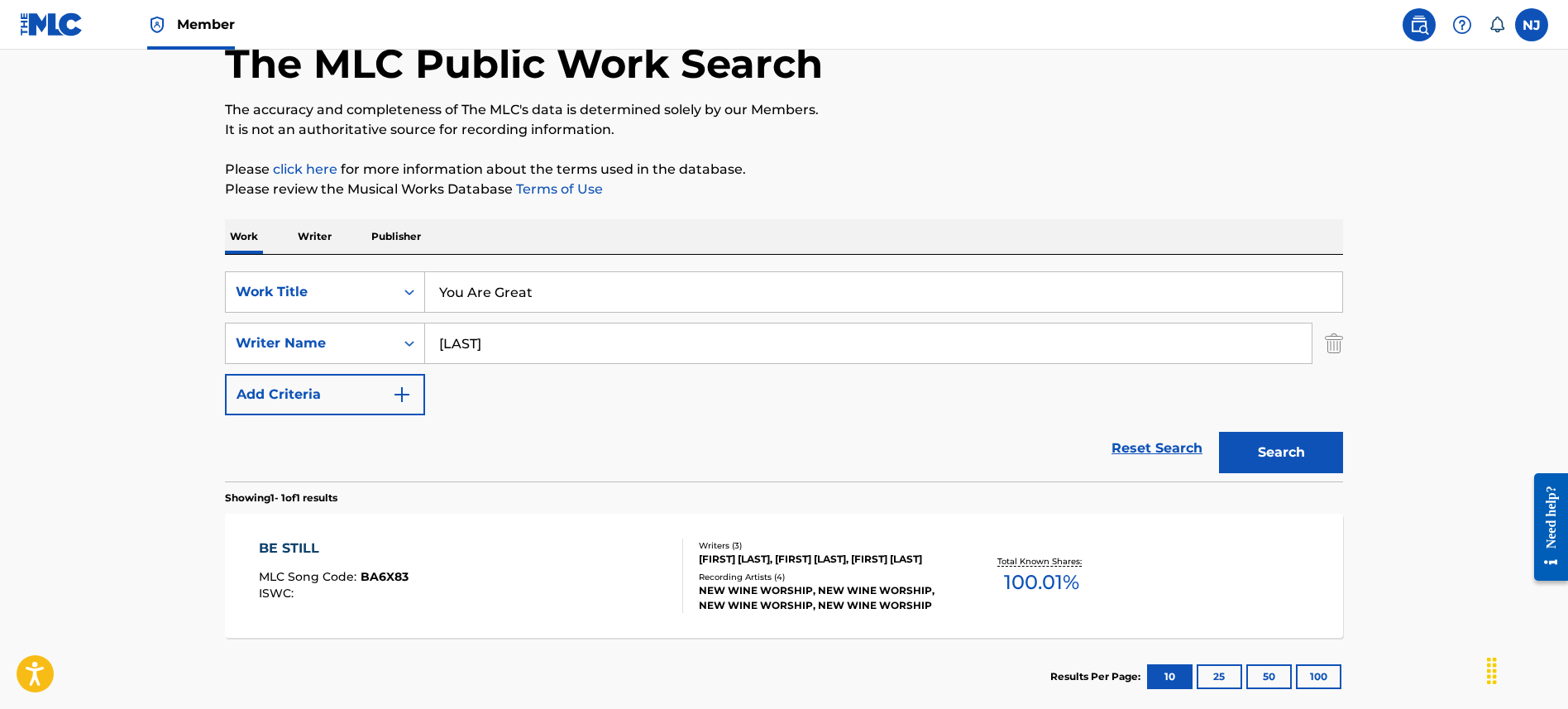 type on "[LAST]" 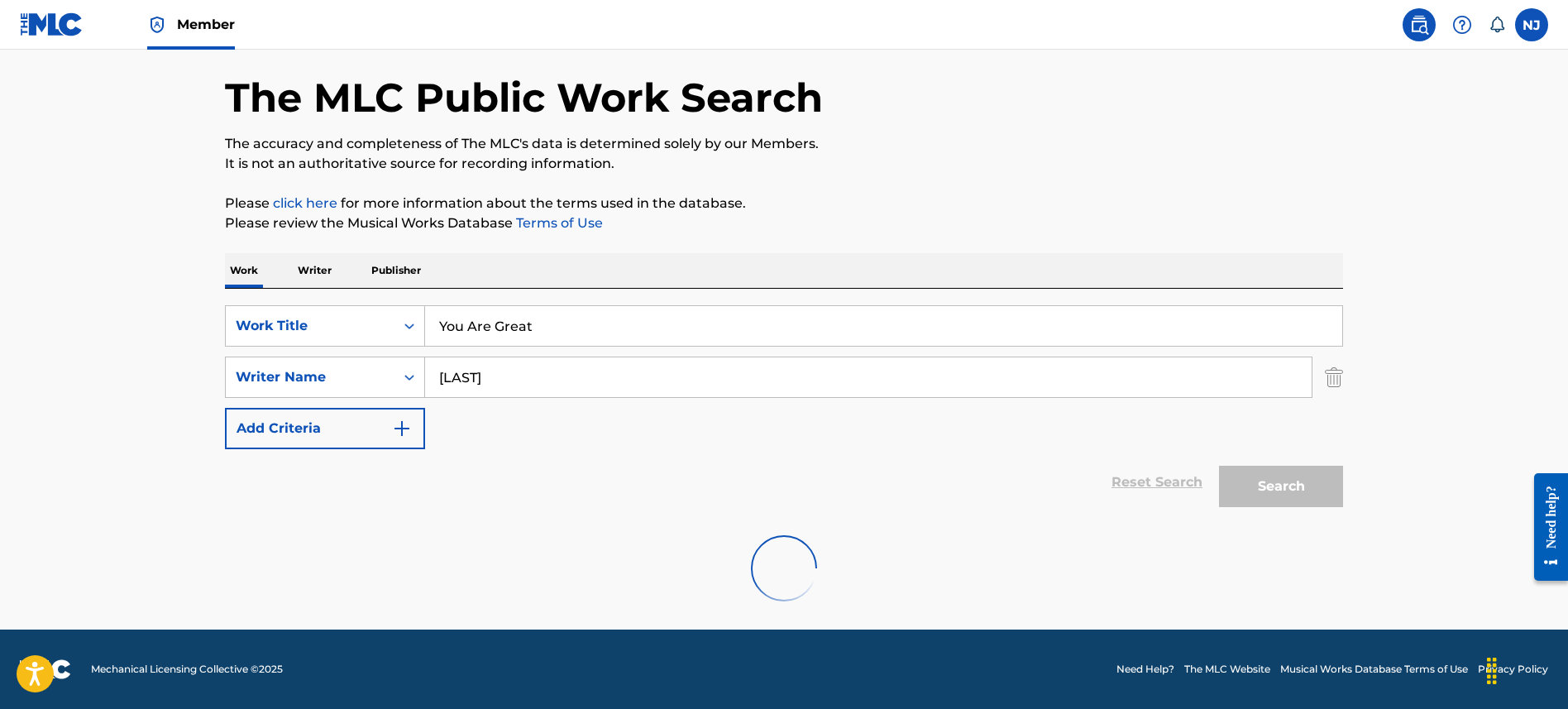 click on "Search" at bounding box center [1281, 486] 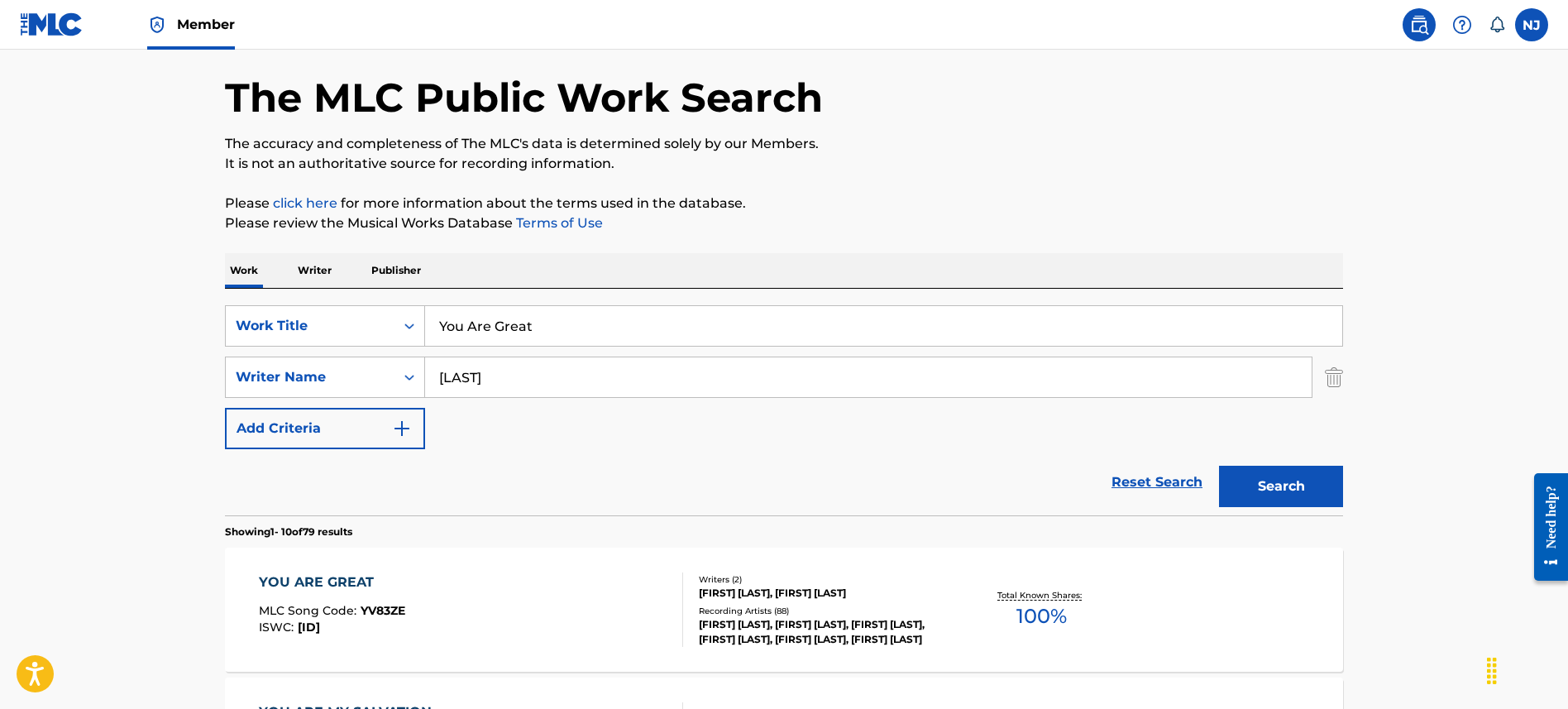 scroll, scrollTop: 97, scrollLeft: 0, axis: vertical 